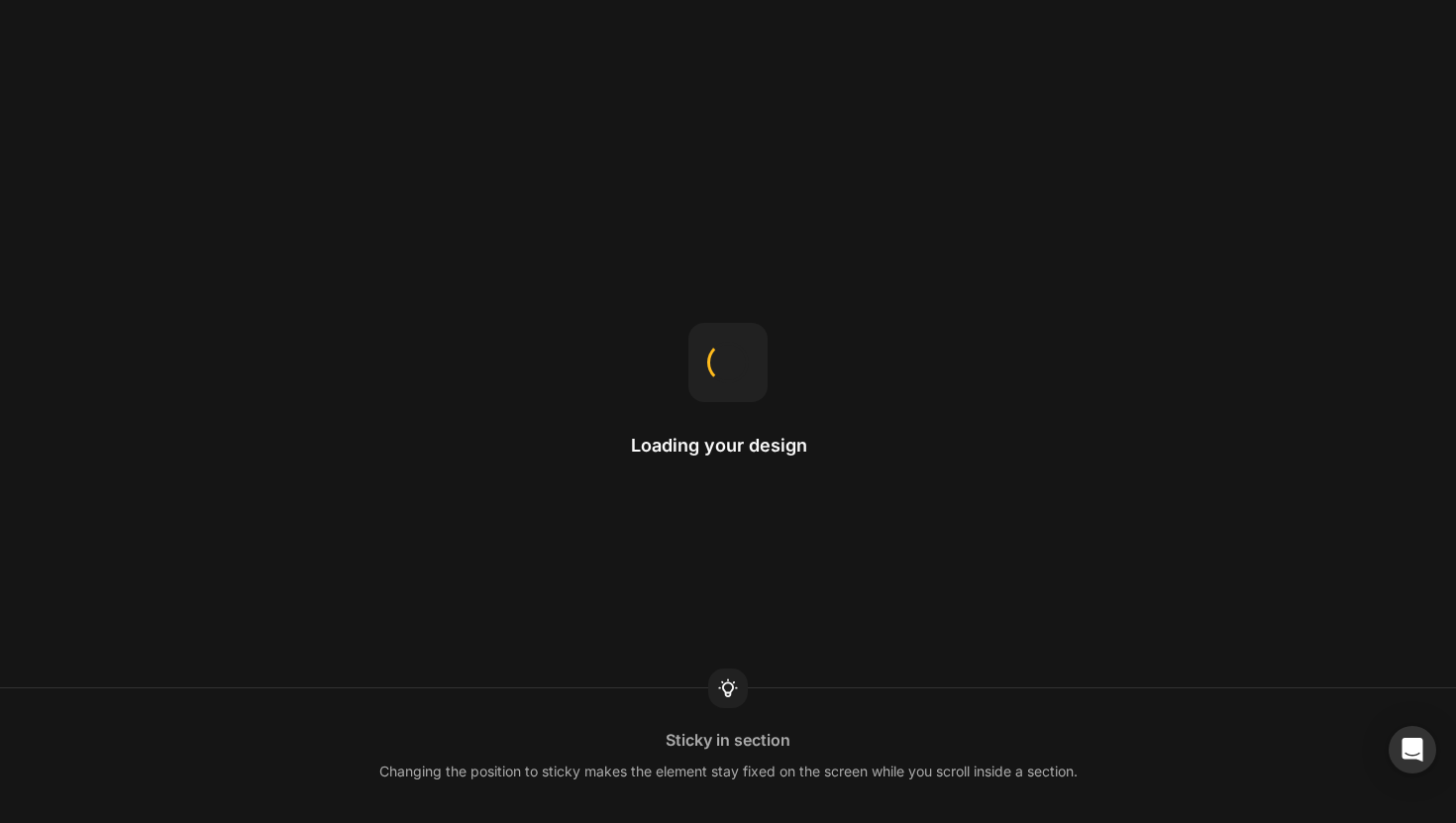 scroll, scrollTop: 0, scrollLeft: 0, axis: both 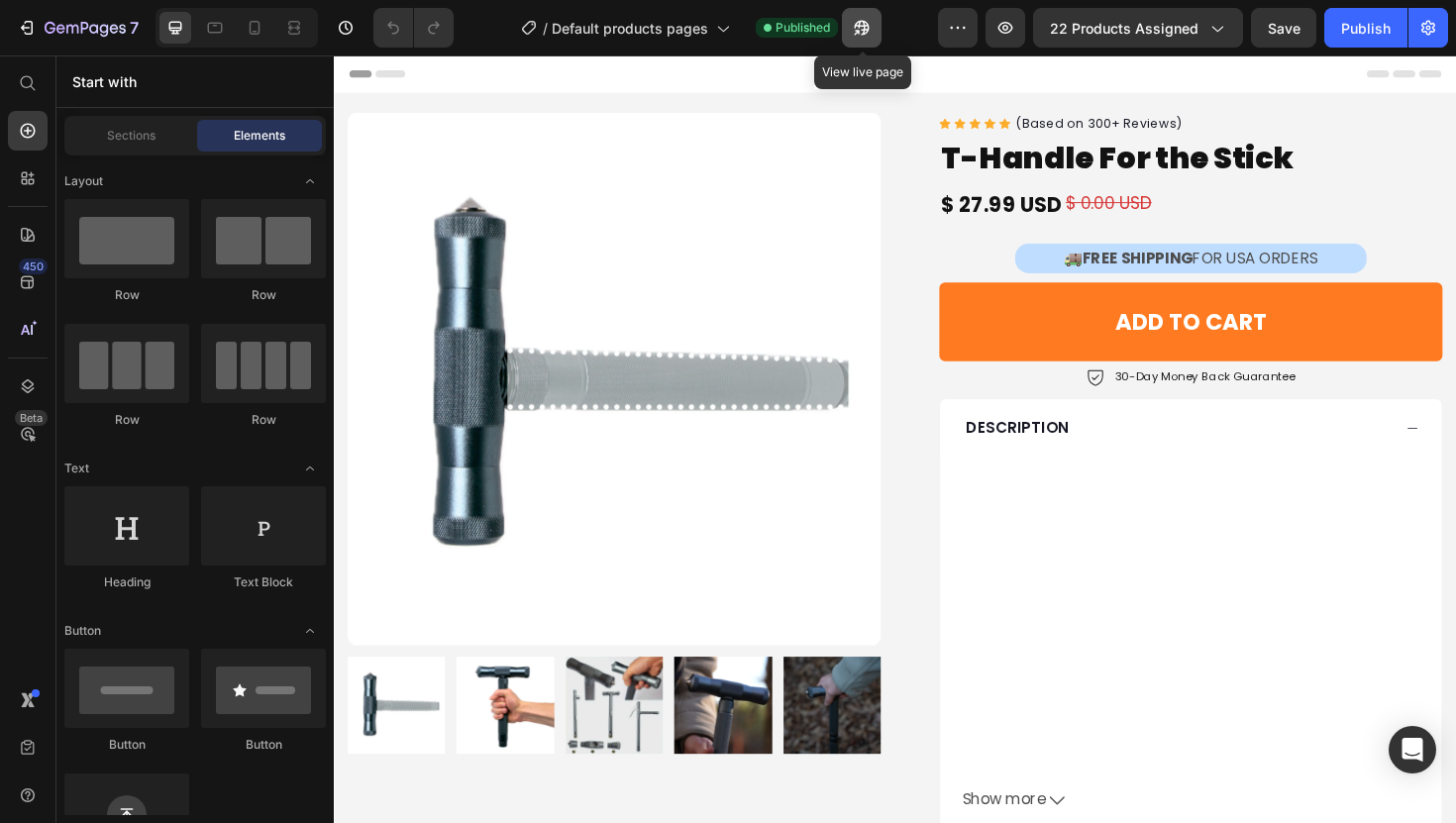 click 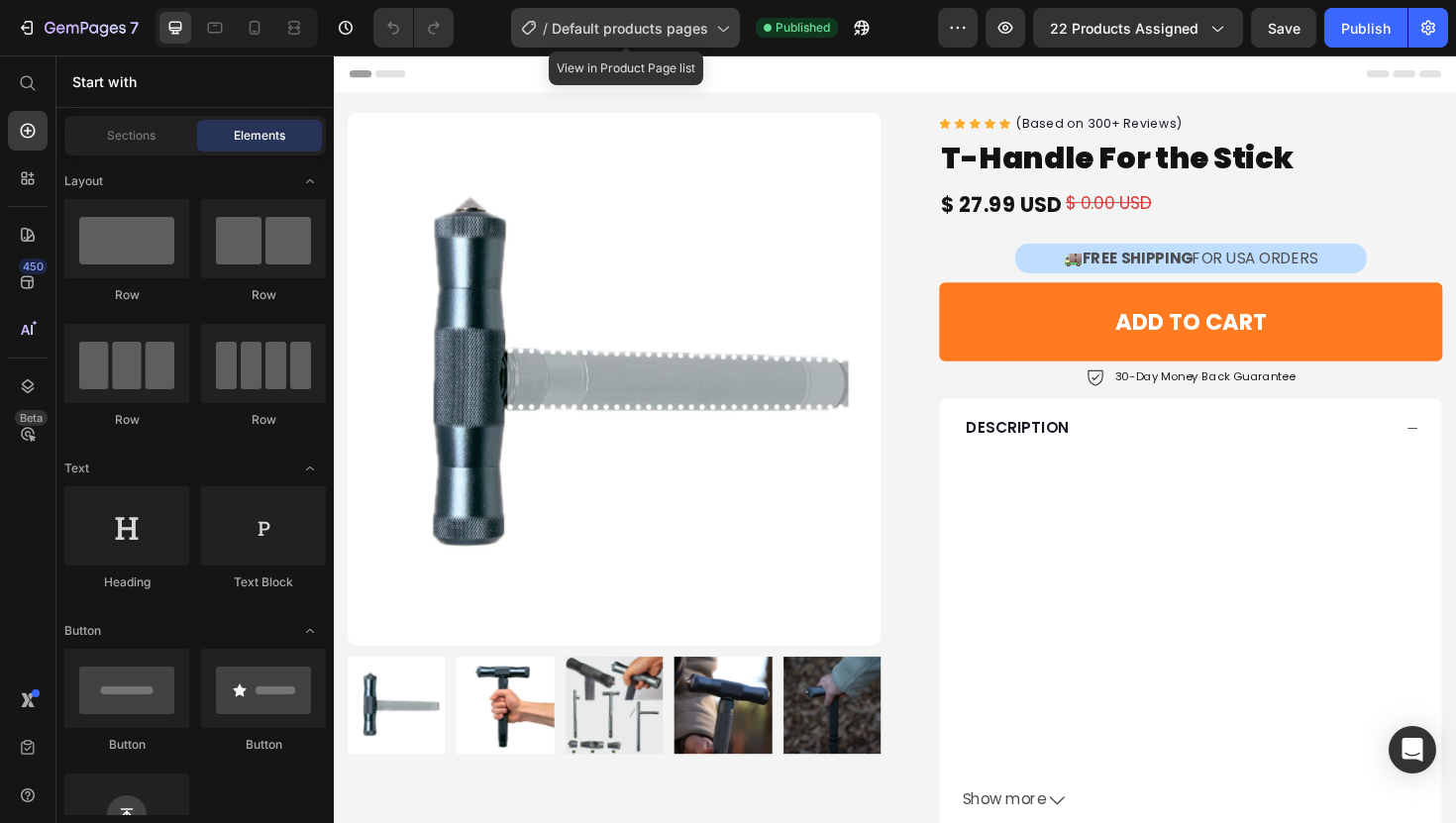 click on "Default products pages" at bounding box center (630, 28) 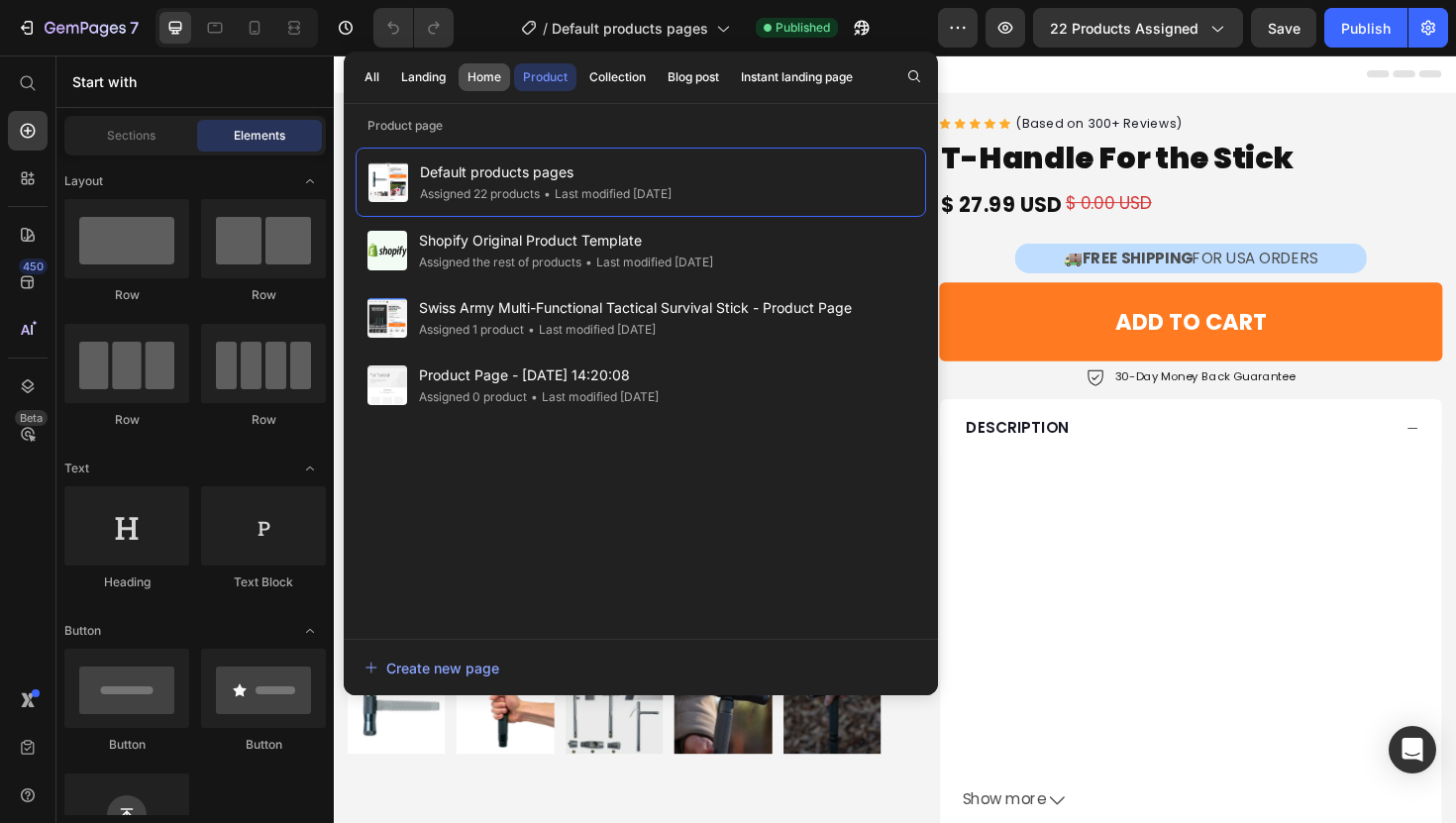 click on "Home" 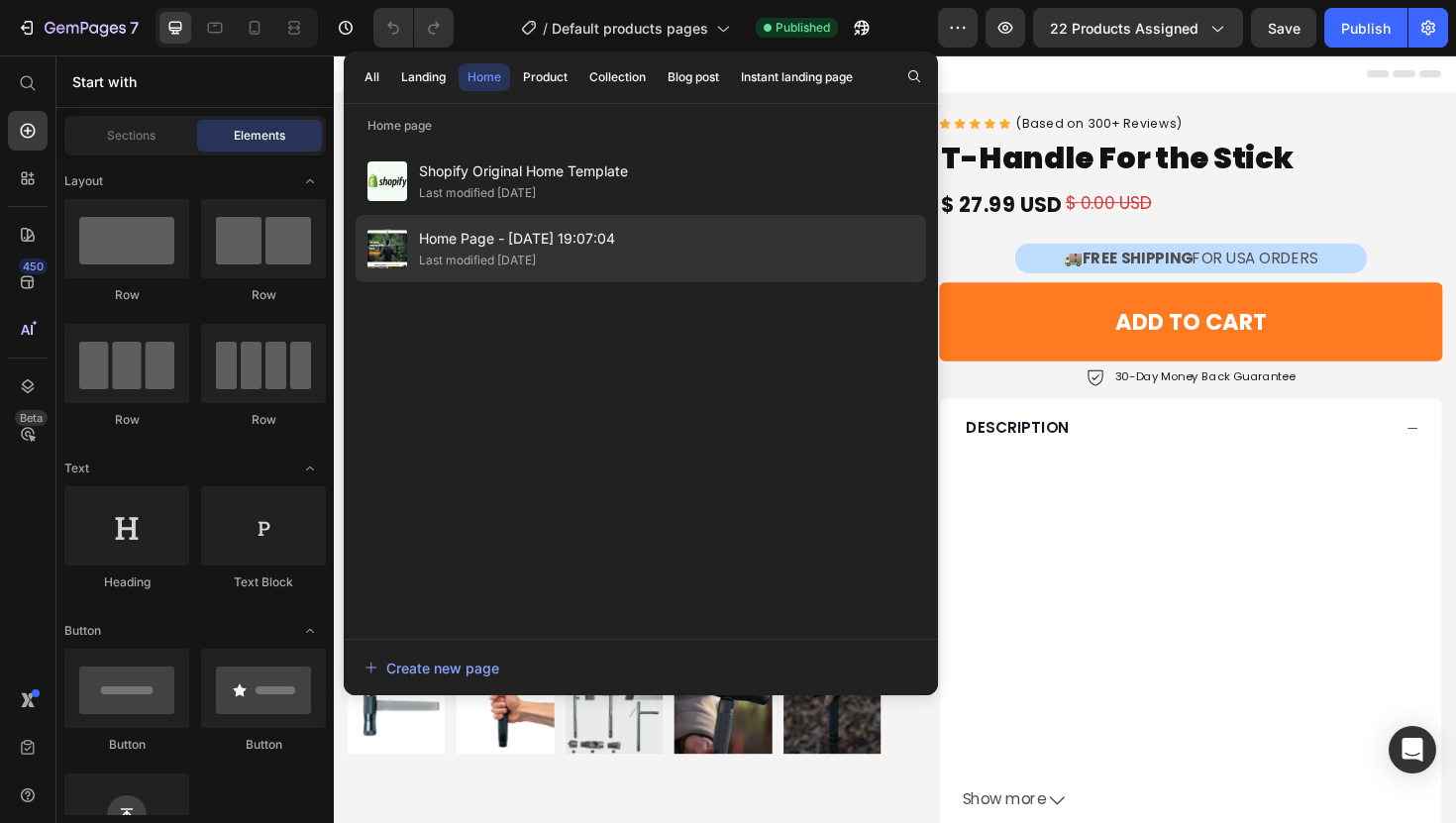 click on "Home Page - Jun 30, 19:07:04 Last modified 3 days ago" 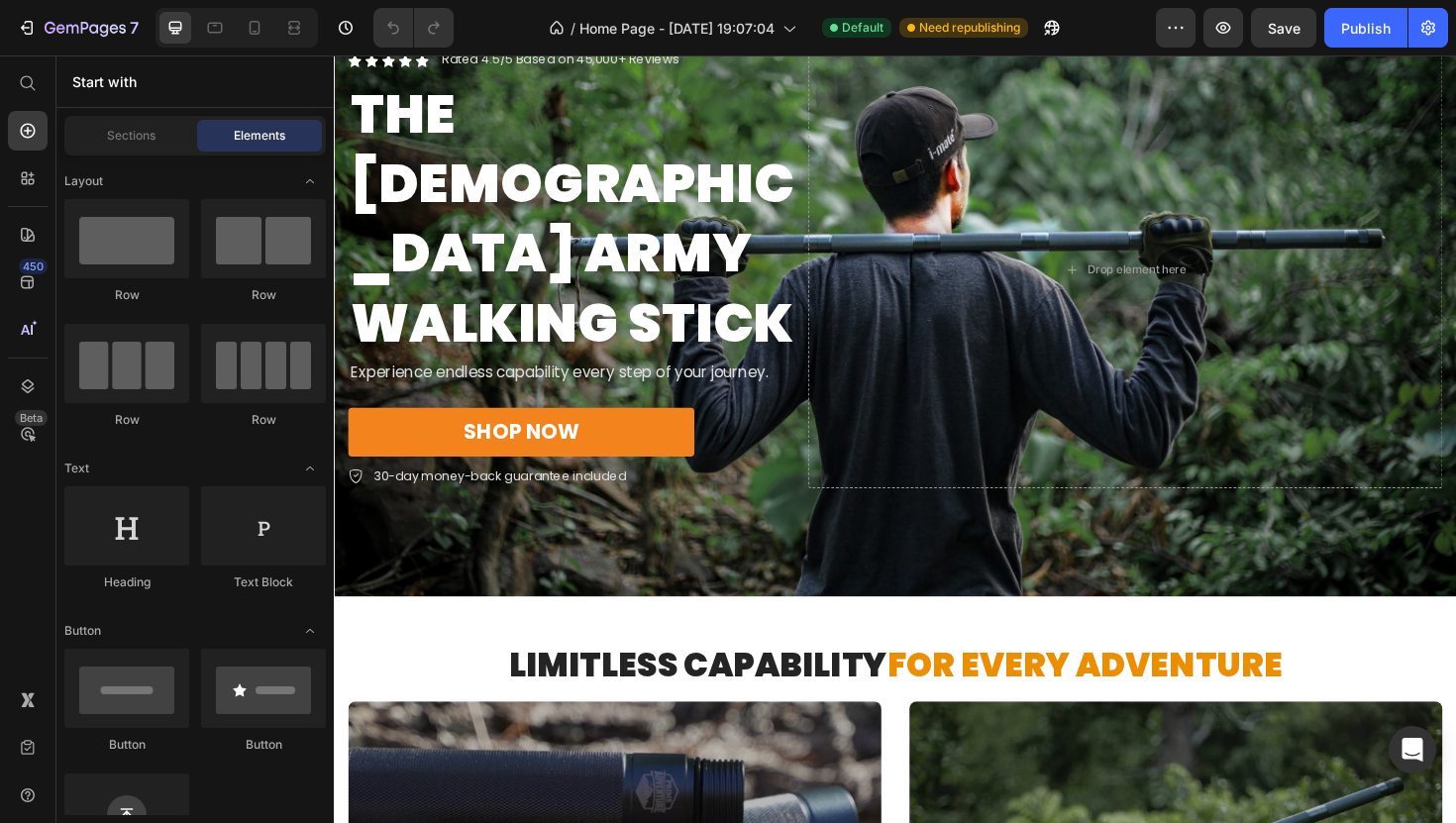 scroll, scrollTop: 0, scrollLeft: 0, axis: both 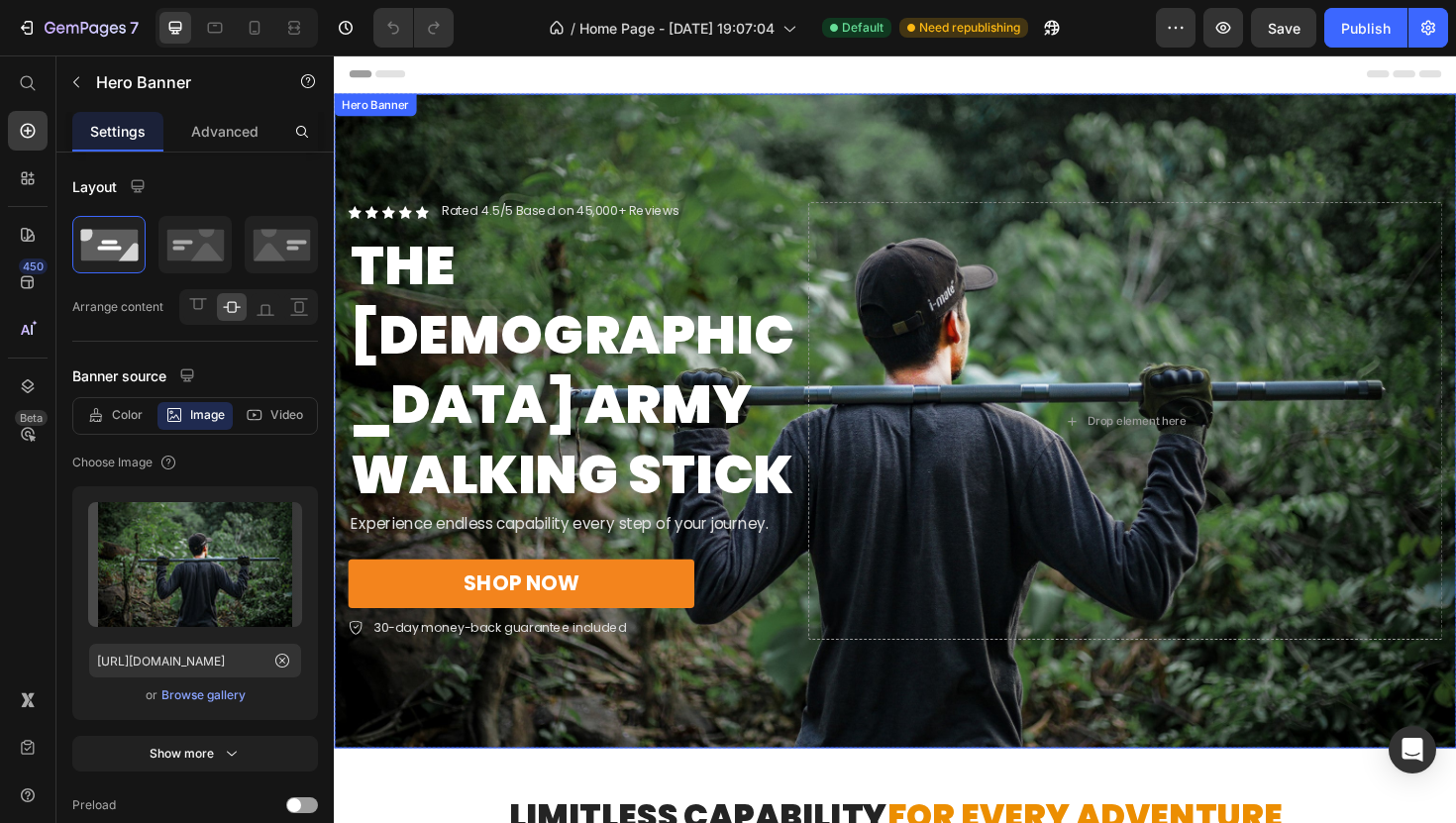 click at bounding box center [928, 443] 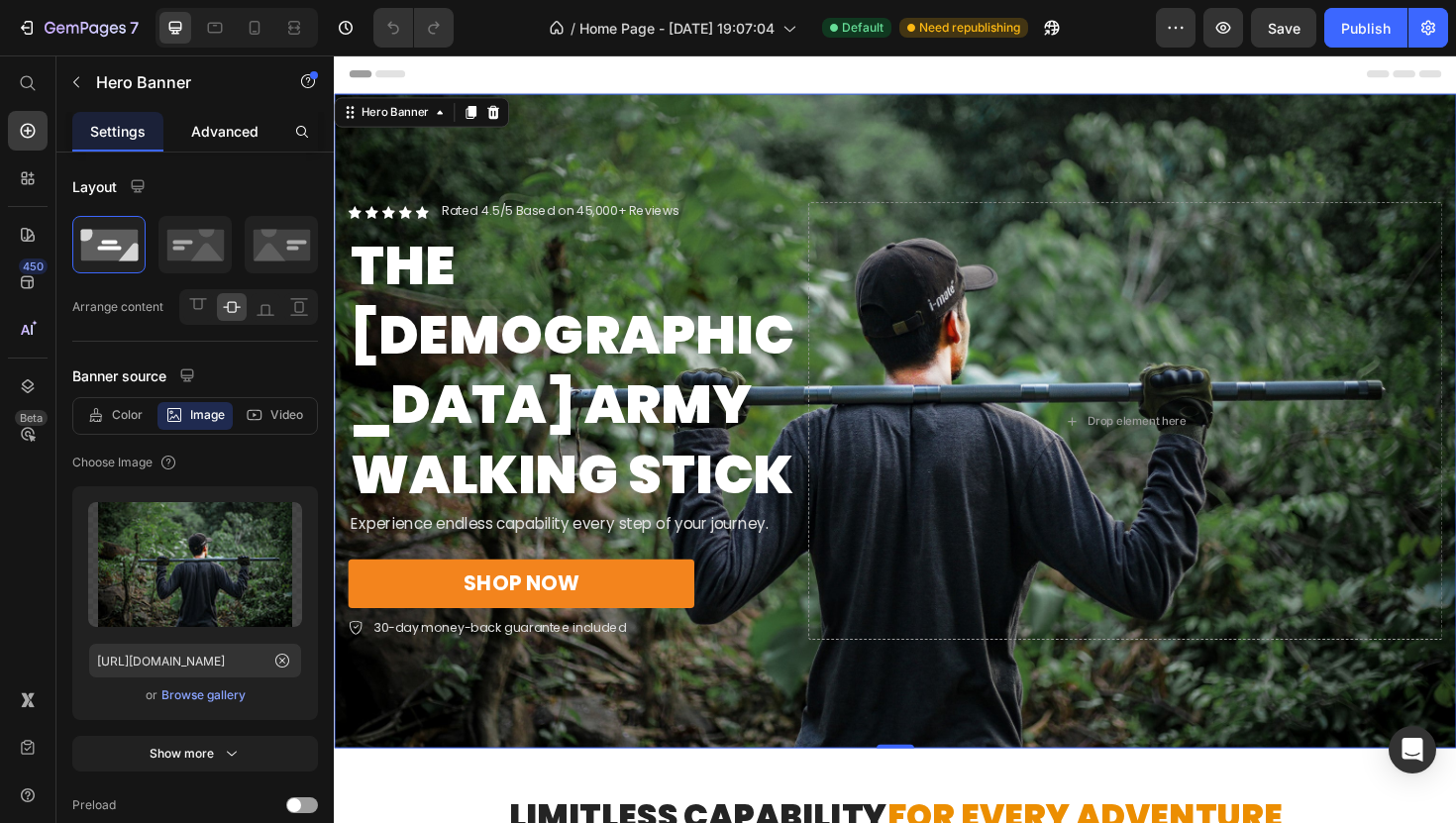 click on "Advanced" 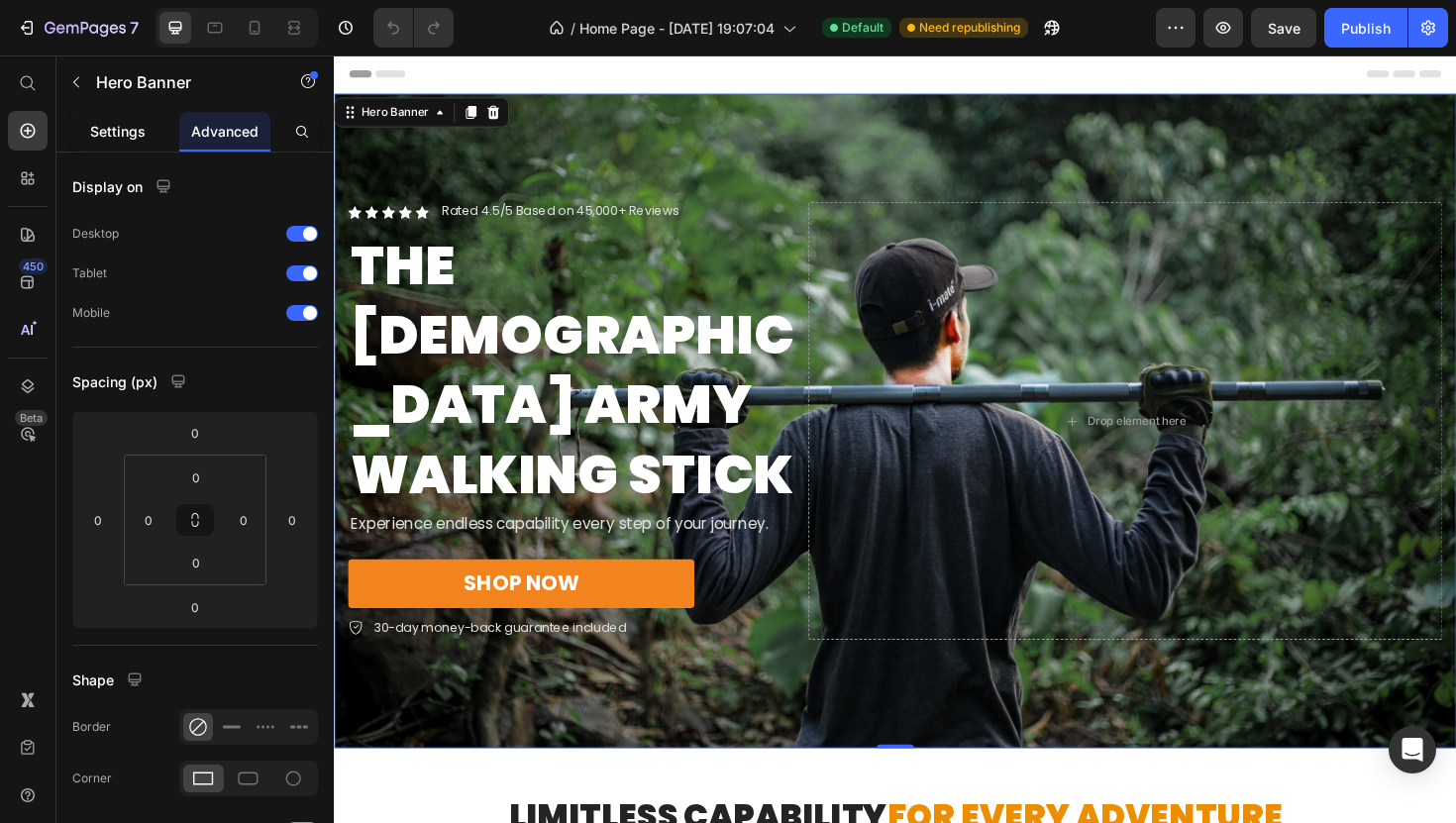 click on "Settings" at bounding box center [118, 131] 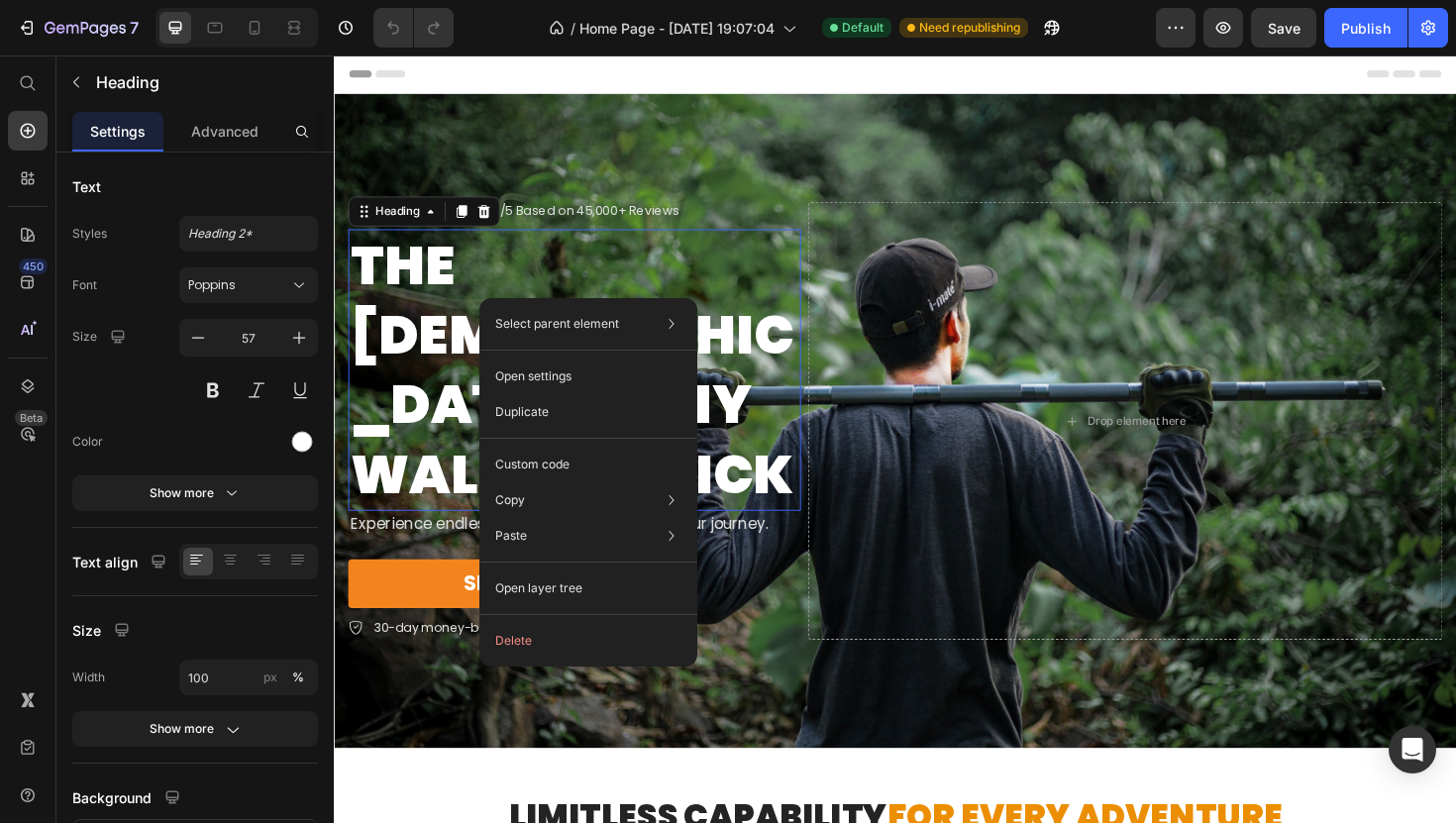 drag, startPoint x: 524, startPoint y: 312, endPoint x: 603, endPoint y: 327, distance: 80.411442 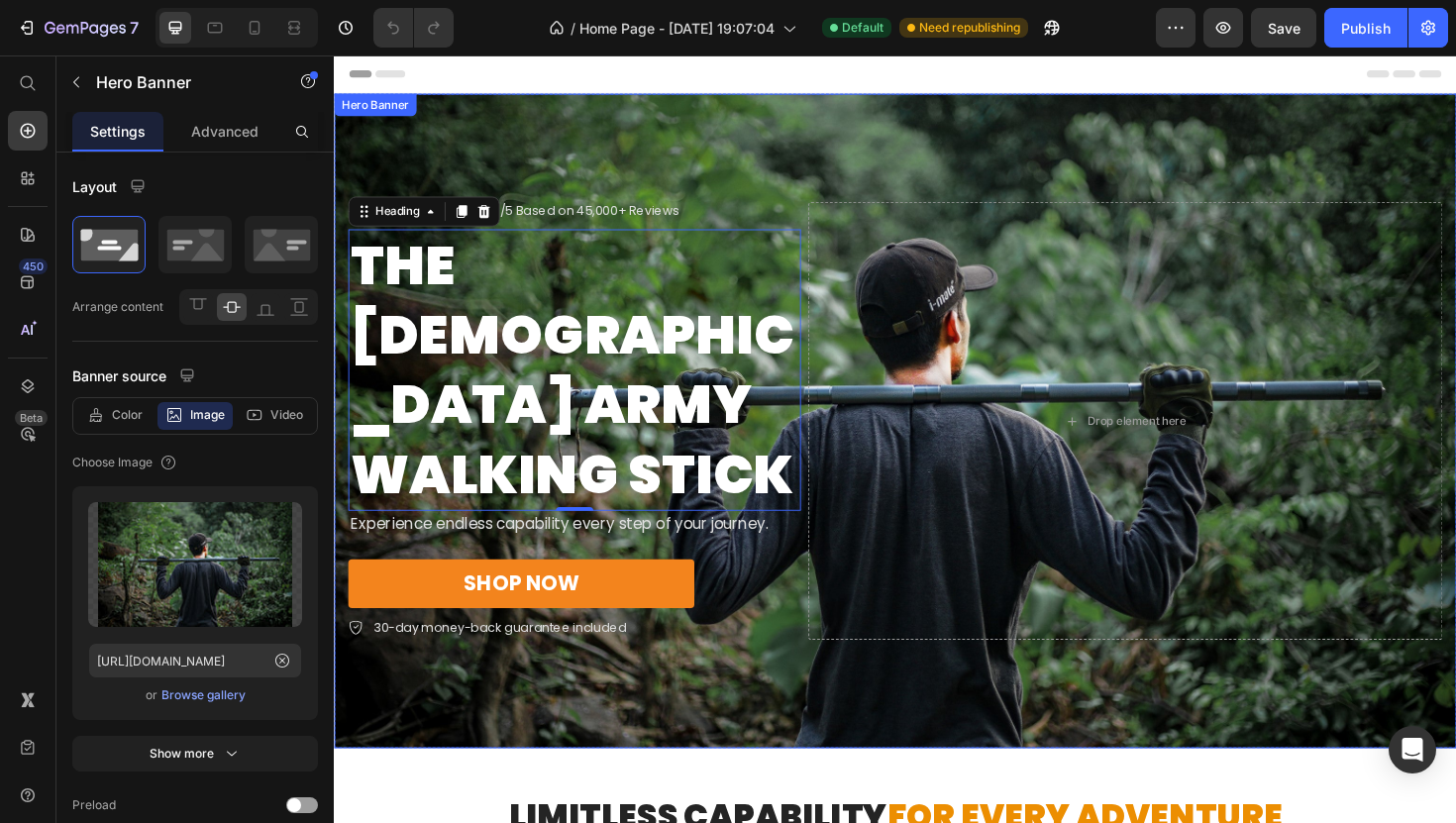click at bounding box center (928, 443) 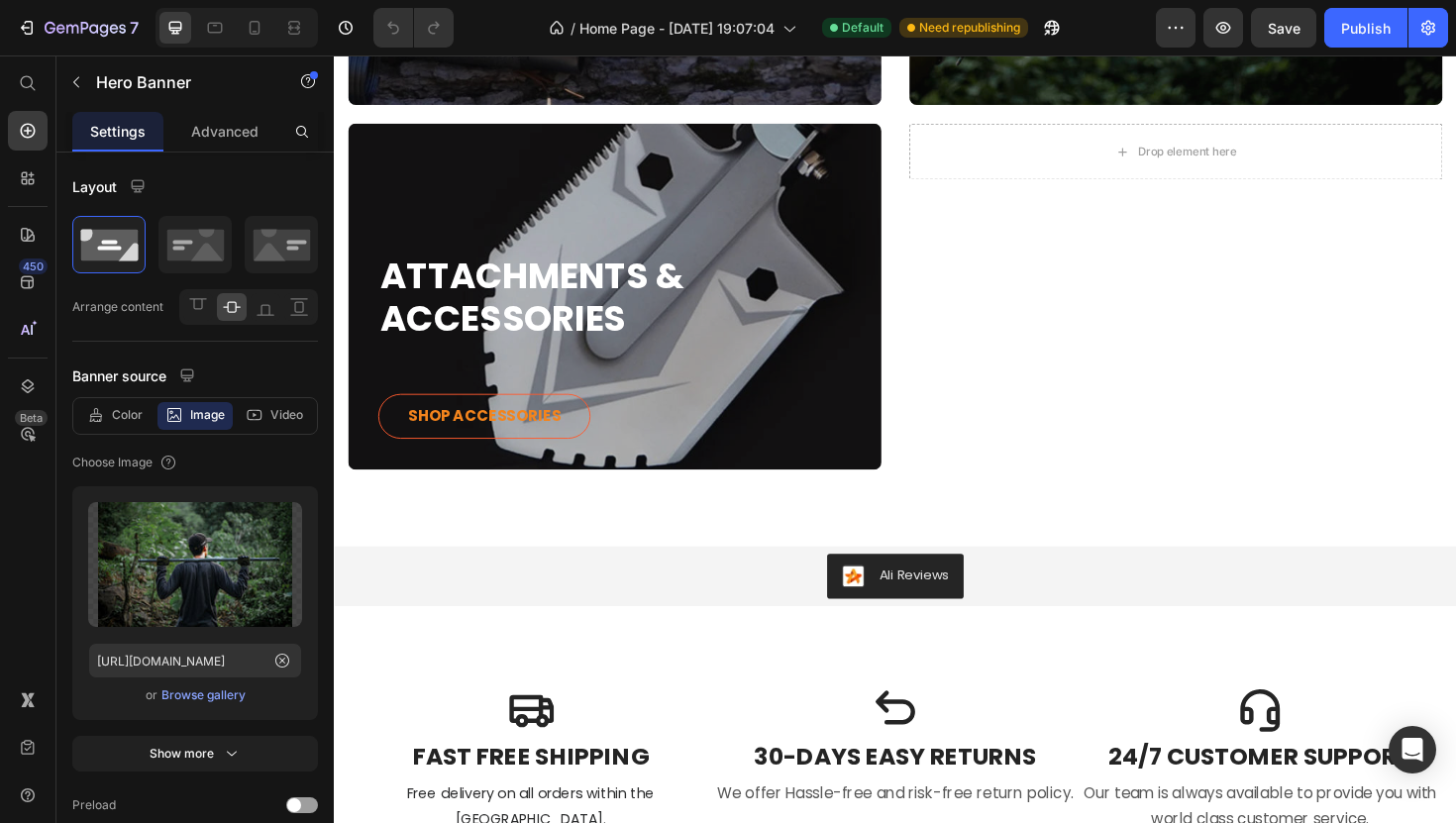 scroll, scrollTop: 1478, scrollLeft: 0, axis: vertical 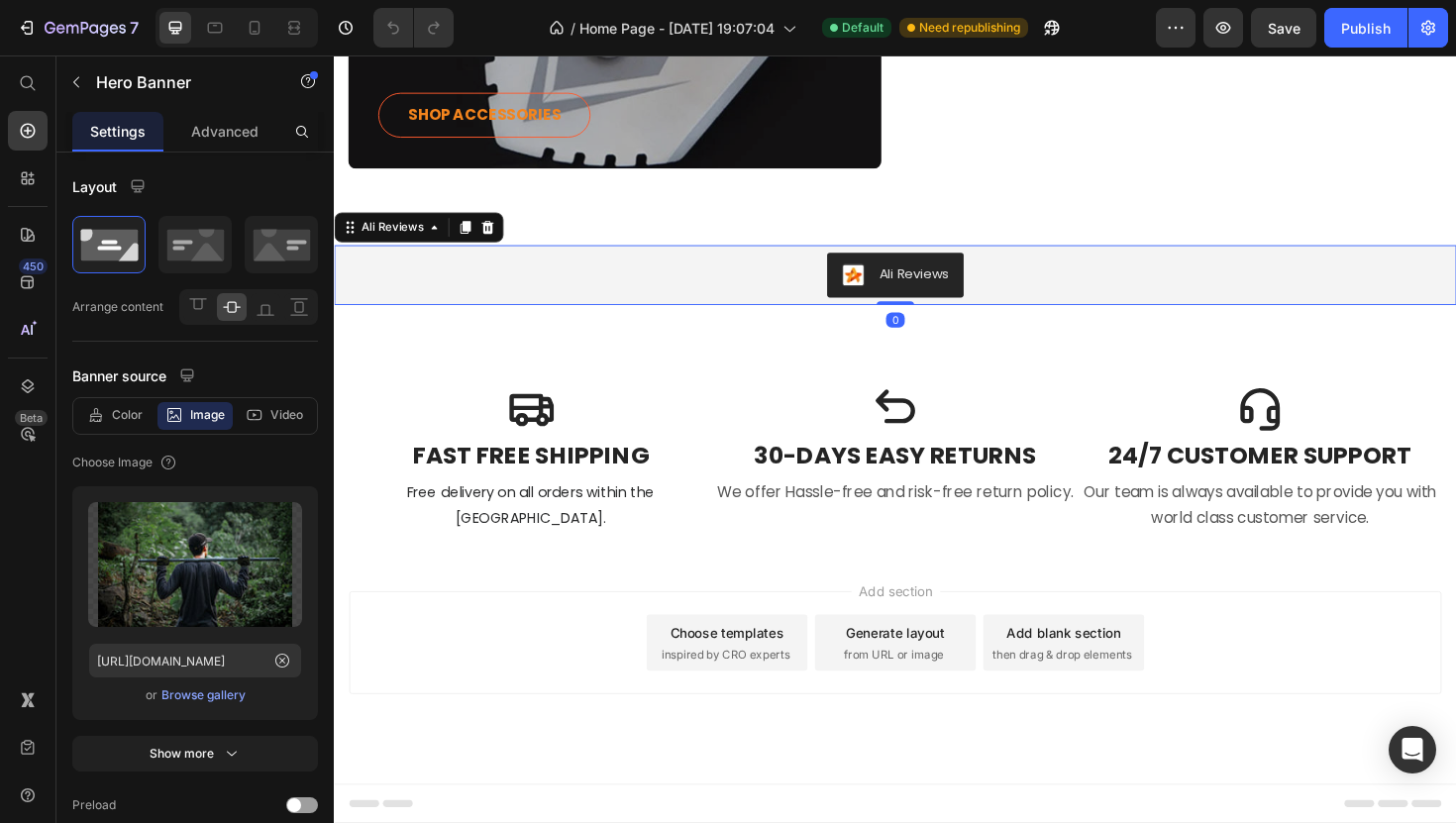 click on "Ali Reviews" at bounding box center (928, 288) 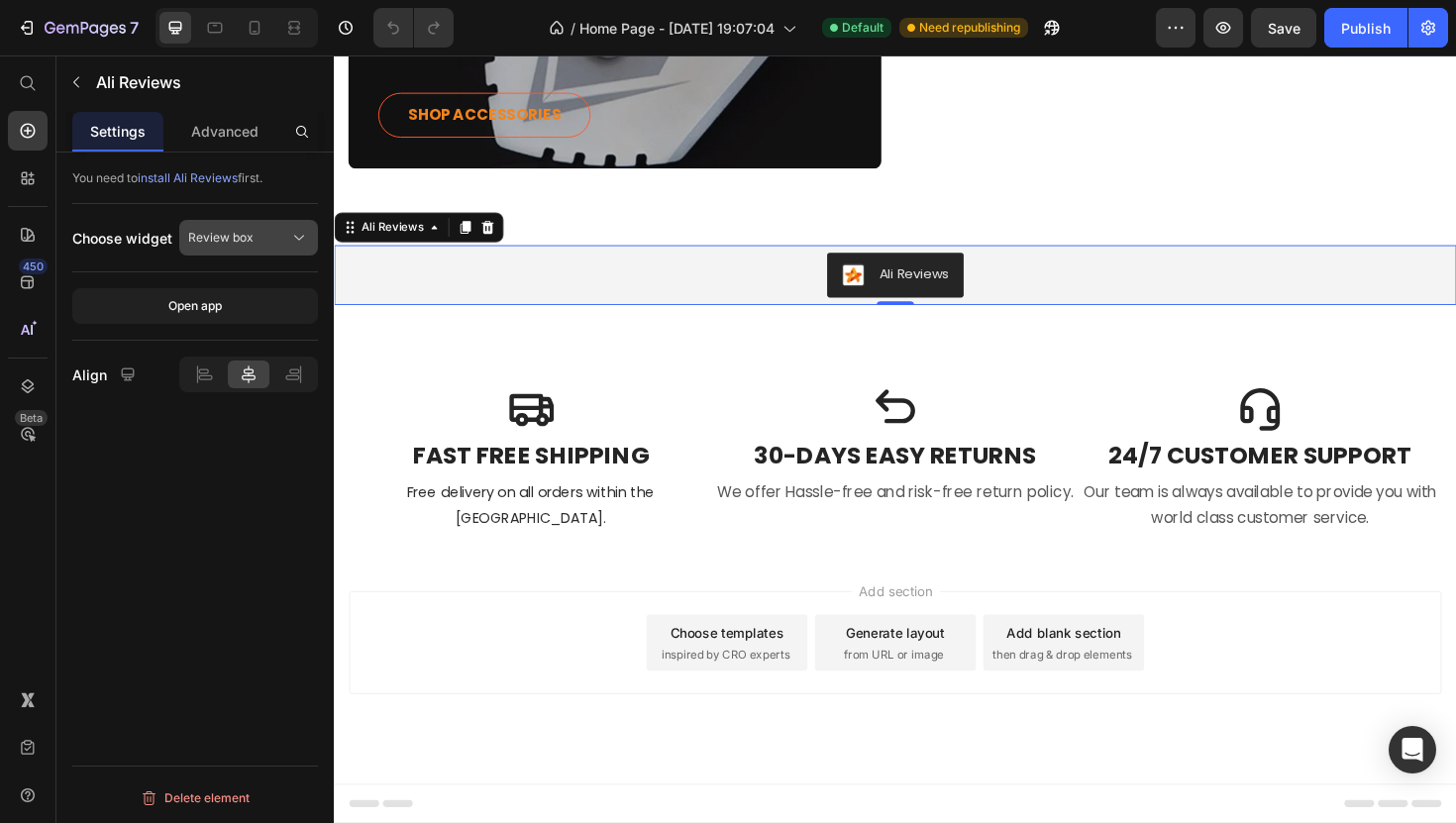click on "Review box" 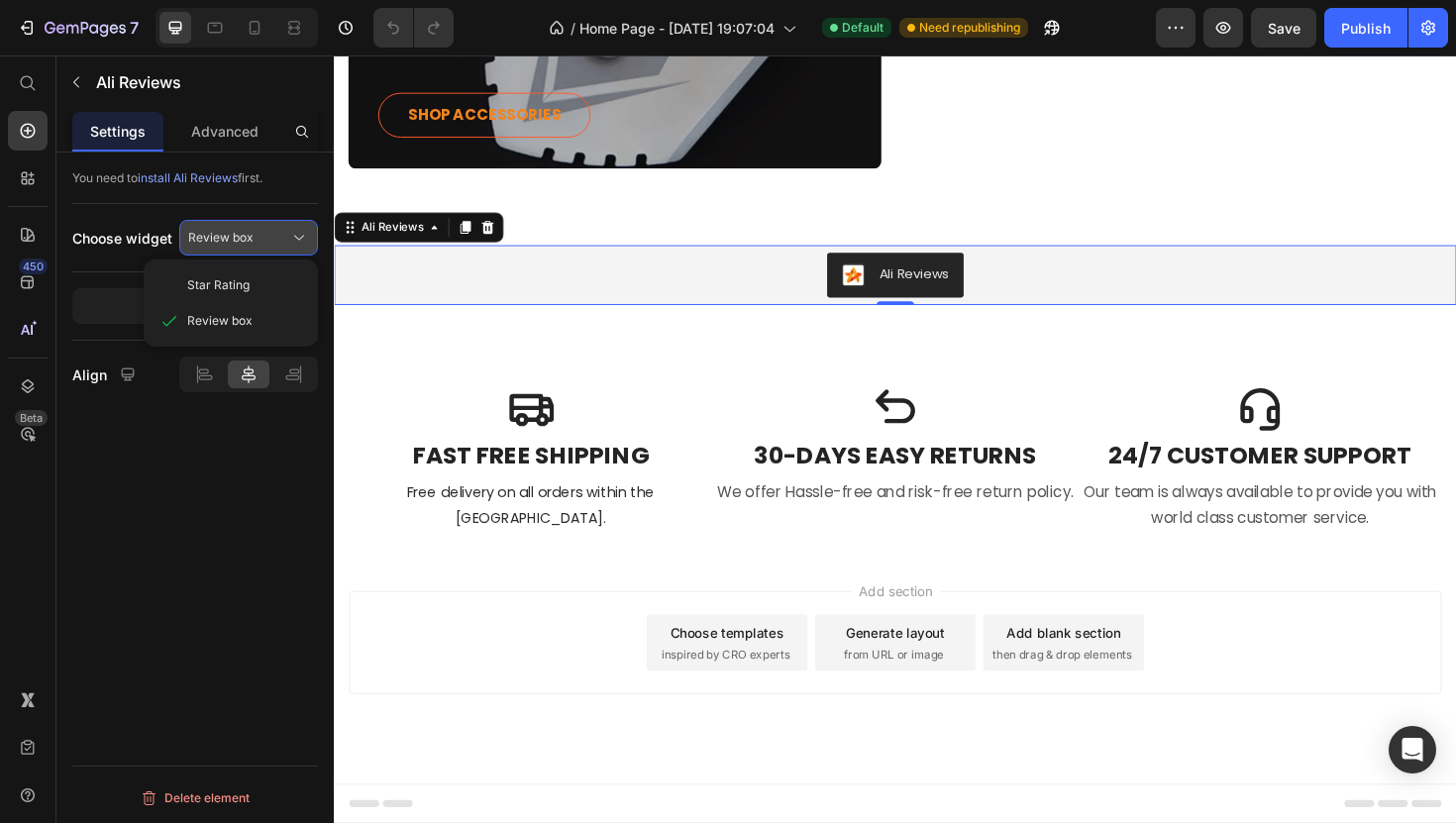 click on "Review box" 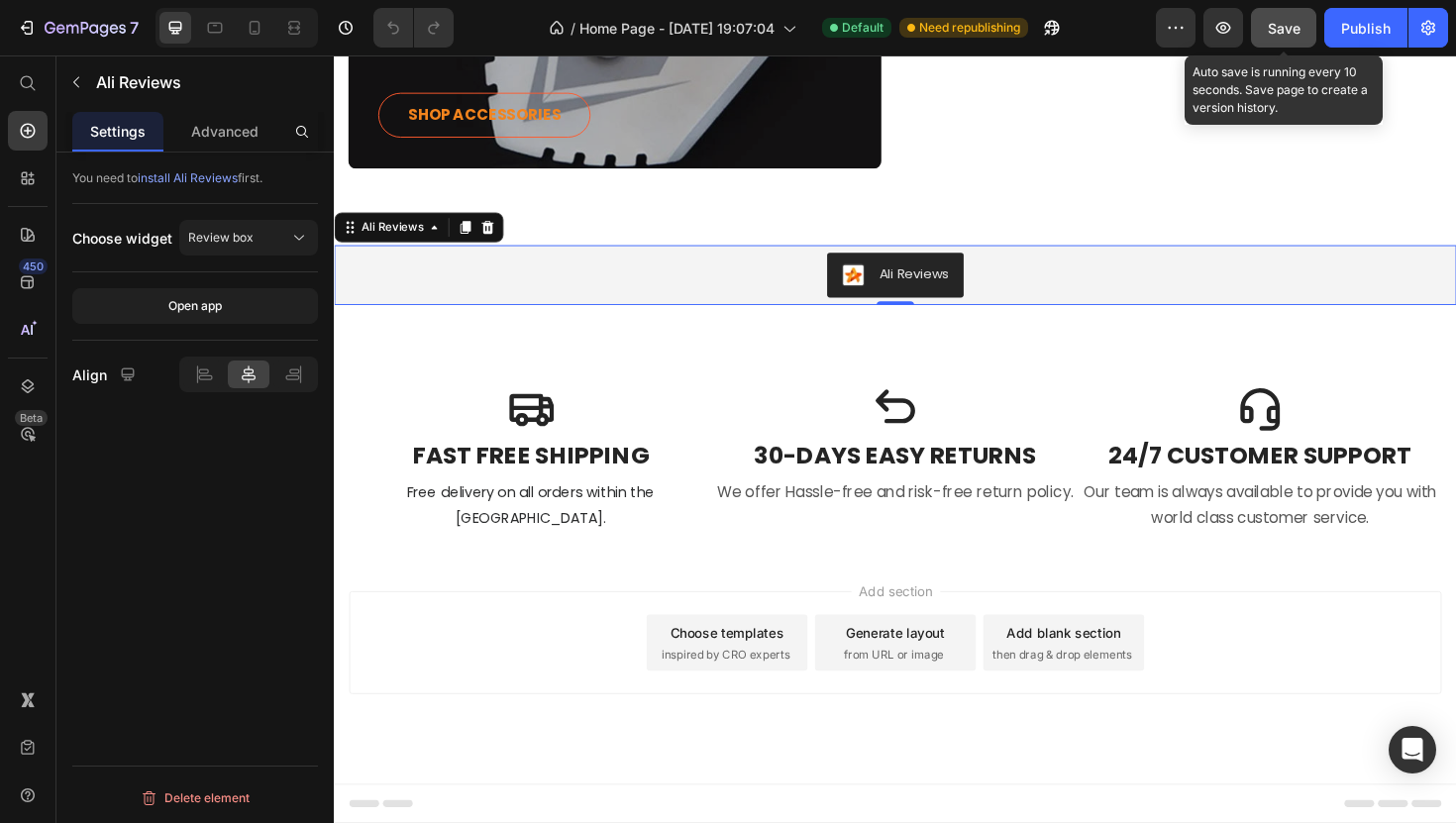 click on "Save" 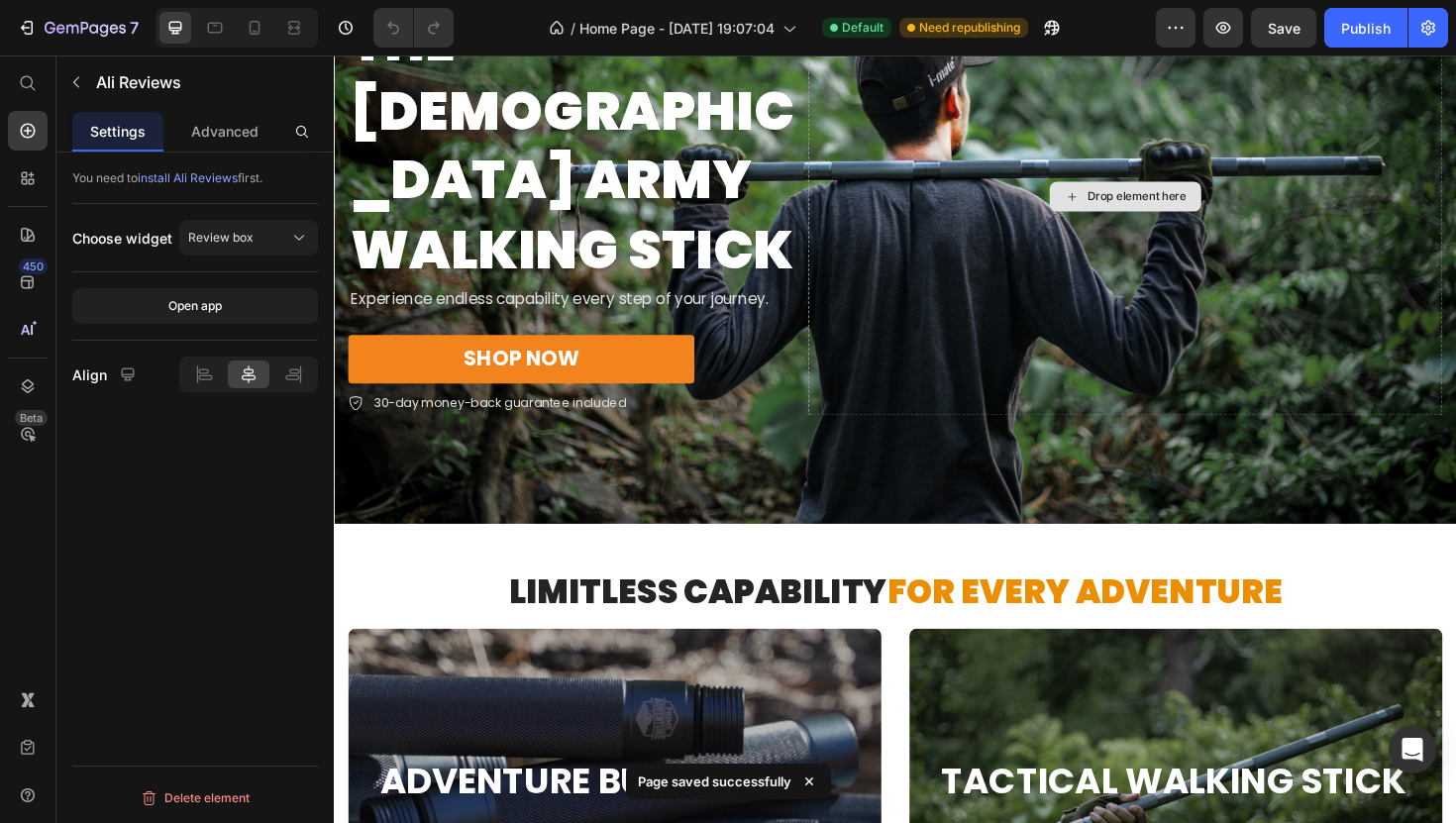scroll, scrollTop: 0, scrollLeft: 0, axis: both 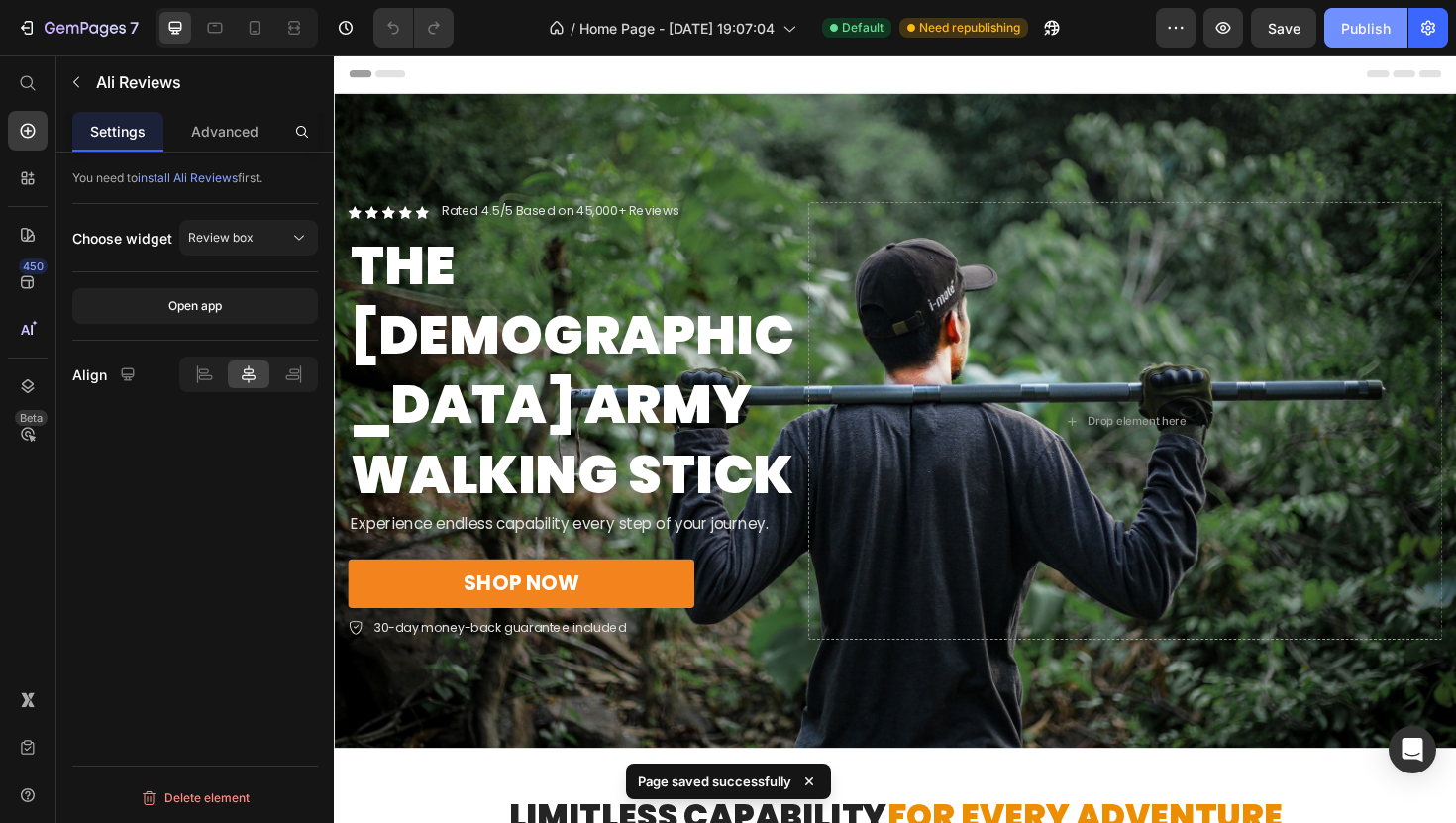 click on "Publish" 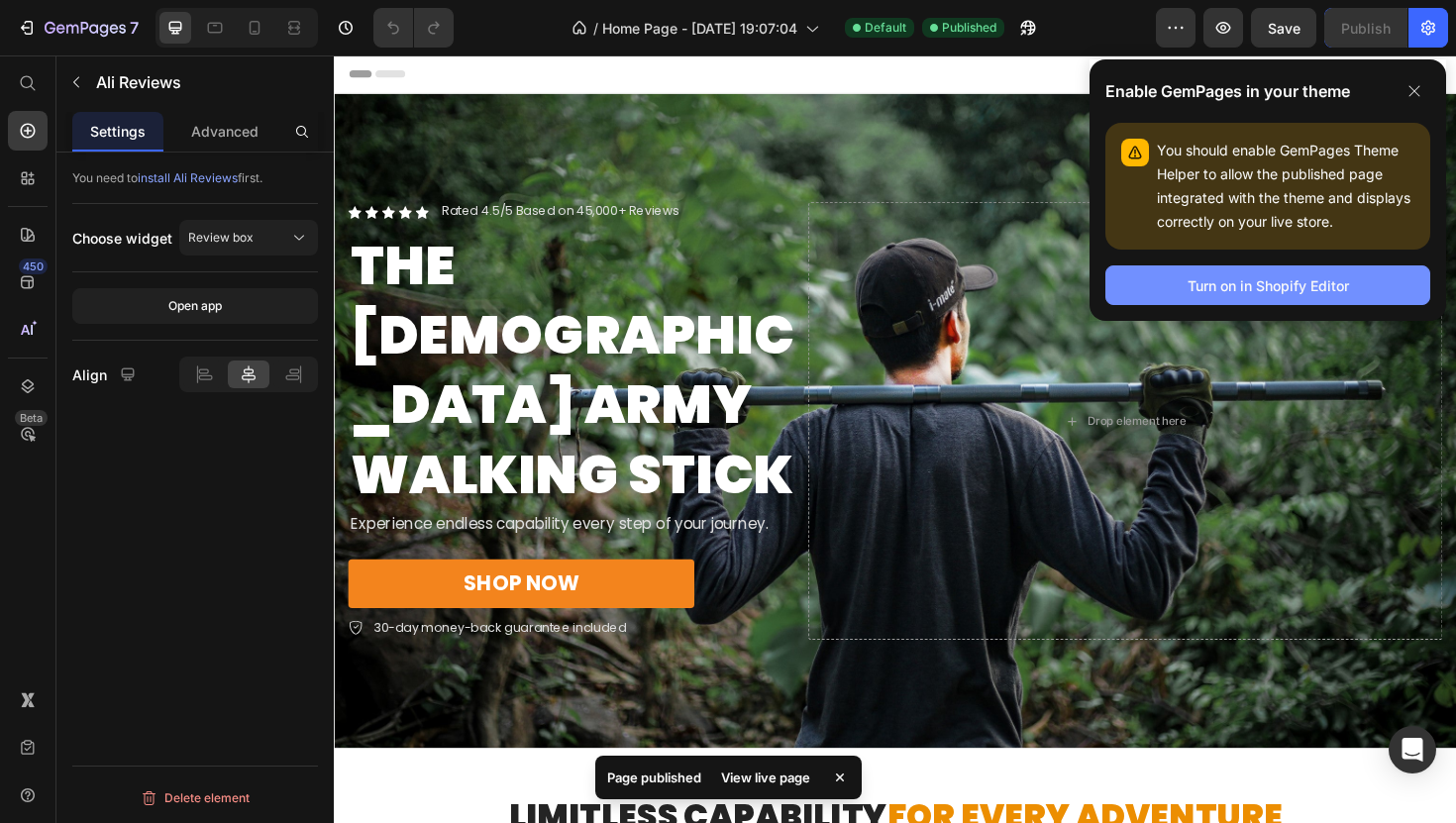click on "Turn on in Shopify Editor" at bounding box center [1268, 285] 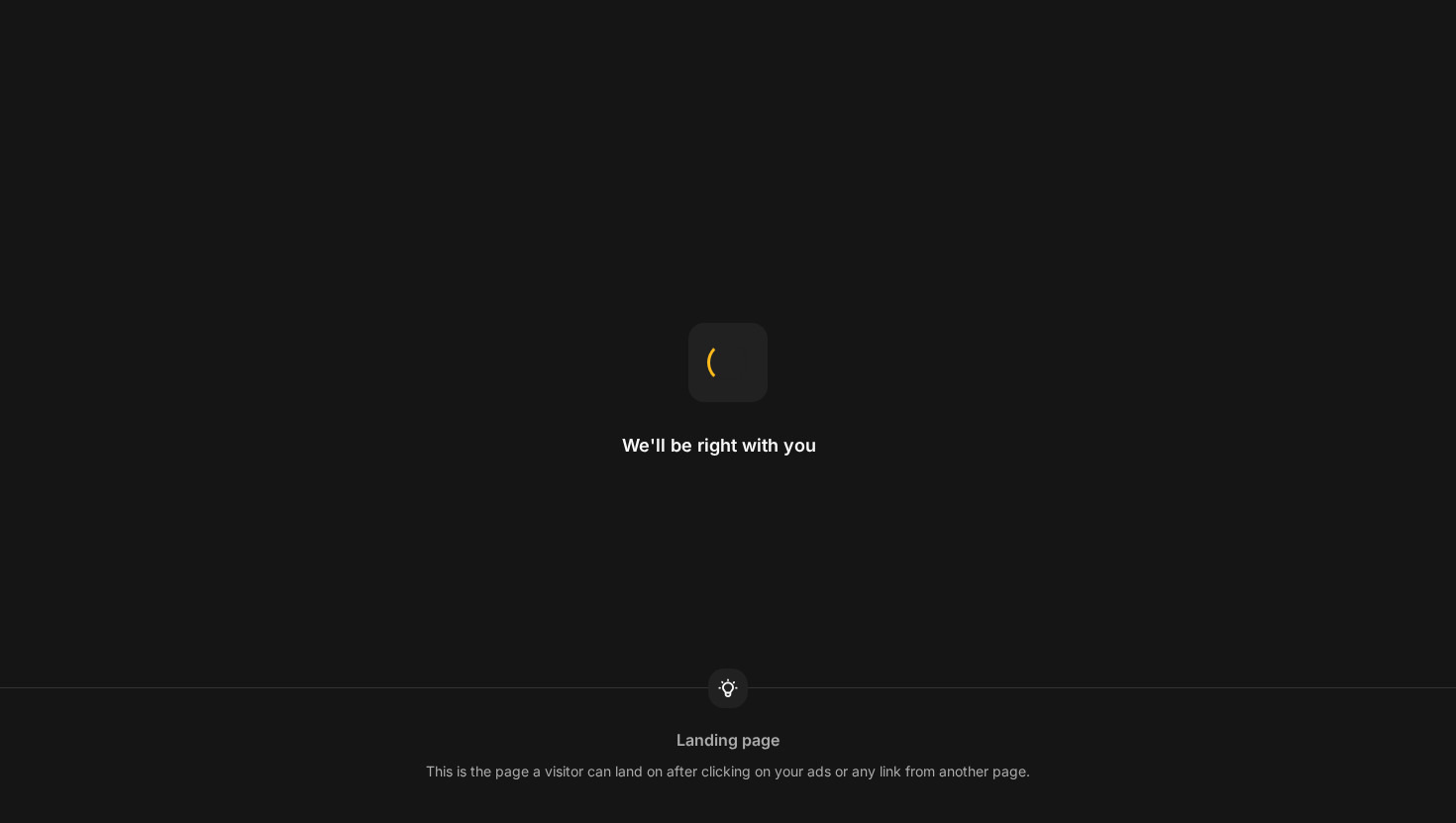 scroll, scrollTop: 0, scrollLeft: 0, axis: both 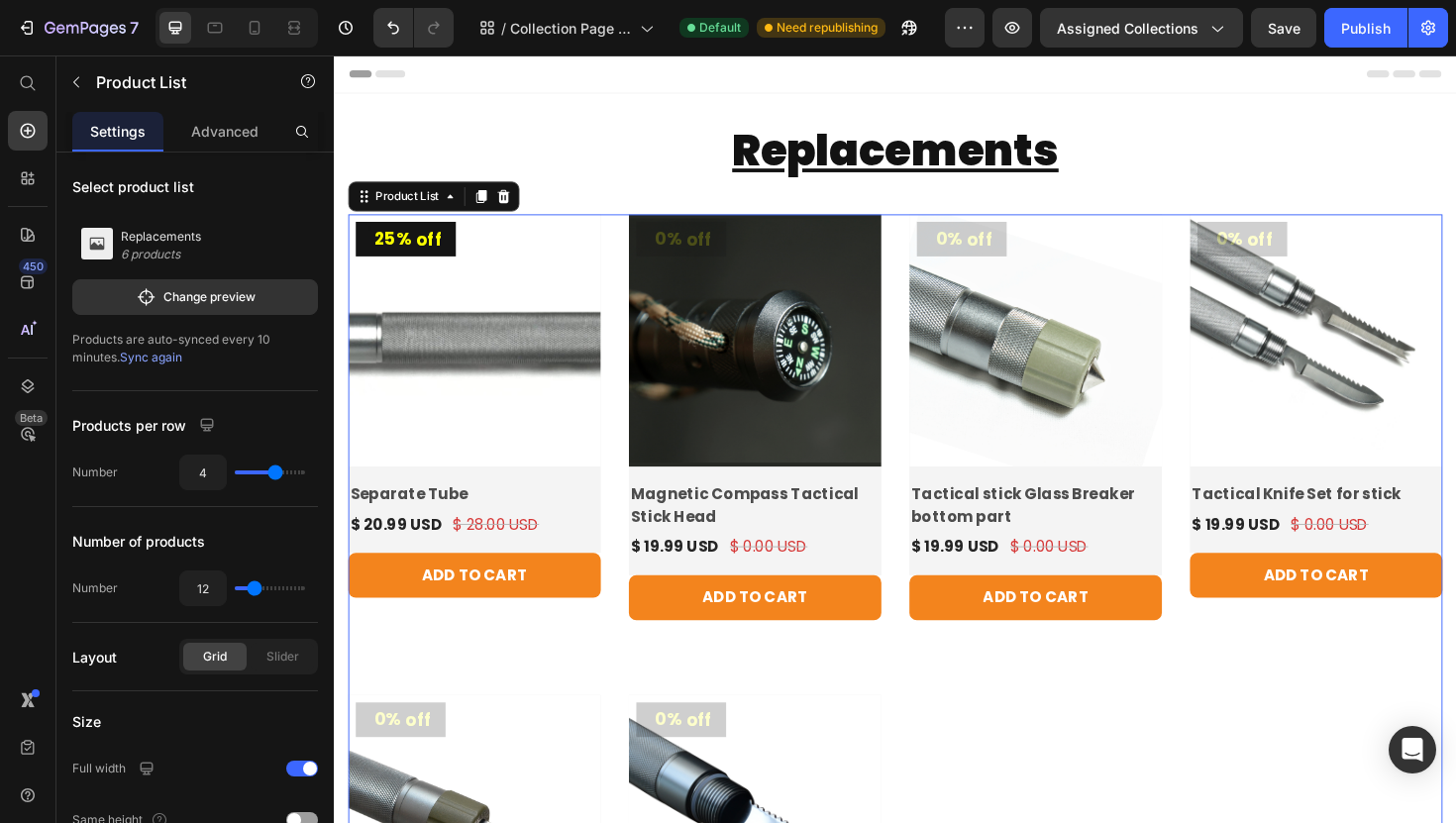 click on "25% off (P) Tag Product Images & Gallery Row Separate Tube (P) Title $ 20.99 USD (P) Price $ 28.00 USD (P) Price Row Row ADD TO CART (P) Cart Button 0% off (P) Tag Product Images & Gallery Row Magnetic Compass Tactical Stick Head (P) Title $ 19.99 USD (P) Price $ 0.00 USD (P) Price Row Row ADD TO CART (P) Cart Button 0% off (P) Tag Product Images & Gallery Row Tactical stick Glass Breaker bottom part (P) Title $ 19.99 USD (P) Price $ 0.00 USD (P) Price Row Row ADD TO CART (P) Cart Button 0% off (P) Tag Product Images & Gallery Row Tactical Knife Set for stick (P) Title $ 19.99 USD (P) Price $ 0.00 USD (P) Price Row Row ADD TO CART (P) Cart Button 0% off (P) Tag Product Images & Gallery Row Tactical Spearhead (P) Title $ 20.00 USD (P) Price $ 0.00 USD (P) Price Row Row ADD TO CART (P) Cart Button 0% off (P) Tag Product Images & Gallery Row Tactical Harpoon (P) Title $ 20.00 USD (P) Price $ 0.00 USD (P) Price Row Row ADD TO CART (P) Cart Button" at bounding box center (928, 681) 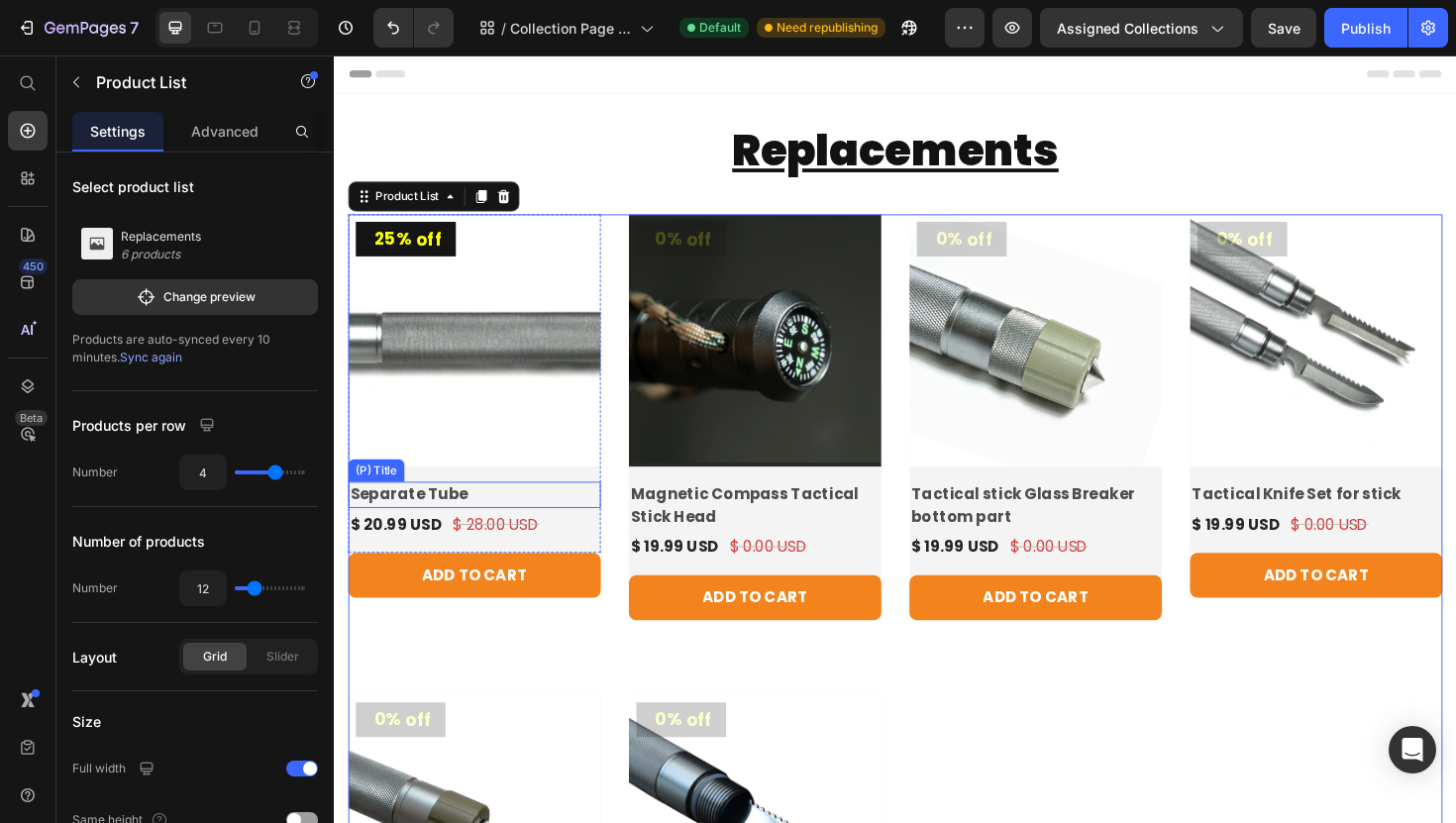 click on "Separate Tube" at bounding box center (482, 521) 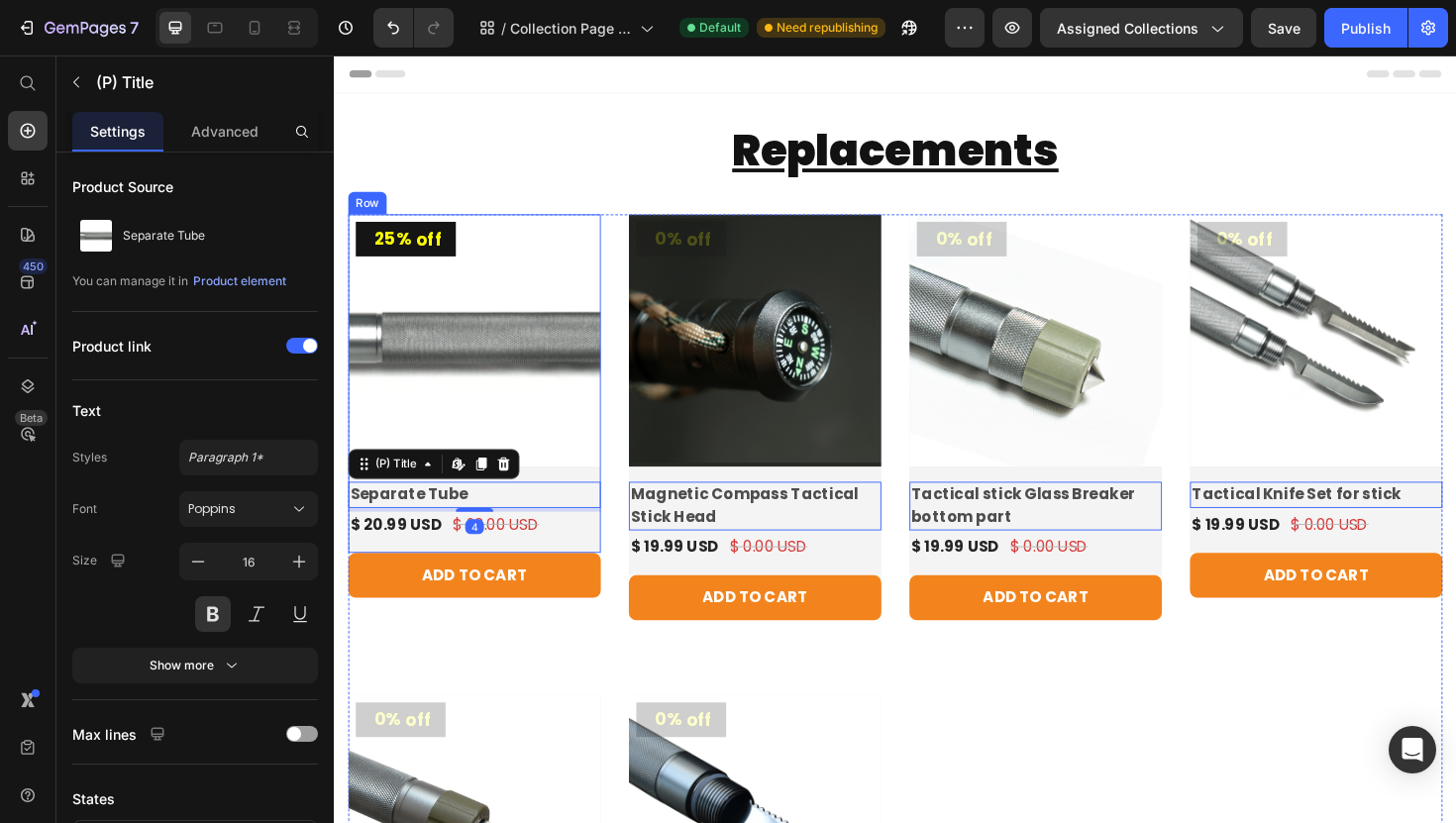 click on "25% off (P) Tag Product Images & Gallery Row Separate Tube (P) Title   Edit content in Shopify 4 $ 20.99 USD (P) Price $ 28.00 USD (P) Price Row" at bounding box center [482, 403] 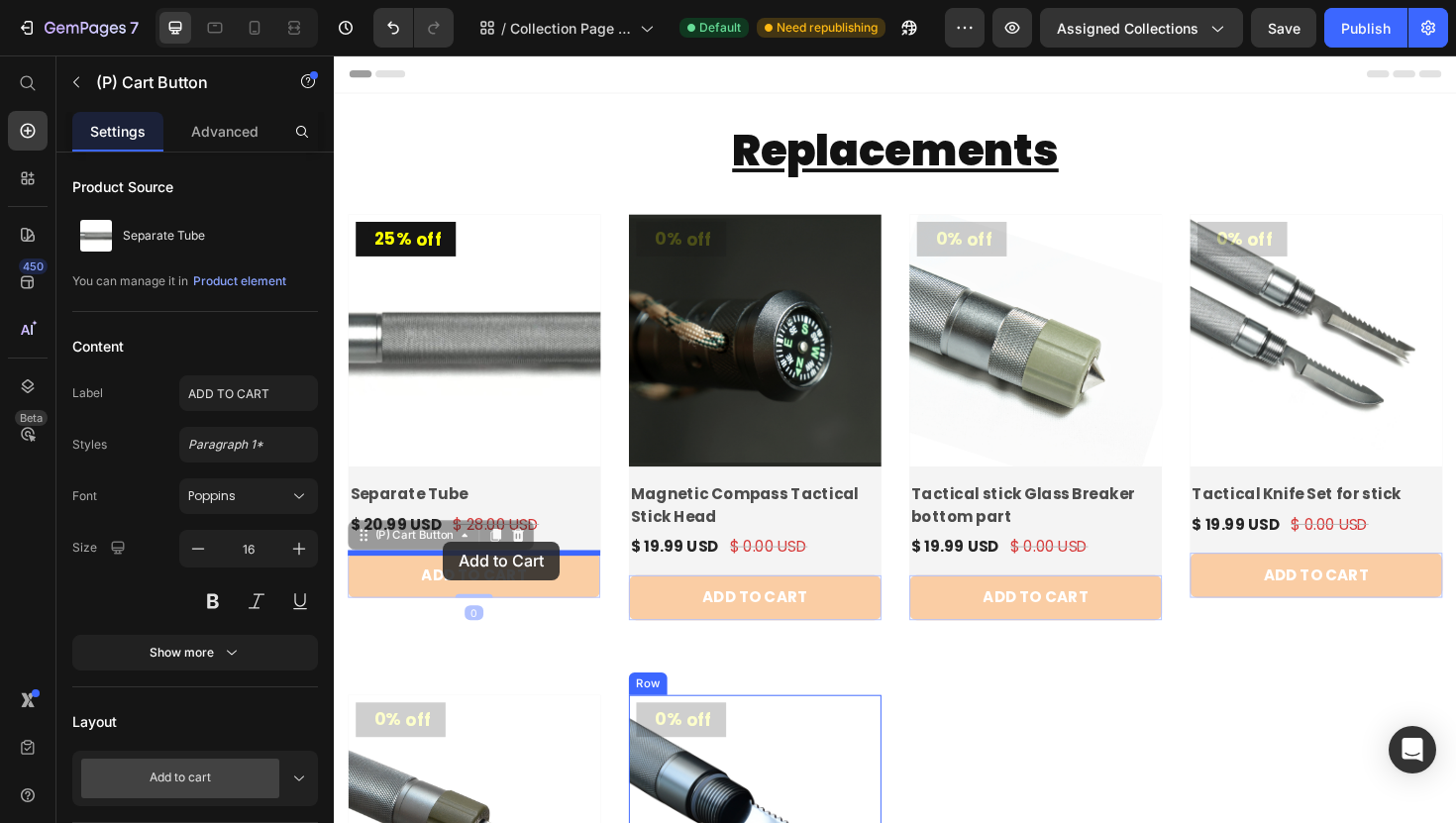 drag, startPoint x: 502, startPoint y: 604, endPoint x: 450, endPoint y: 570, distance: 62.128898 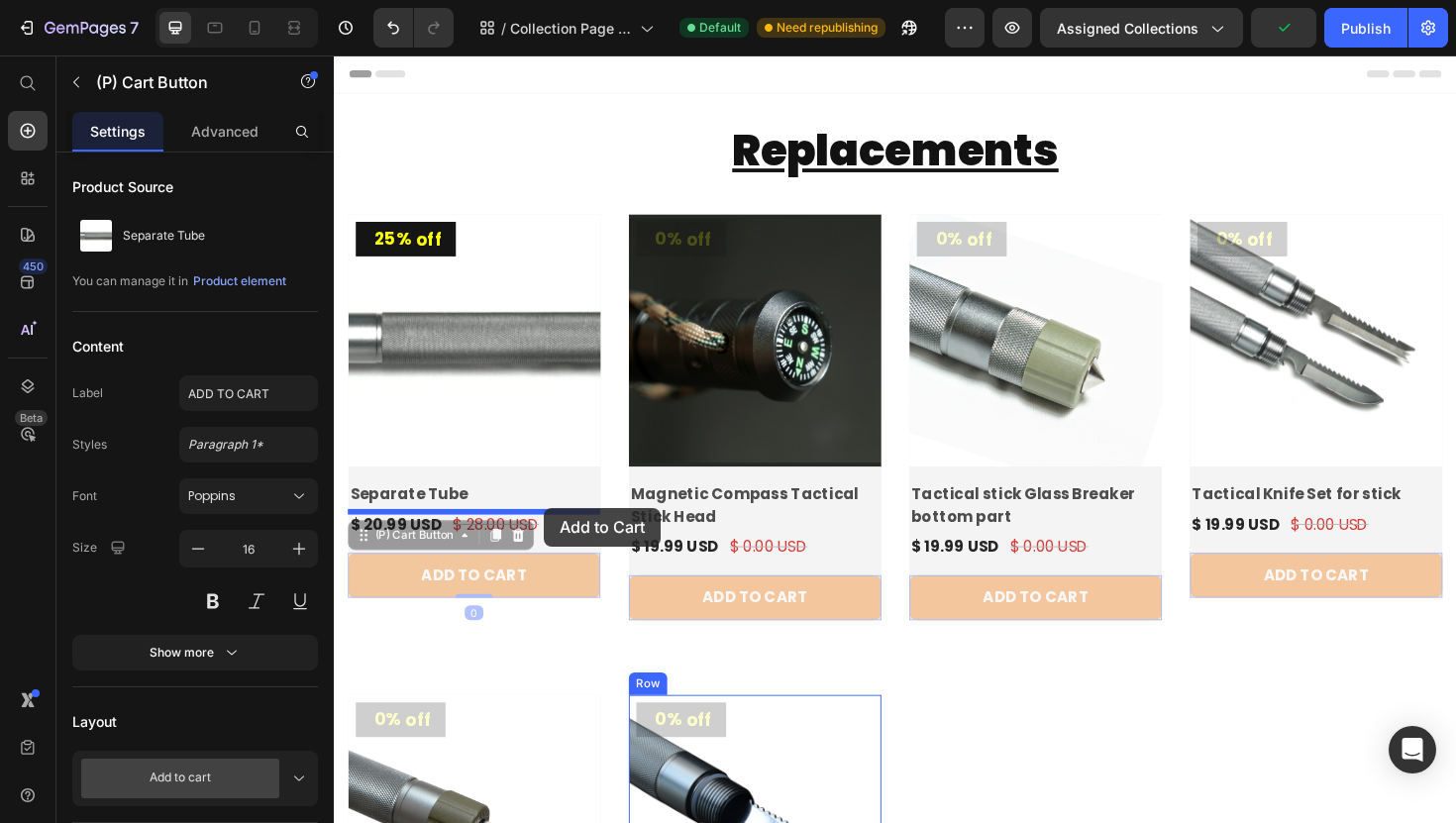 drag, startPoint x: 572, startPoint y: 601, endPoint x: 556, endPoint y: 535, distance: 67.91171 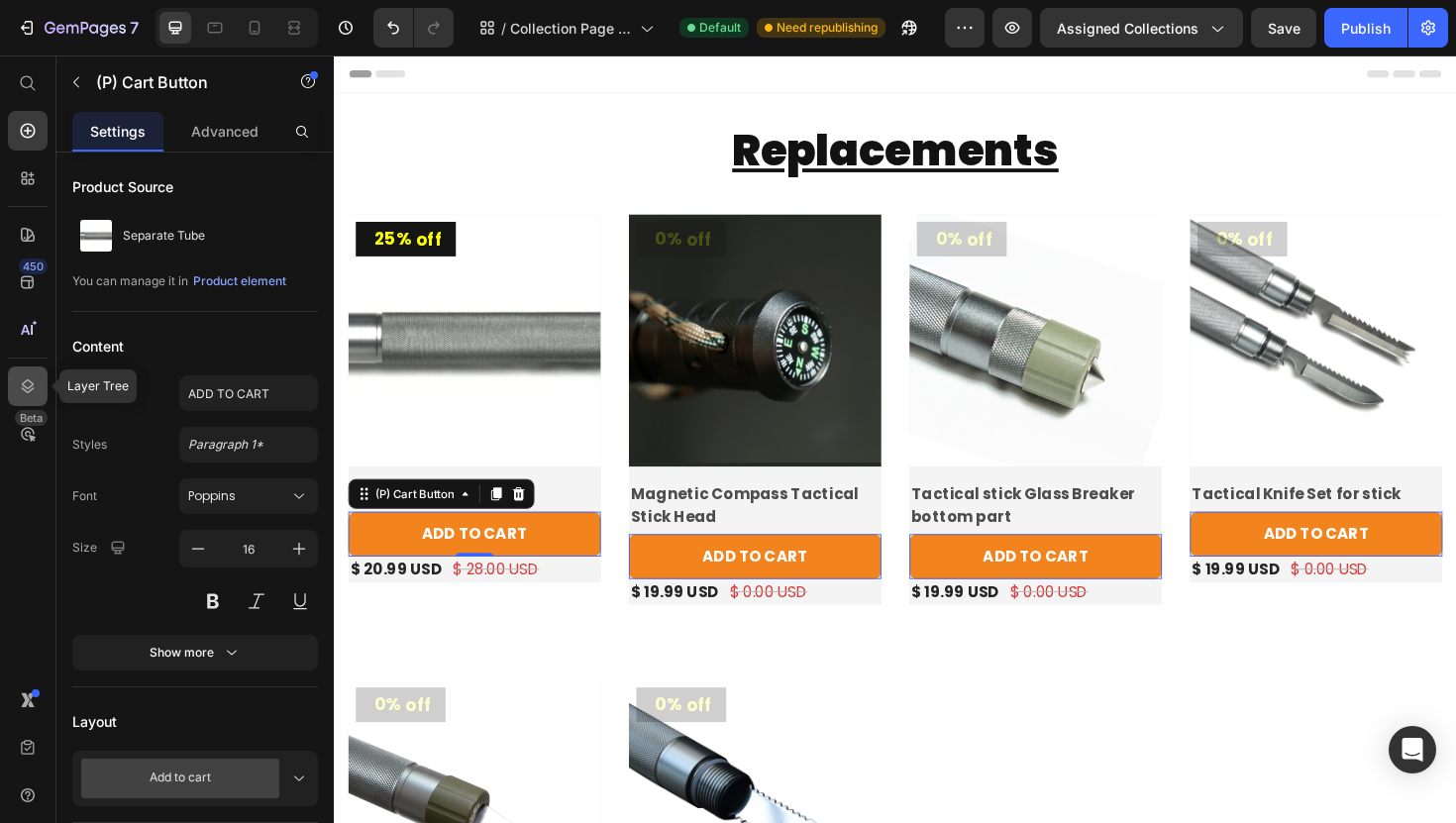 click 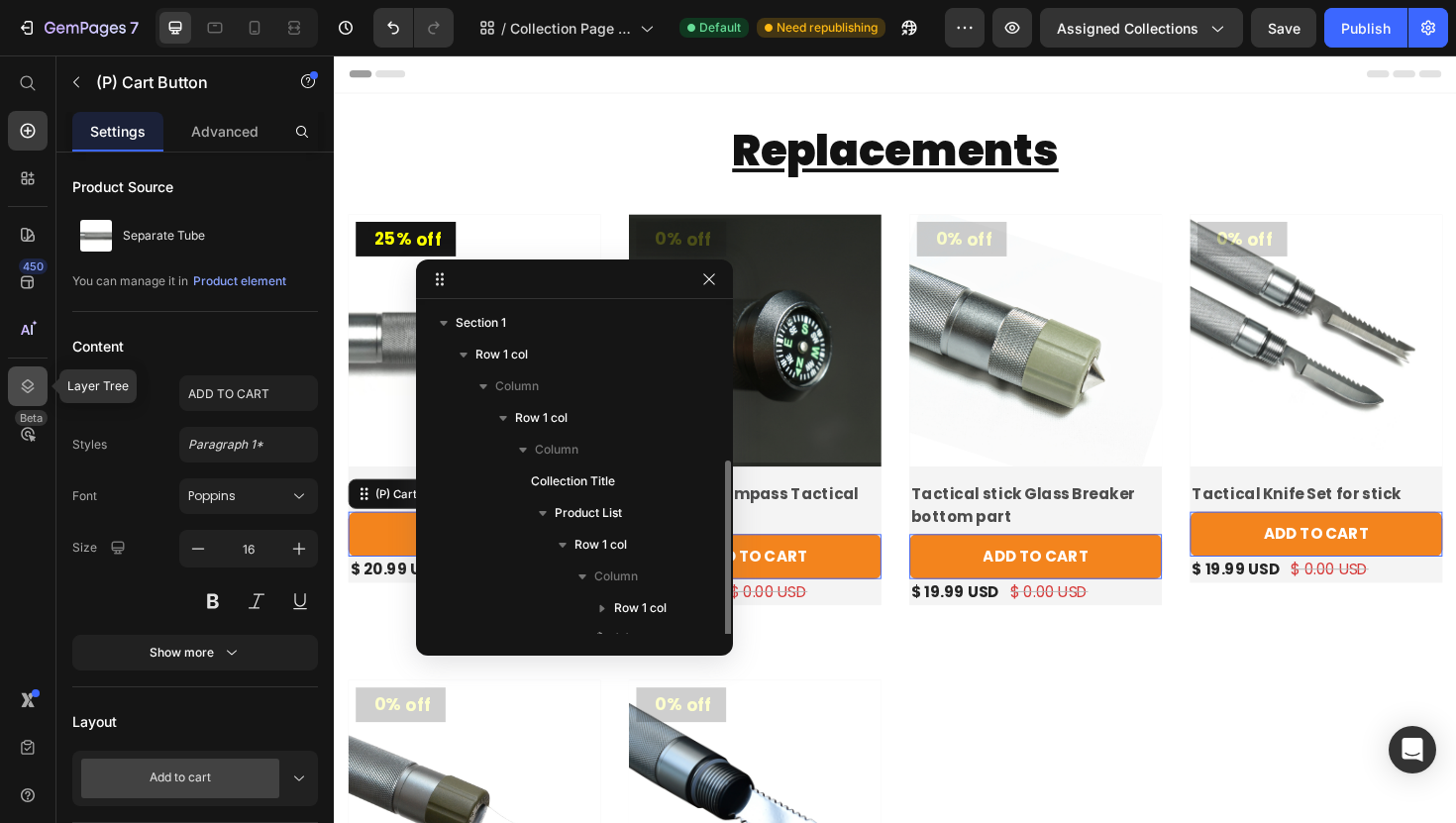 scroll, scrollTop: 85, scrollLeft: 0, axis: vertical 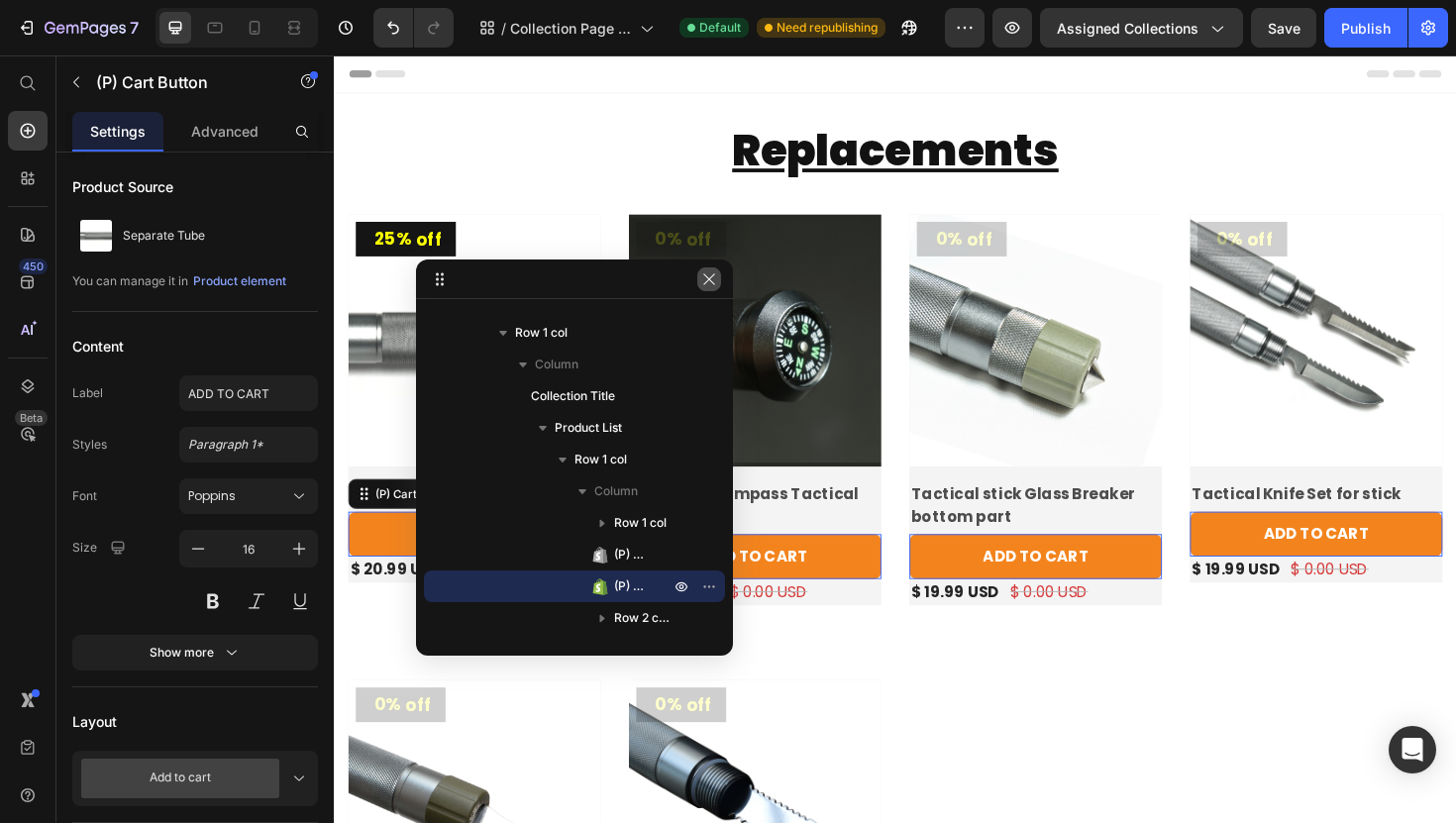 click 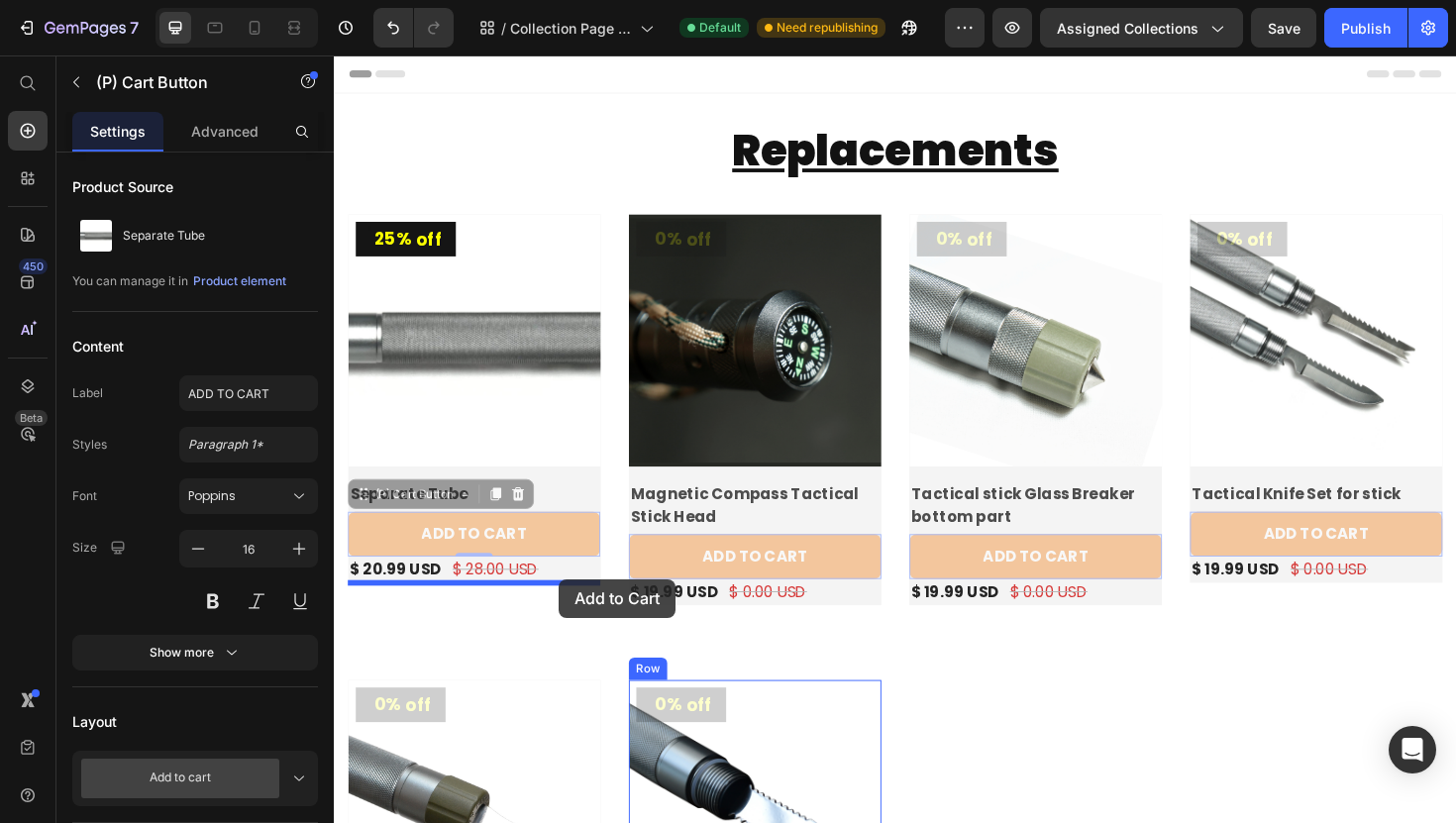 drag, startPoint x: 402, startPoint y: 552, endPoint x: 572, endPoint y: 610, distance: 179.62182 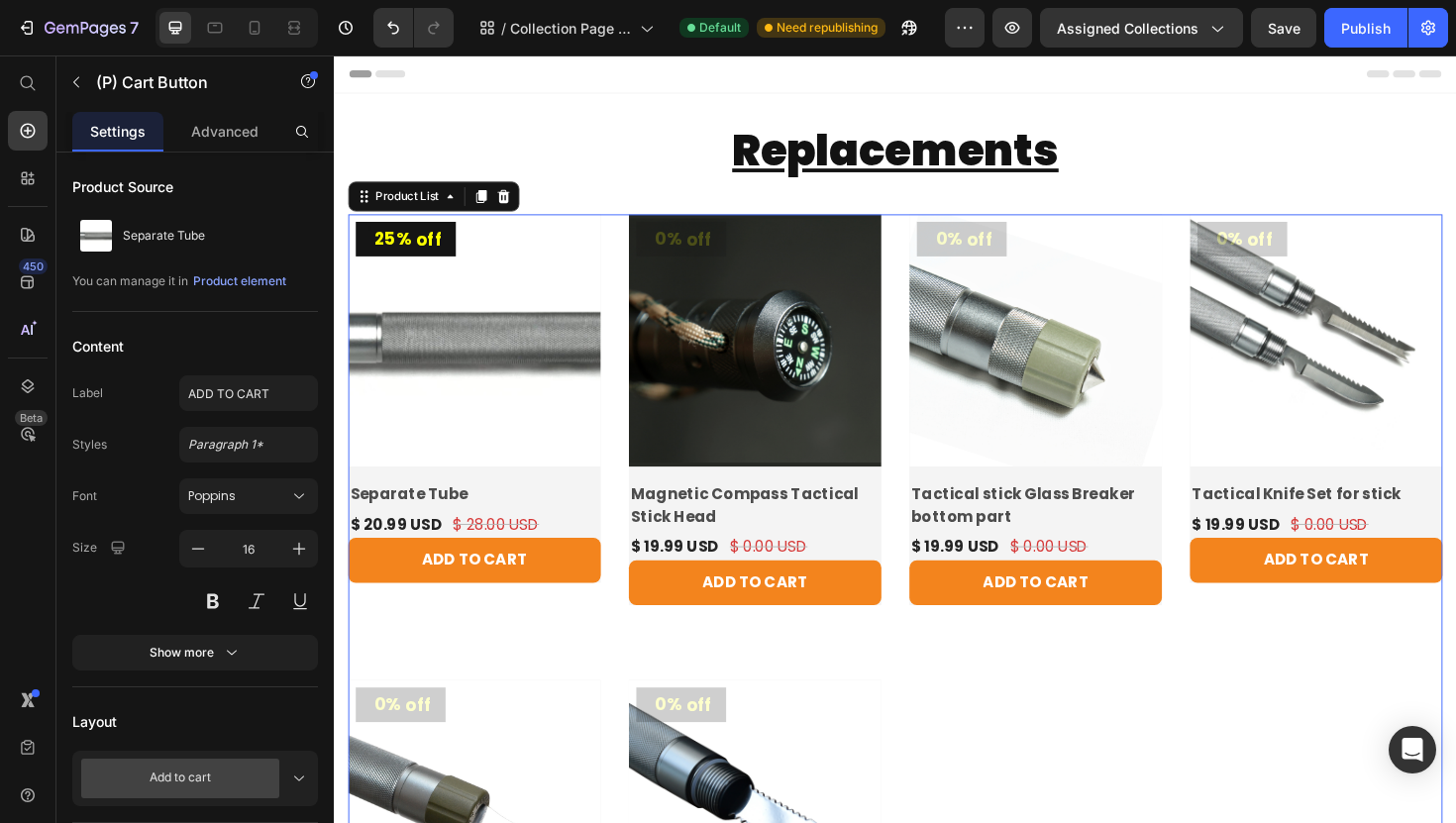 click on "25% off (P) Tag Product Images & Gallery Row Separate Tube (P) Title $ 20.99 USD (P) Price $ 28.00 USD (P) Price Row ADD TO CART (P) Cart Button Row 0% off (P) Tag Product Images & Gallery Row Magnetic Compass Tactical Stick Head (P) Title $ 19.99 USD (P) Price $ 0.00 USD (P) Price Row ADD TO CART (P) Cart Button Row 0% off (P) Tag Product Images & Gallery Row Tactical stick Glass Breaker bottom part (P) Title $ 19.99 USD (P) Price $ 0.00 USD (P) Price Row ADD TO CART (P) Cart Button Row 0% off (P) Tag Product Images & Gallery Row Tactical Knife Set for stick (P) Title $ 19.99 USD (P) Price $ 0.00 USD (P) Price Row ADD TO CART (P) Cart Button Row 0% off (P) Tag Product Images & Gallery Row Tactical Spearhead (P) Title $ 20.00 USD (P) Price $ 0.00 USD (P) Price Row ADD TO CART (P) Cart Button Row 0% off (P) Tag Product Images & Gallery Row Tactical Harpoon (P) Title $ 20.00 USD (P) Price $ 0.00 USD (P) Price Row ADD TO CART (P) Cart Button Row" at bounding box center (928, 666) 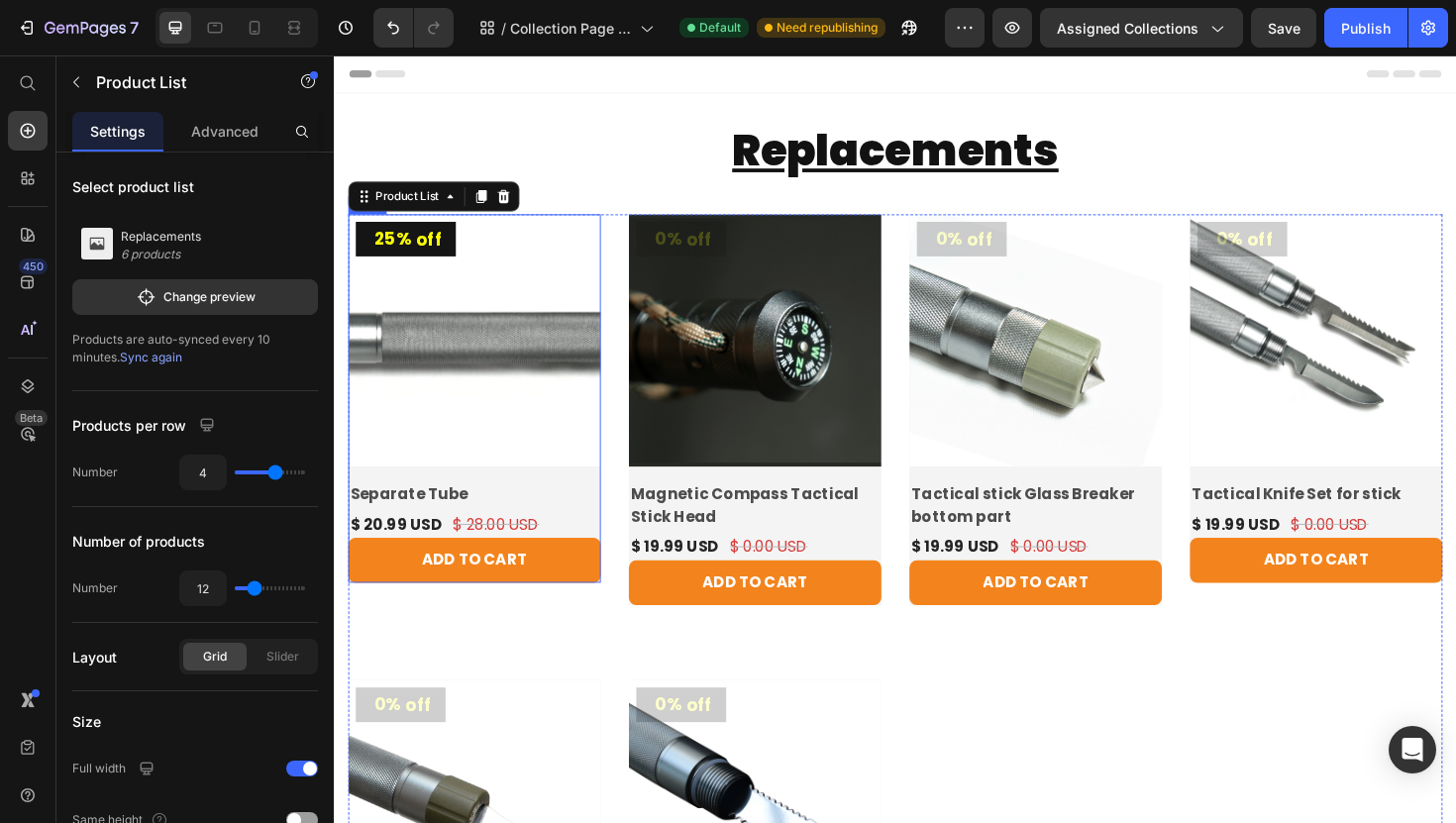 click on "25% off (P) Tag Product Images & Gallery Row Separate Tube (P) Title $ 20.99 USD (P) Price $ 28.00 USD (P) Price Row ADD TO CART (P) Cart Button" at bounding box center [482, 419] 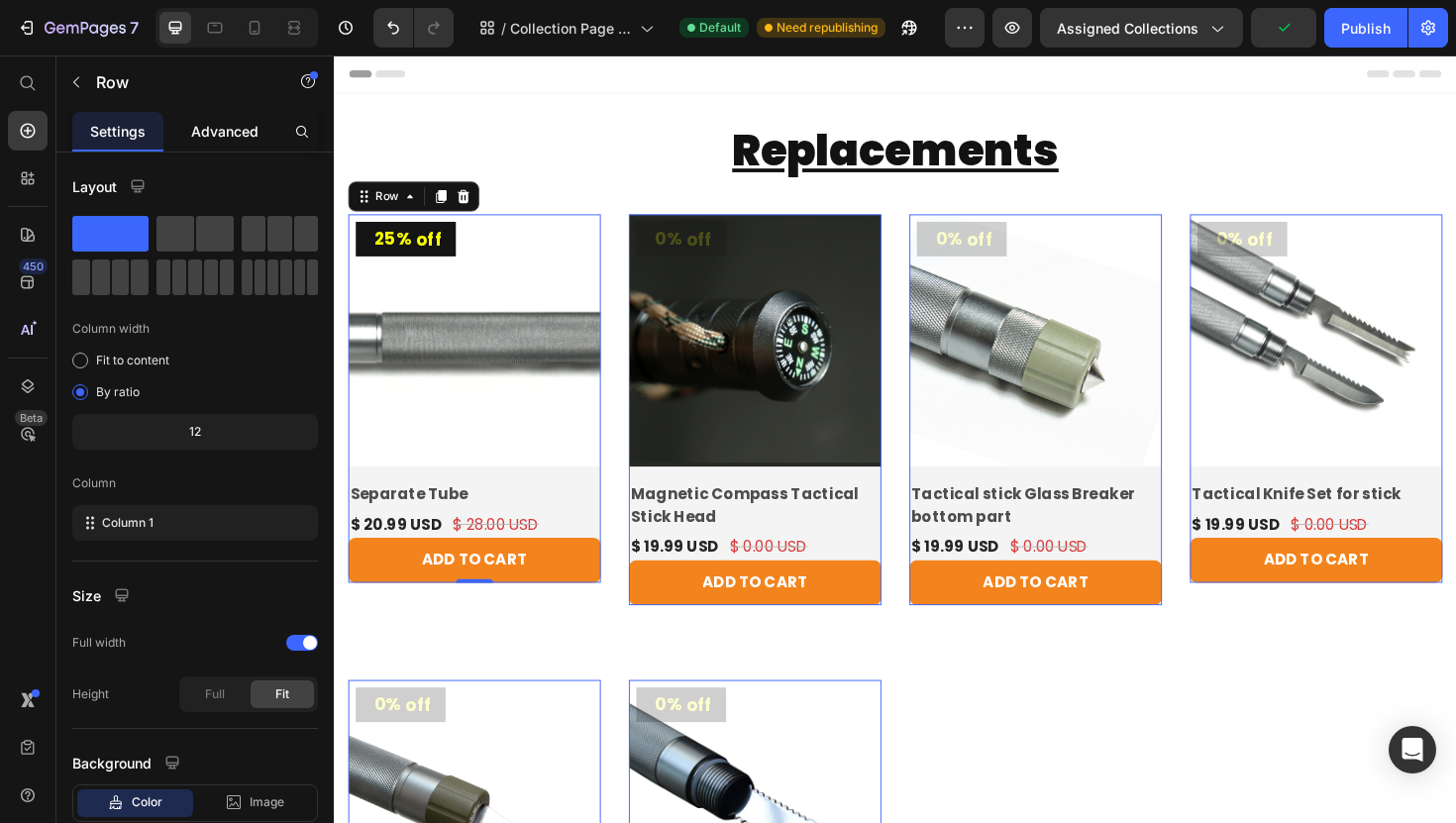 click on "Advanced" at bounding box center (225, 131) 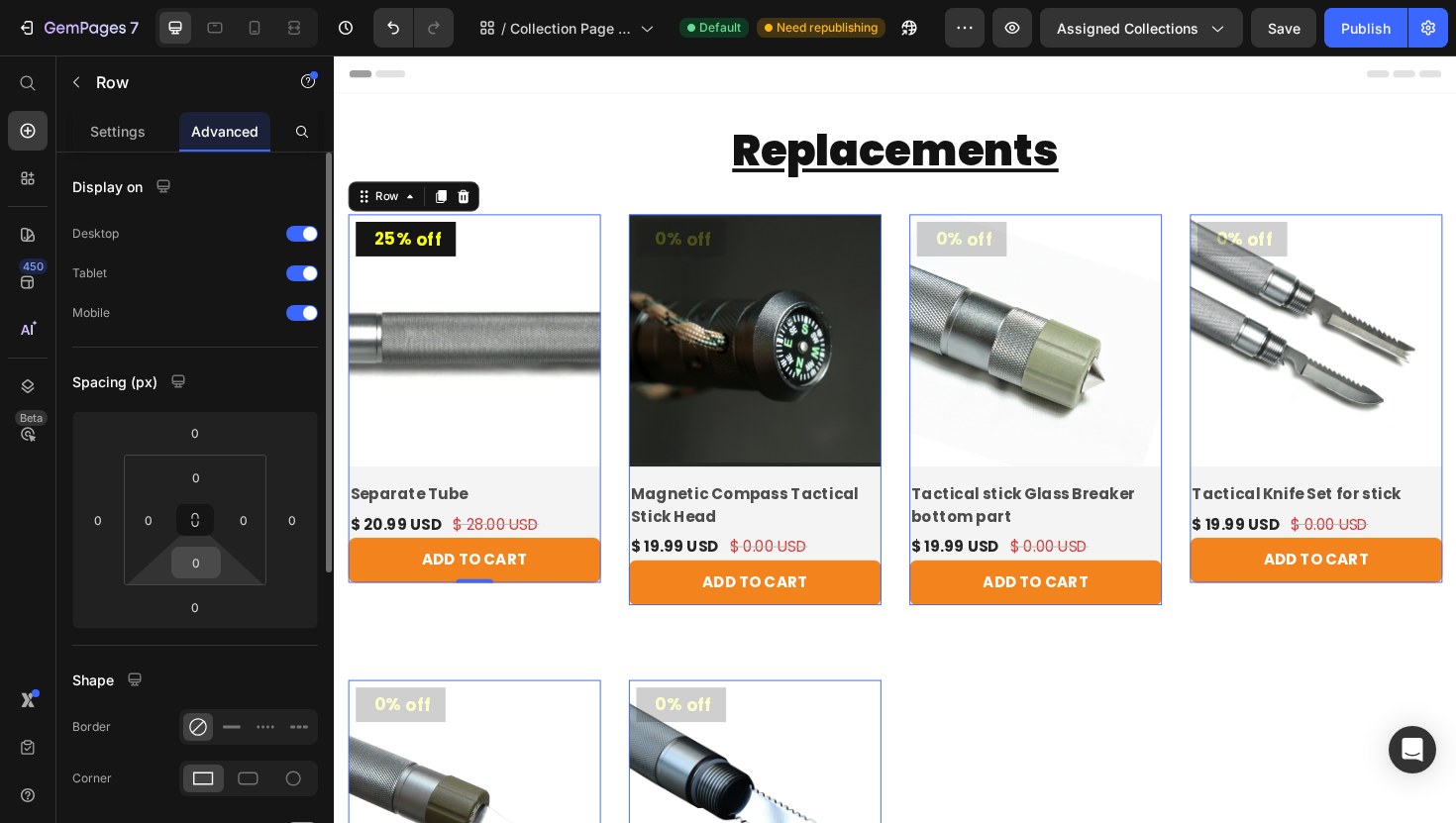 click on "0" at bounding box center (196, 563) 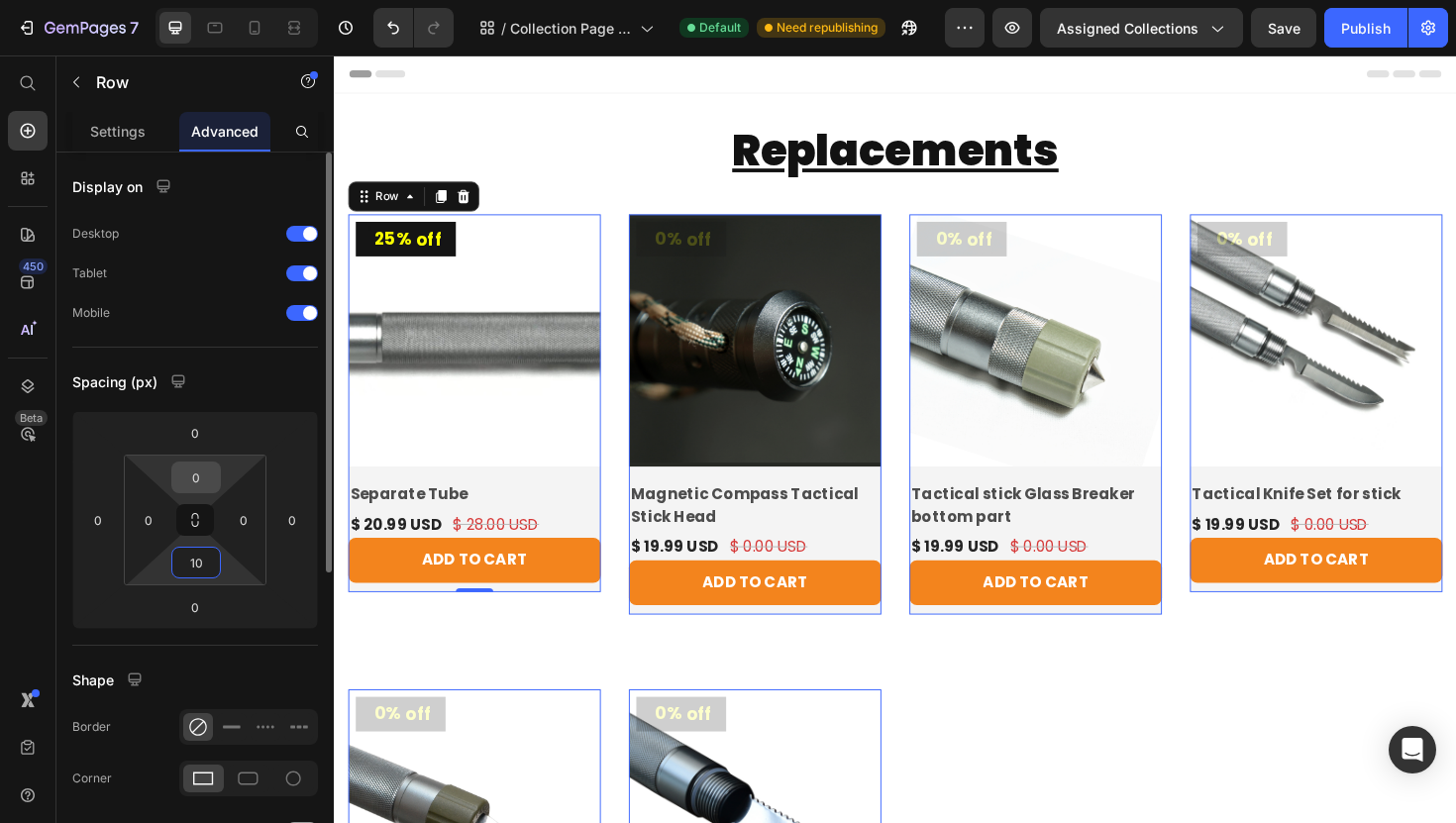 type on "10" 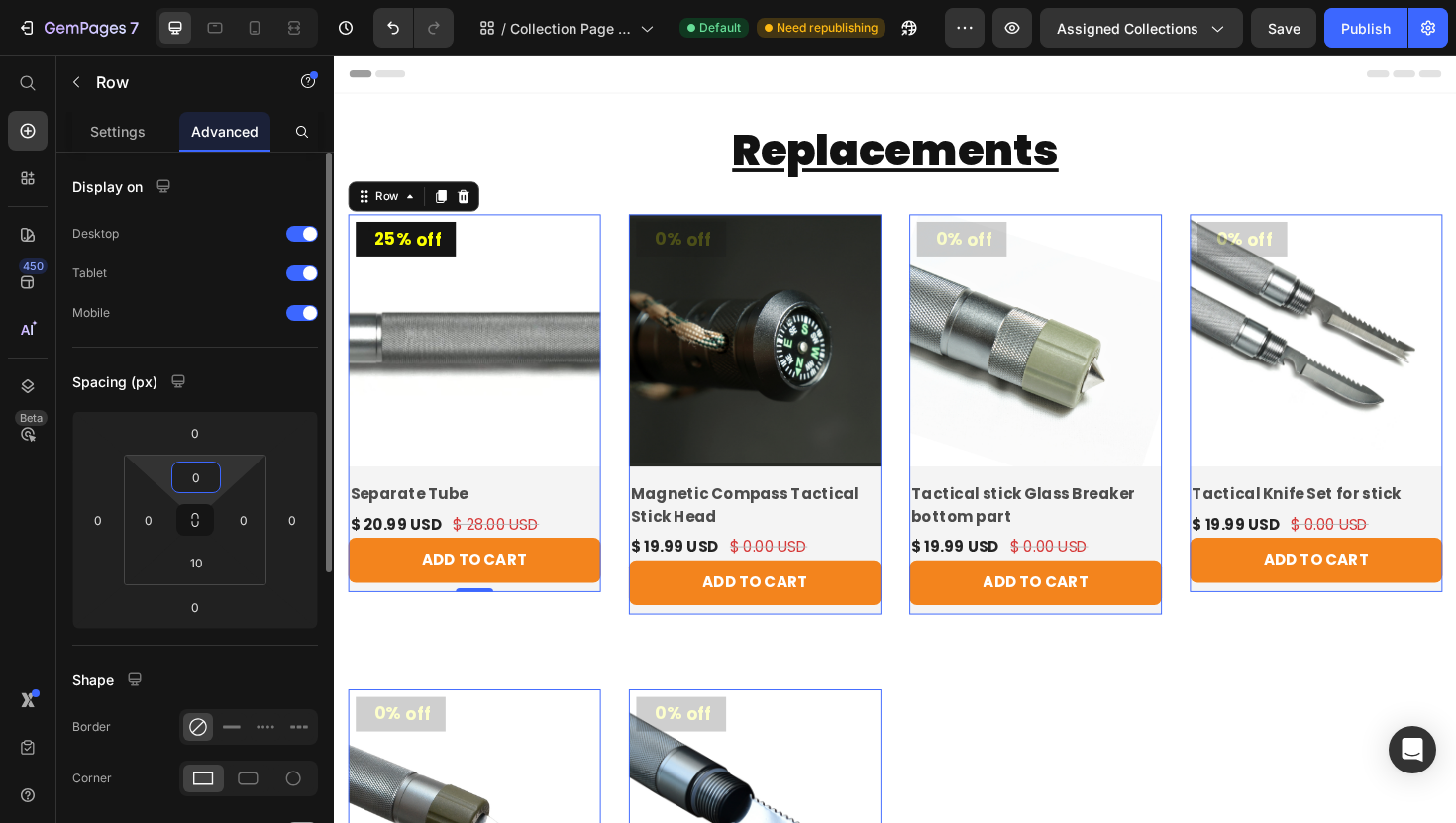 click on "0" at bounding box center (196, 477) 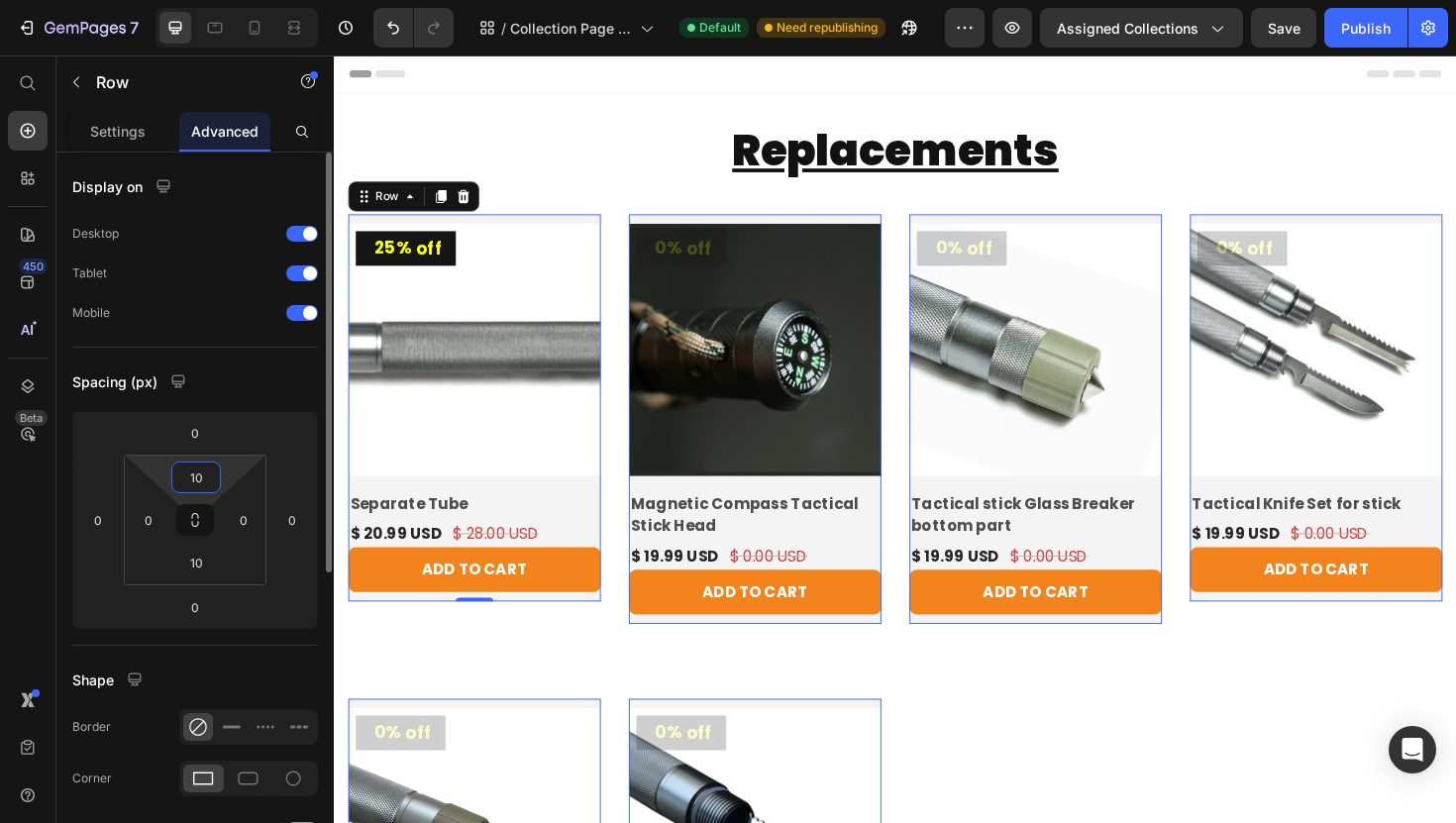 type on "1" 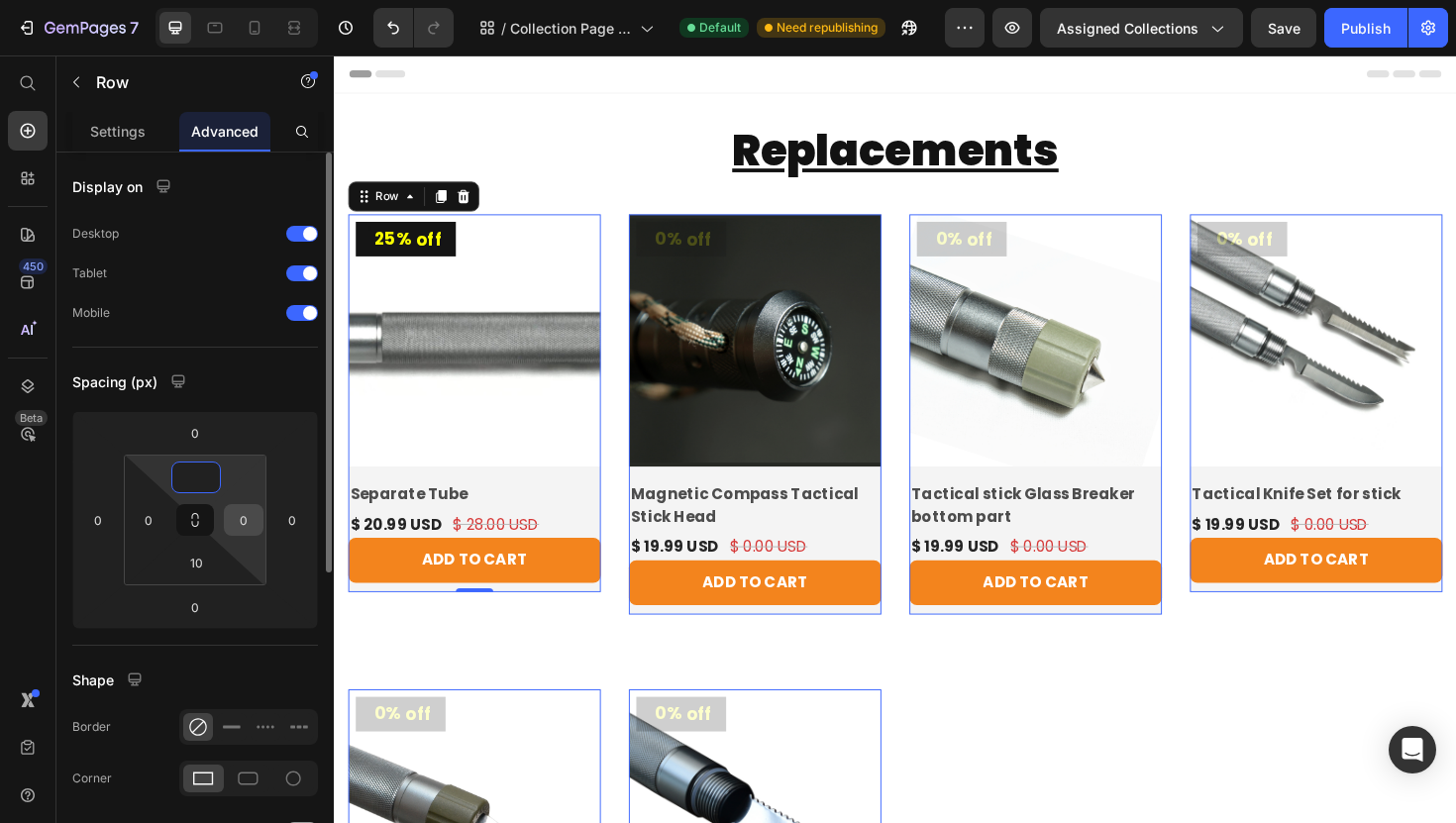 type on "0" 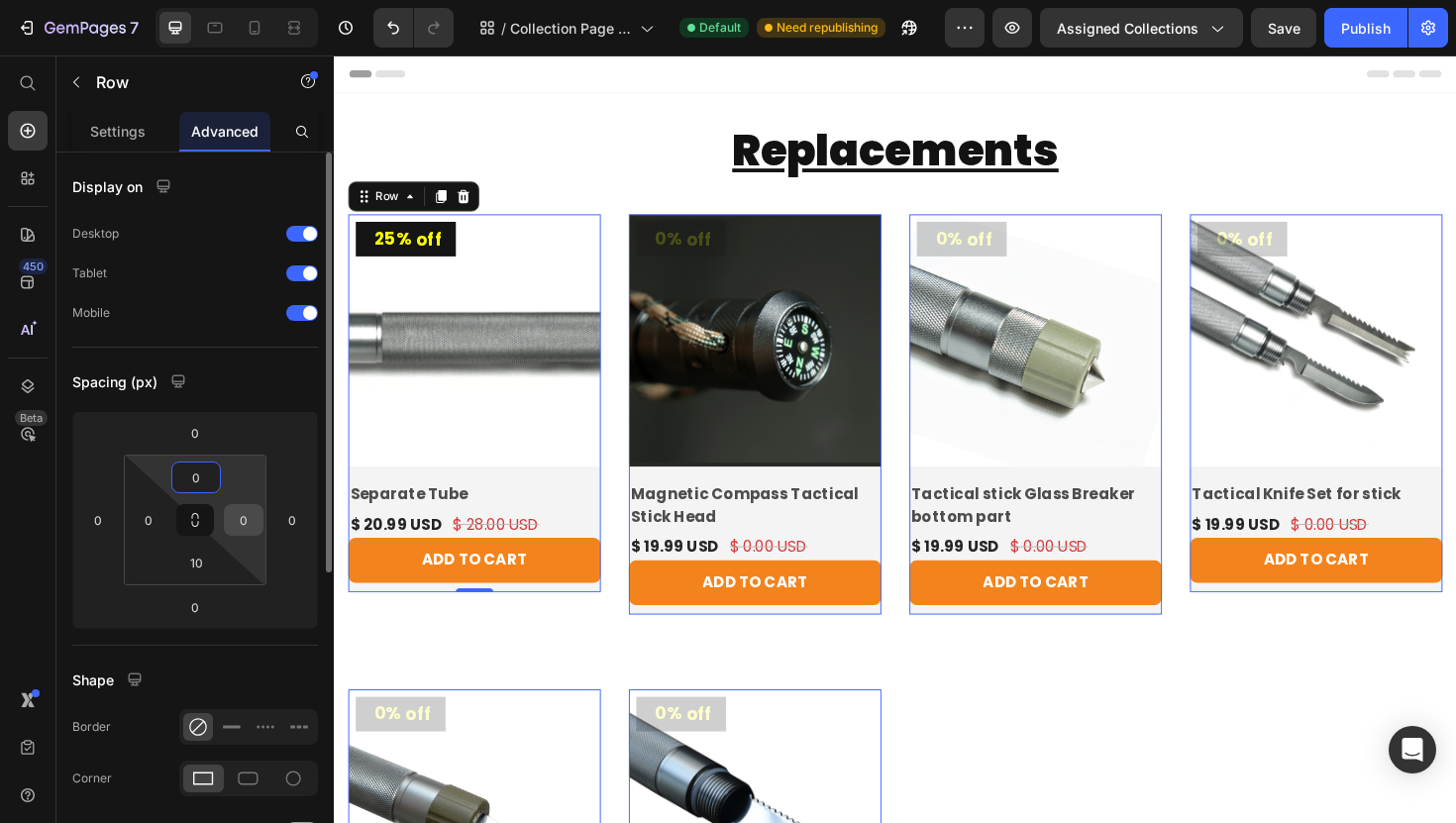 click on "0" at bounding box center (244, 520) 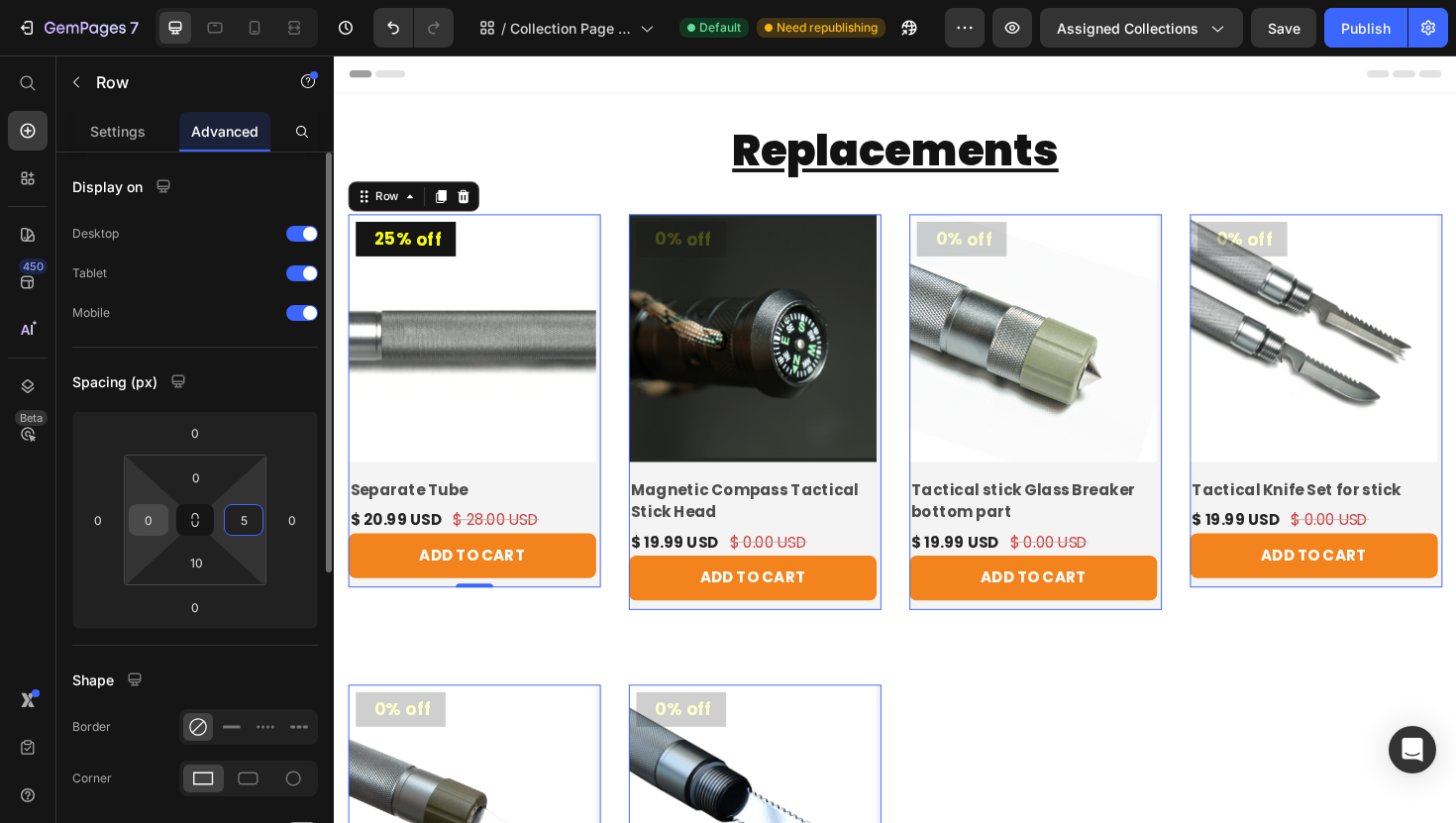 type on "5" 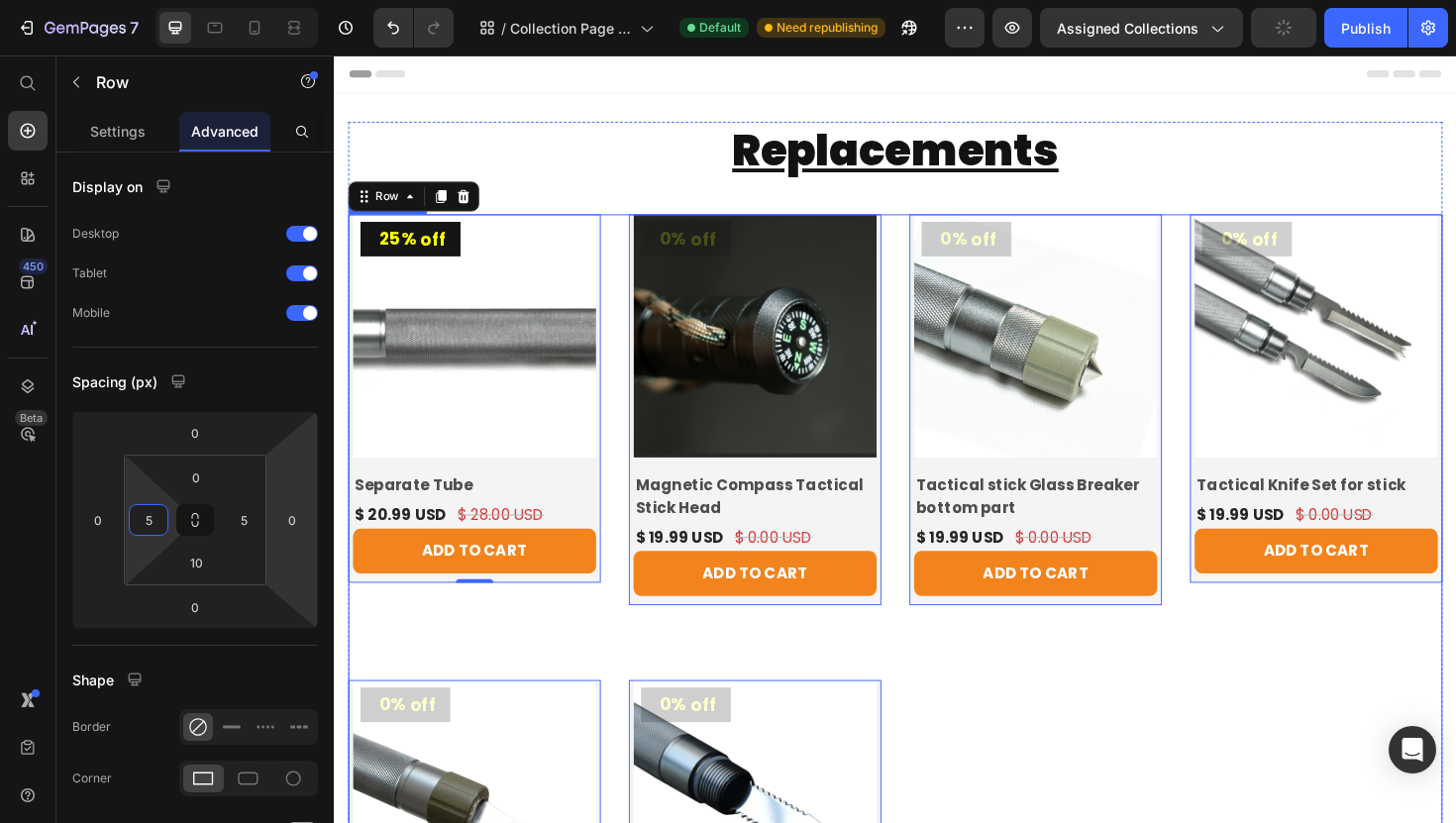 click on "25% off (P) Tag Product Images & Gallery Row Separate Tube (P) Title $ 20.99 USD (P) Price $ 28.00 USD (P) Price Row ADD TO CART (P) Cart Button Row   0 0% off (P) Tag Product Images & Gallery Row Magnetic Compass Tactical Stick Head (P) Title $ 19.99 USD (P) Price $ 0.00 USD (P) Price Row ADD TO CART (P) Cart Button Row   0 0% off (P) Tag Product Images & Gallery Row Tactical stick Glass Breaker bottom part (P) Title $ 19.99 USD (P) Price $ 0.00 USD (P) Price Row ADD TO CART (P) Cart Button Row   0 0% off (P) Tag Product Images & Gallery Row Tactical Knife Set for stick (P) Title $ 19.99 USD (P) Price $ 0.00 USD (P) Price Row ADD TO CART (P) Cart Button Row   0 0% off (P) Tag Product Images & Gallery Row Tactical Spearhead (P) Title $ 20.00 USD (P) Price $ 0.00 USD (P) Price Row ADD TO CART (P) Cart Button Row   0 0% off (P) Tag Product Images & Gallery Row Tactical Harpoon (P) Title $ 20.00 USD (P) Price $ 0.00 USD (P) Price Row ADD TO CART (P) Cart Button Row   0" at bounding box center [928, 666] 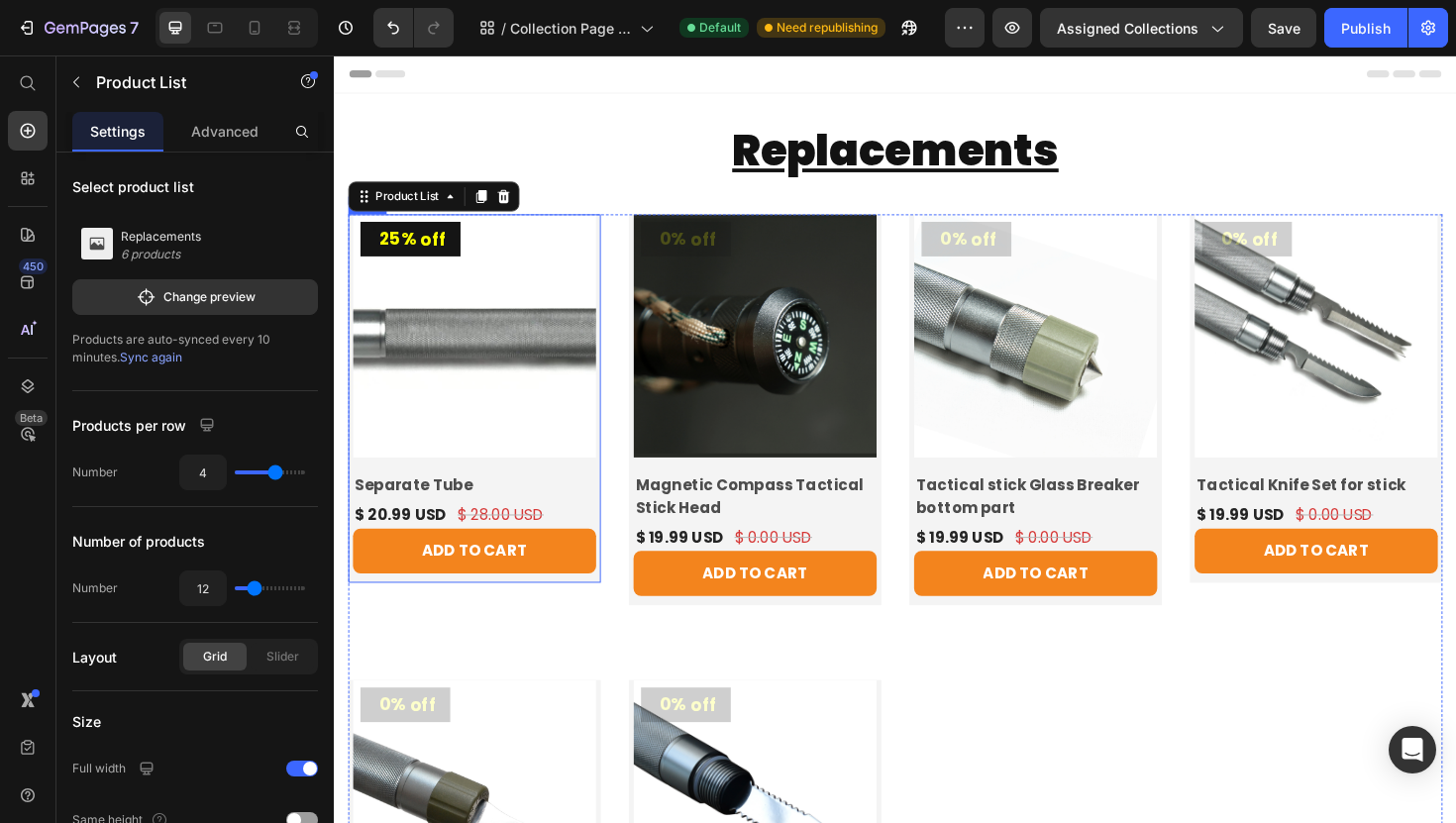 click on "25% off (P) Tag Product Images & Gallery Row Separate Tube (P) Title $ 20.99 USD (P) Price $ 28.00 USD (P) Price Row ADD TO CART (P) Cart Button" at bounding box center (482, 414) 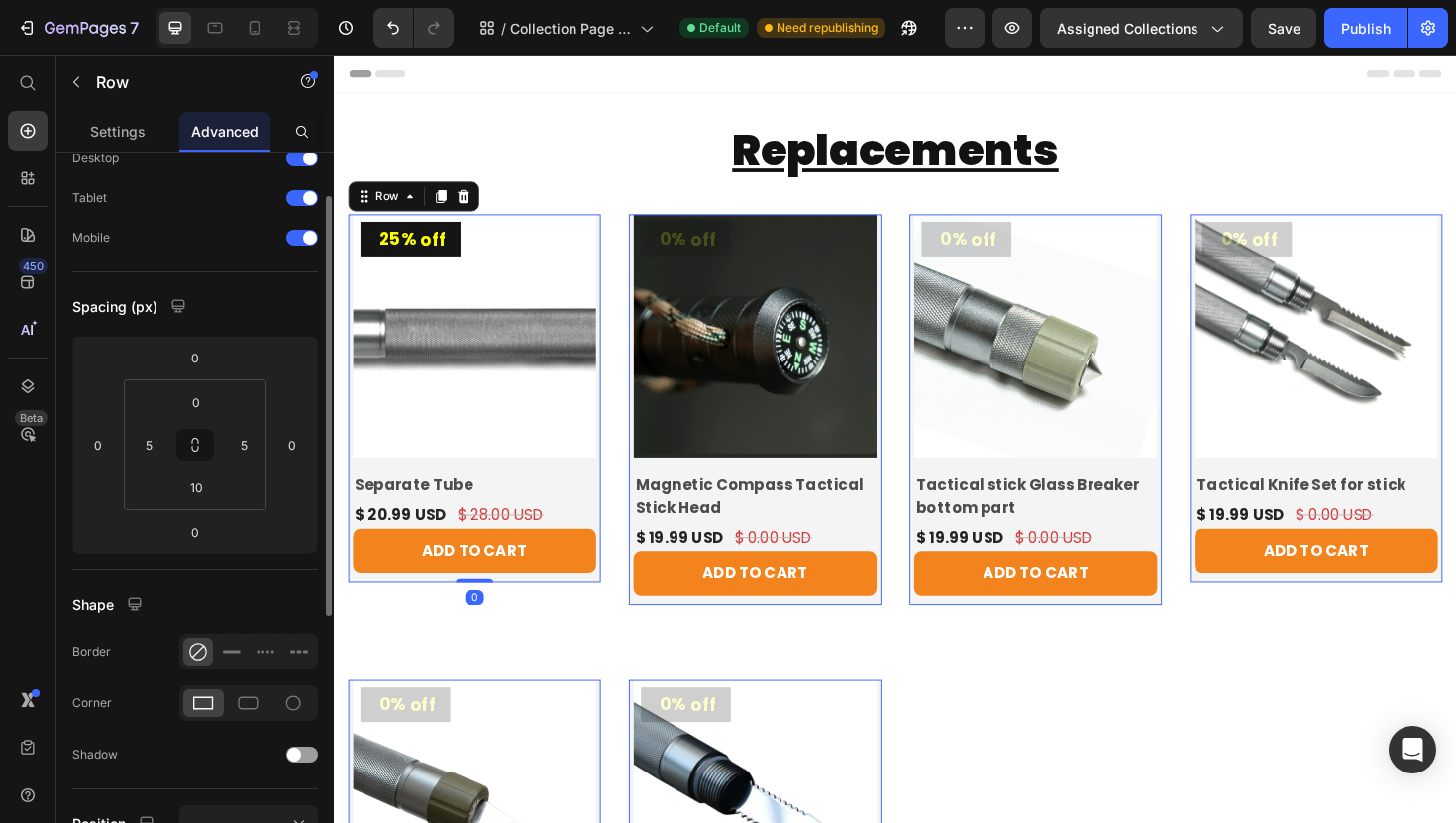 scroll, scrollTop: 121, scrollLeft: 0, axis: vertical 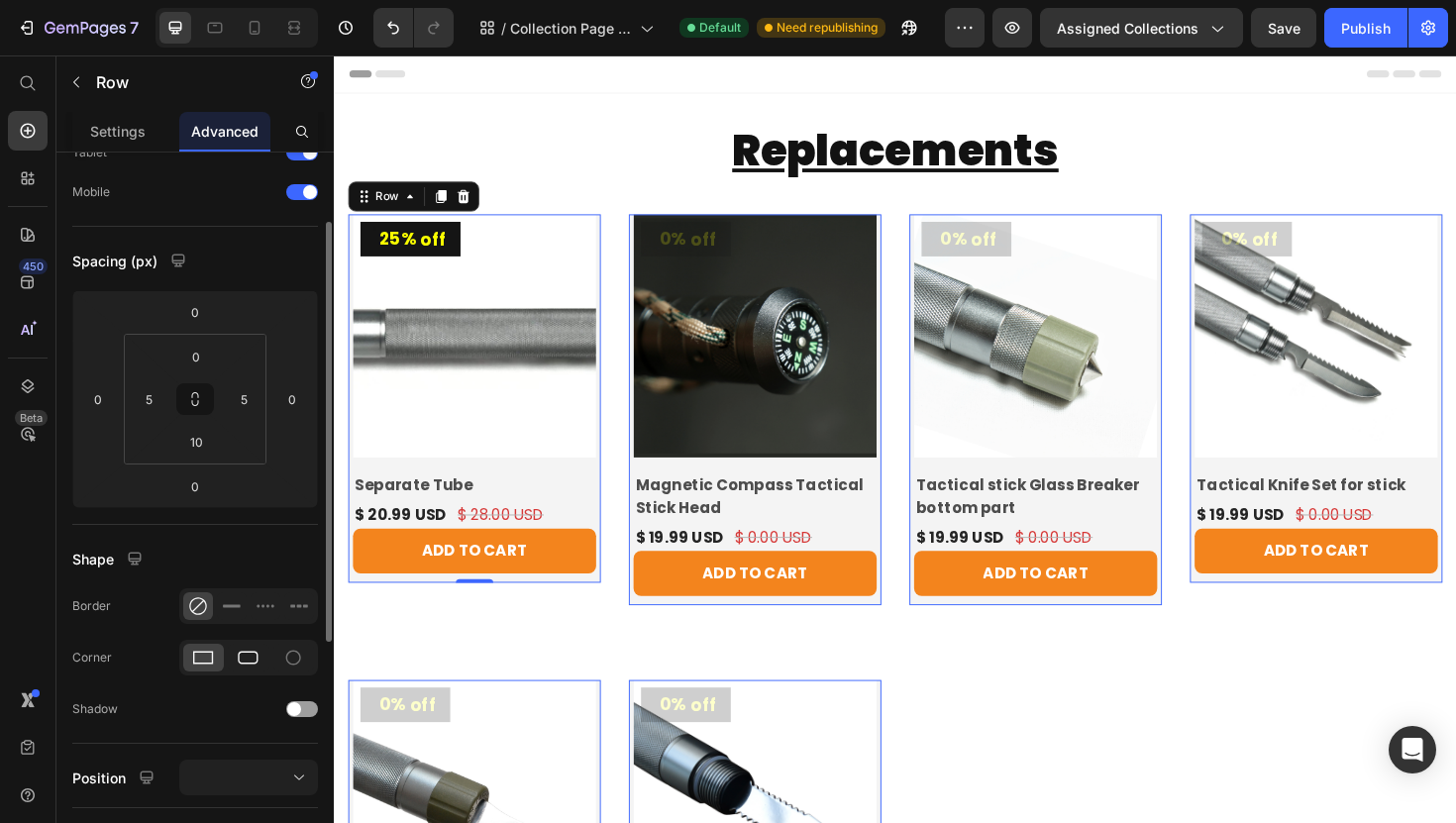 click 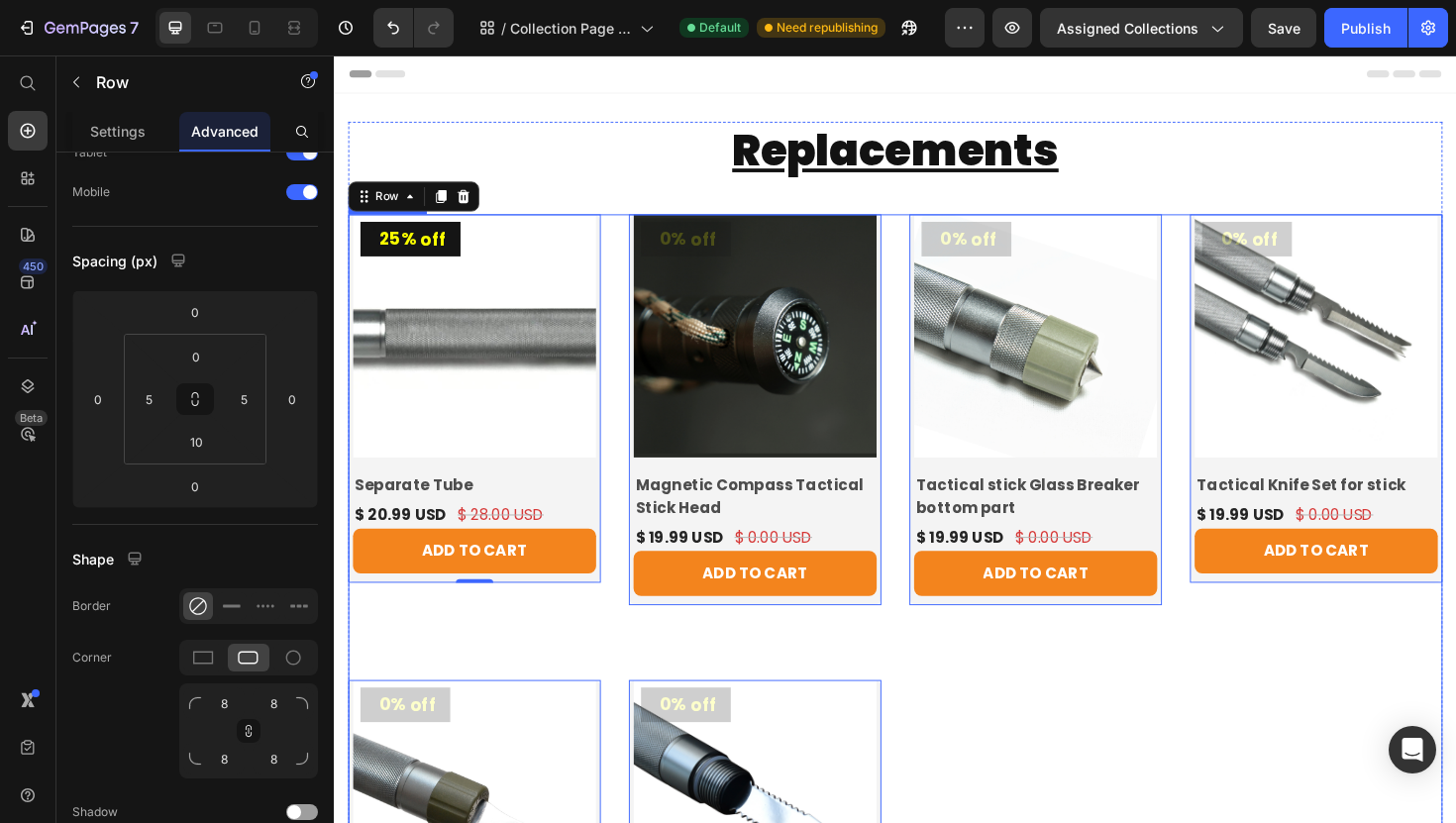 click on "25% off (P) Tag Product Images & Gallery Row Separate Tube (P) Title $ 20.99 USD (P) Price $ 28.00 USD (P) Price Row ADD TO CART (P) Cart Button Row   0 0% off (P) Tag Product Images & Gallery Row Magnetic Compass Tactical Stick Head (P) Title $ 19.99 USD (P) Price $ 0.00 USD (P) Price Row ADD TO CART (P) Cart Button Row   0 0% off (P) Tag Product Images & Gallery Row Tactical stick Glass Breaker bottom part (P) Title $ 19.99 USD (P) Price $ 0.00 USD (P) Price Row ADD TO CART (P) Cart Button Row   0 0% off (P) Tag Product Images & Gallery Row Tactical Knife Set for stick (P) Title $ 19.99 USD (P) Price $ 0.00 USD (P) Price Row ADD TO CART (P) Cart Button Row   0 0% off (P) Tag Product Images & Gallery Row Tactical Spearhead (P) Title $ 20.00 USD (P) Price $ 0.00 USD (P) Price Row ADD TO CART (P) Cart Button Row   0 0% off (P) Tag Product Images & Gallery Row Tactical Harpoon (P) Title $ 20.00 USD (P) Price $ 0.00 USD (P) Price Row ADD TO CART (P) Cart Button Row   0" at bounding box center (928, 666) 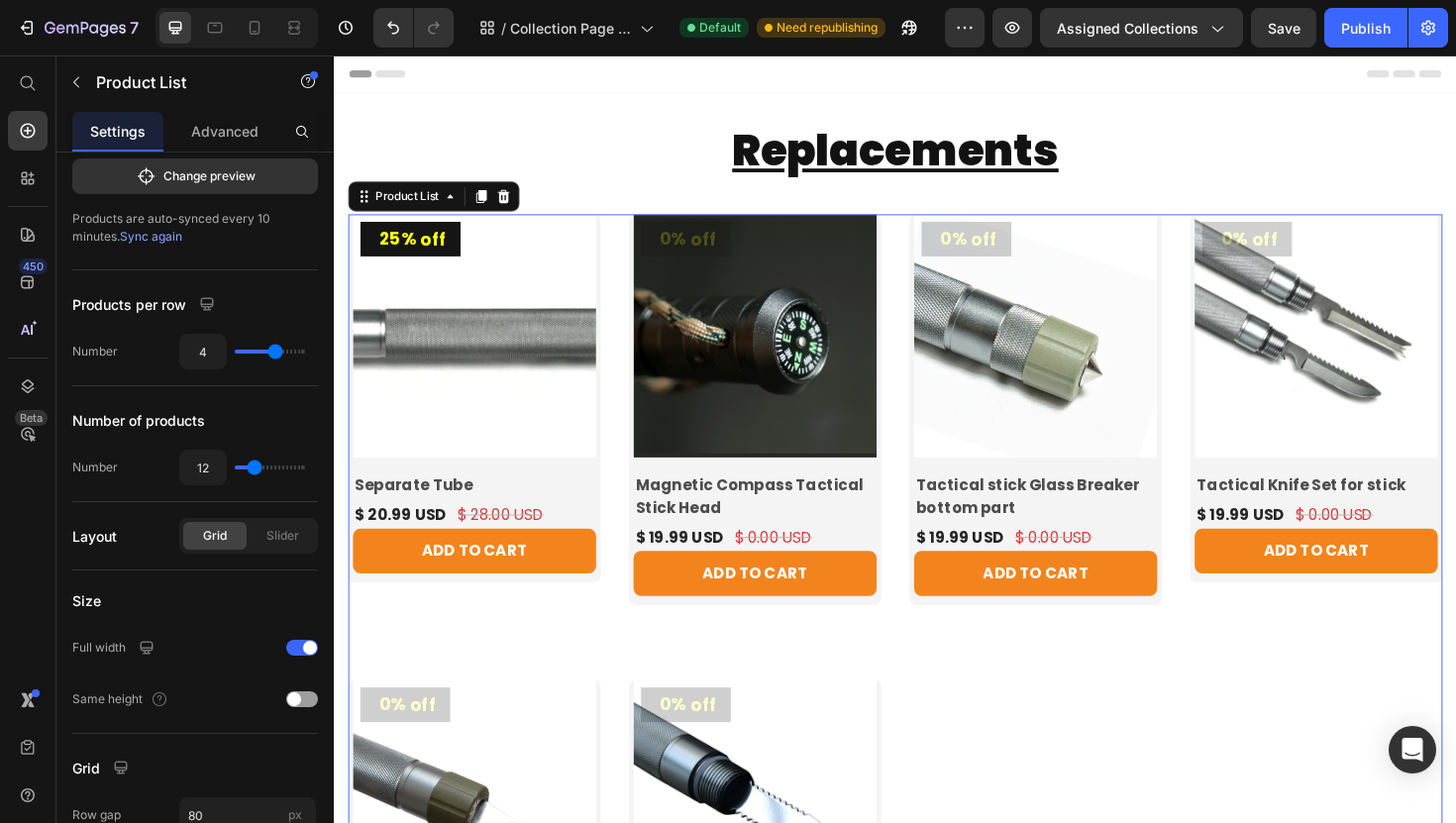 scroll, scrollTop: 0, scrollLeft: 0, axis: both 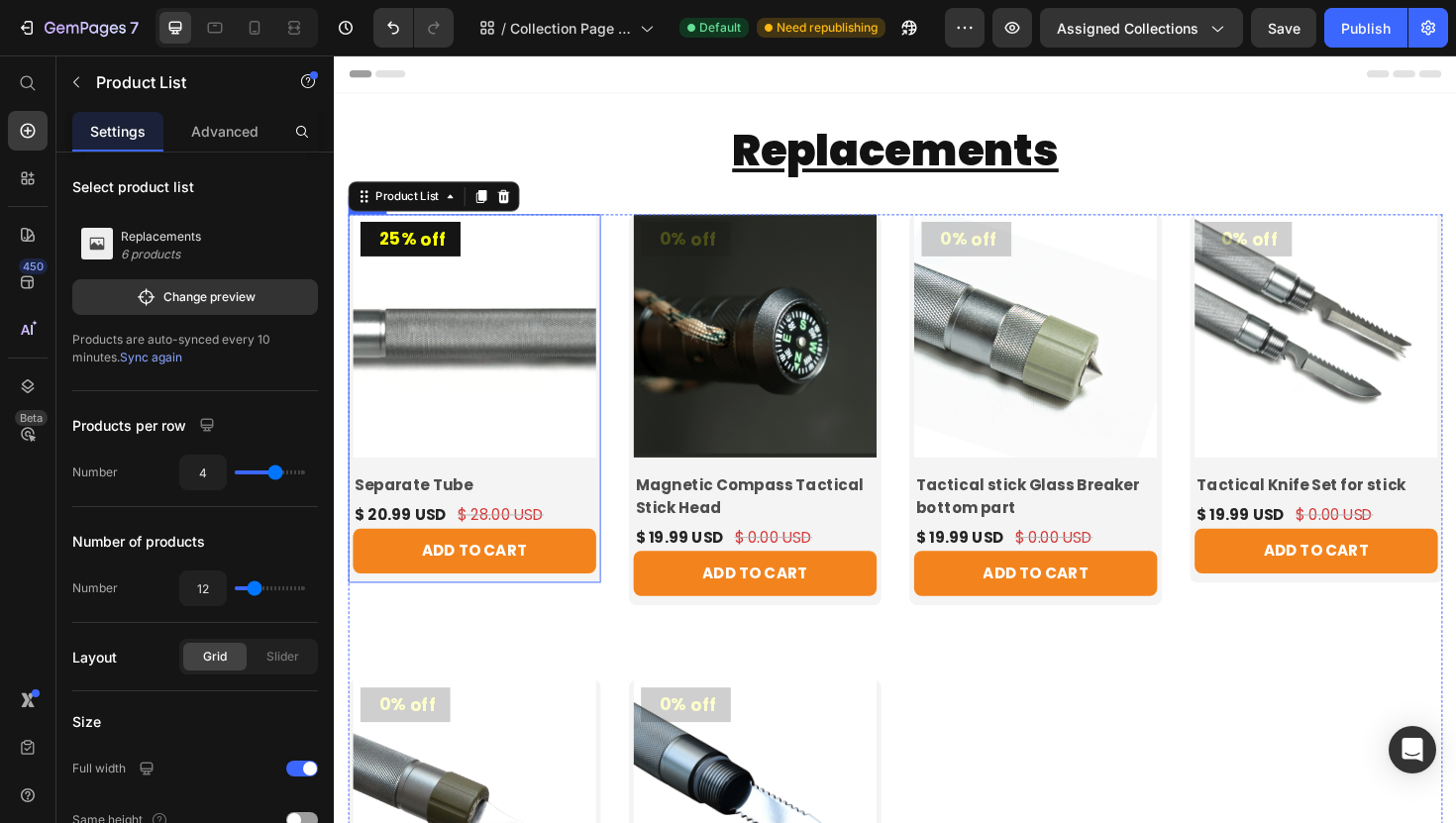 click on "25% off (P) Tag Product Images & Gallery Row Separate Tube (P) Title $ 20.99 USD (P) Price $ 28.00 USD (P) Price Row ADD TO CART (P) Cart Button Row" at bounding box center [482, 419] 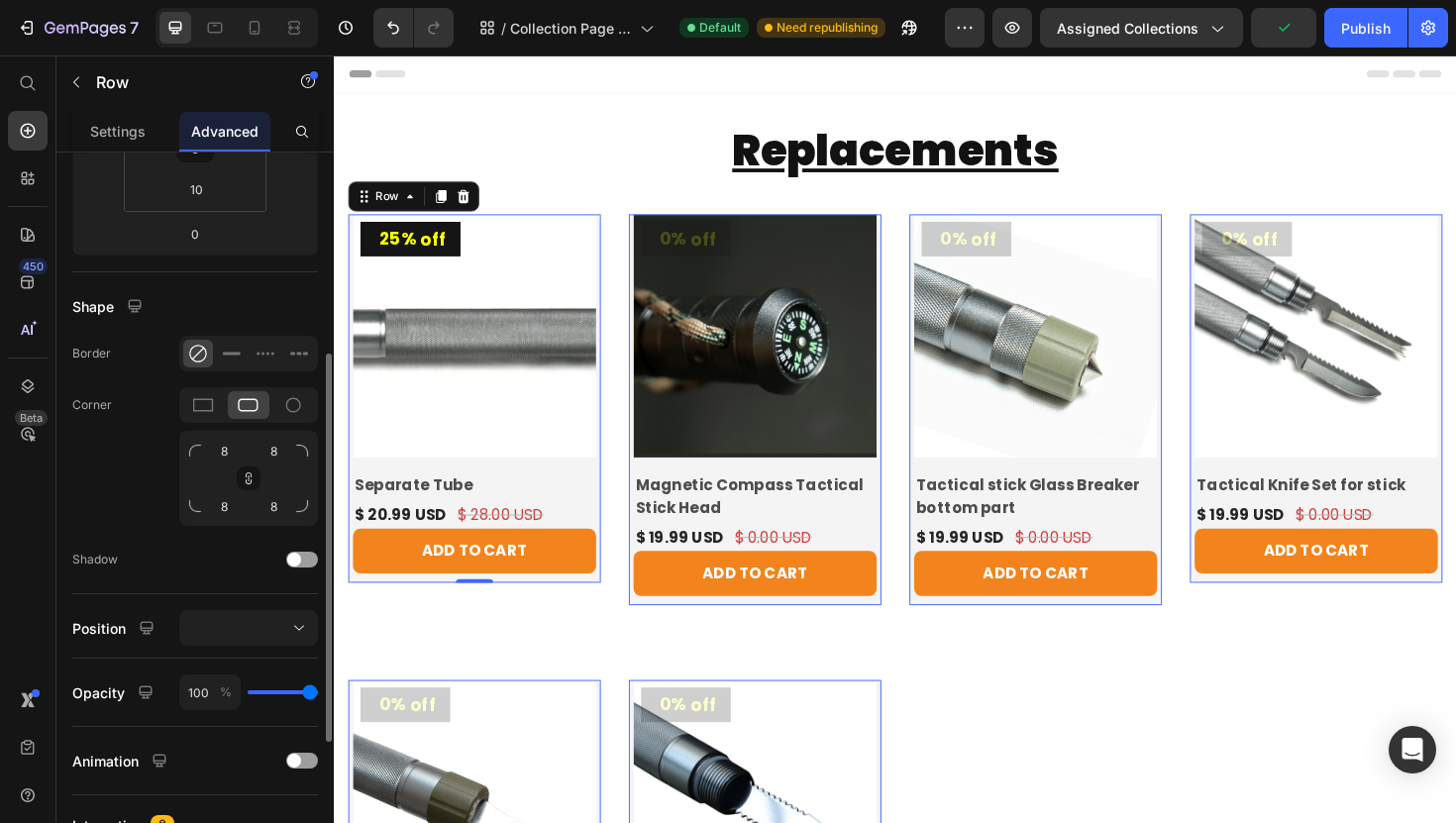 scroll, scrollTop: 381, scrollLeft: 0, axis: vertical 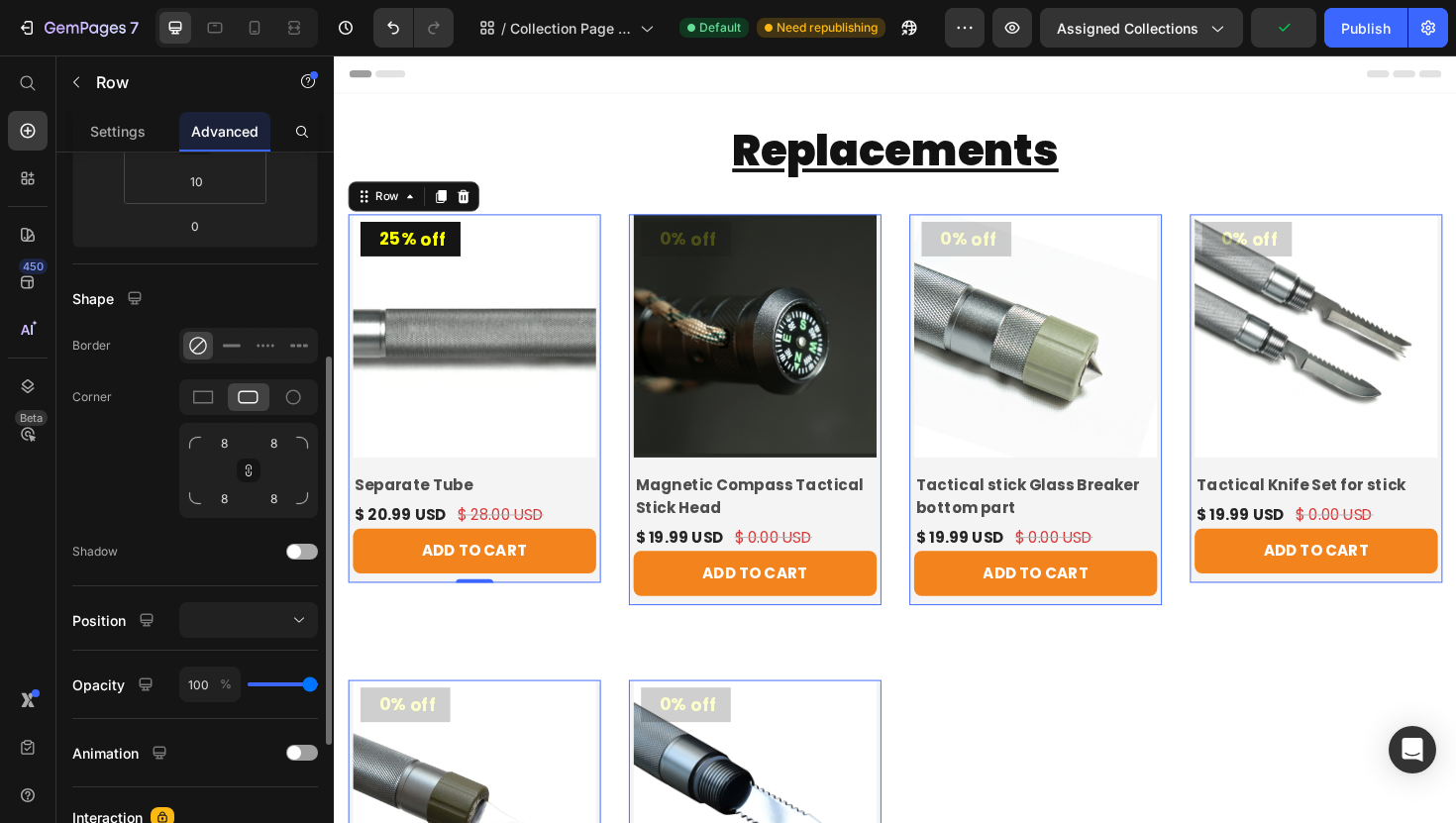 click at bounding box center [294, 552] 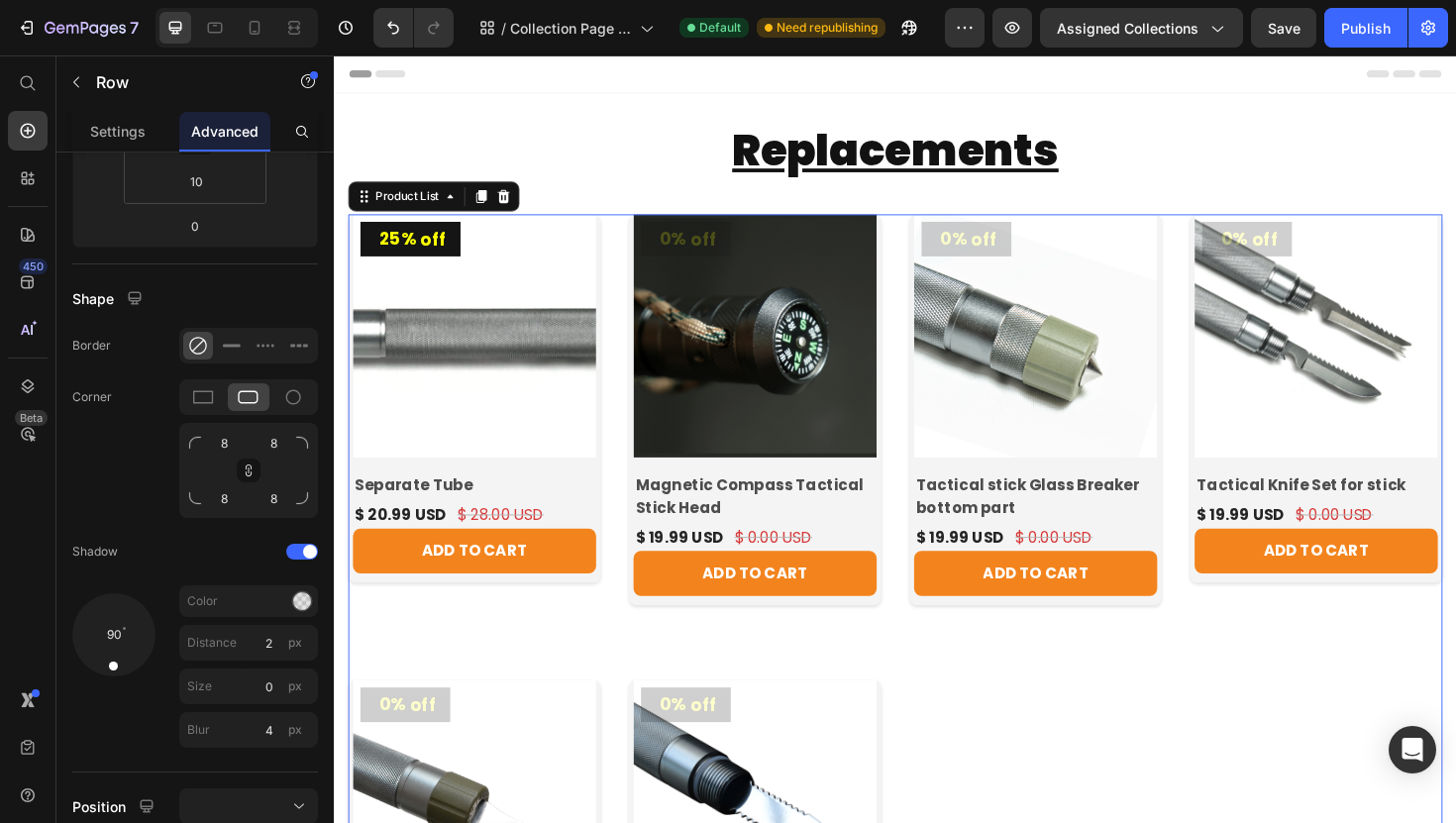 click on "25% off (P) Tag Product Images & Gallery Row Separate Tube (P) Title $ 20.99 USD (P) Price $ 28.00 USD (P) Price Row ADD TO CART (P) Cart Button Row 0% off (P) Tag Product Images & Gallery Row Magnetic Compass Tactical Stick Head (P) Title $ 19.99 USD (P) Price $ 0.00 USD (P) Price Row ADD TO CART (P) Cart Button Row 0% off (P) Tag Product Images & Gallery Row Tactical stick Glass Breaker bottom part (P) Title $ 19.99 USD (P) Price $ 0.00 USD (P) Price Row ADD TO CART (P) Cart Button Row 0% off (P) Tag Product Images & Gallery Row Tactical Knife Set for stick (P) Title $ 19.99 USD (P) Price $ 0.00 USD (P) Price Row ADD TO CART (P) Cart Button Row 0% off (P) Tag Product Images & Gallery Row Tactical Spearhead (P) Title $ 20.00 USD (P) Price $ 0.00 USD (P) Price Row ADD TO CART (P) Cart Button Row 0% off (P) Tag Product Images & Gallery Row Tactical Harpoon (P) Title $ 20.00 USD (P) Price $ 0.00 USD (P) Price Row ADD TO CART (P) Cart Button Row" at bounding box center (928, 666) 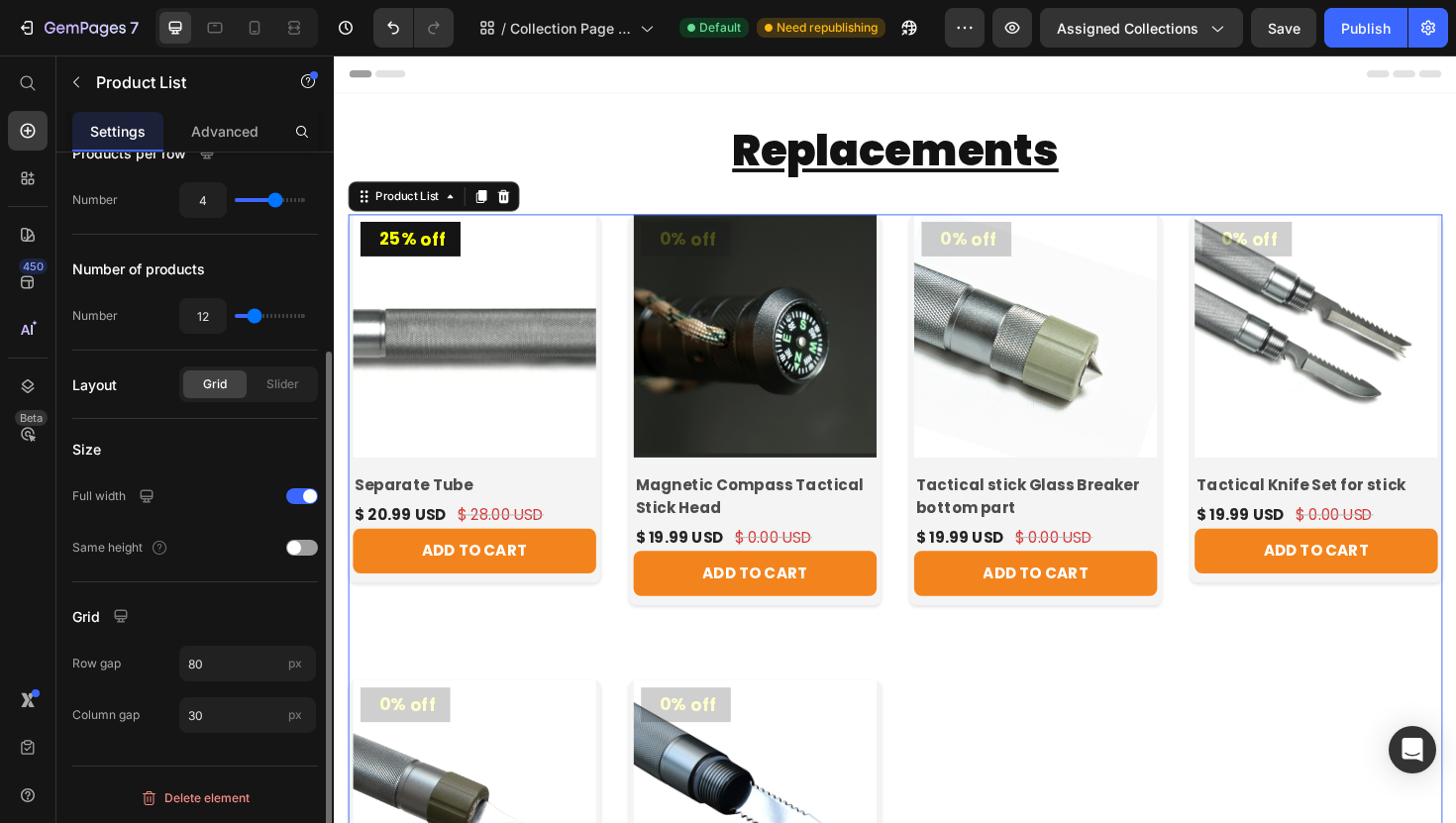 scroll, scrollTop: 0, scrollLeft: 0, axis: both 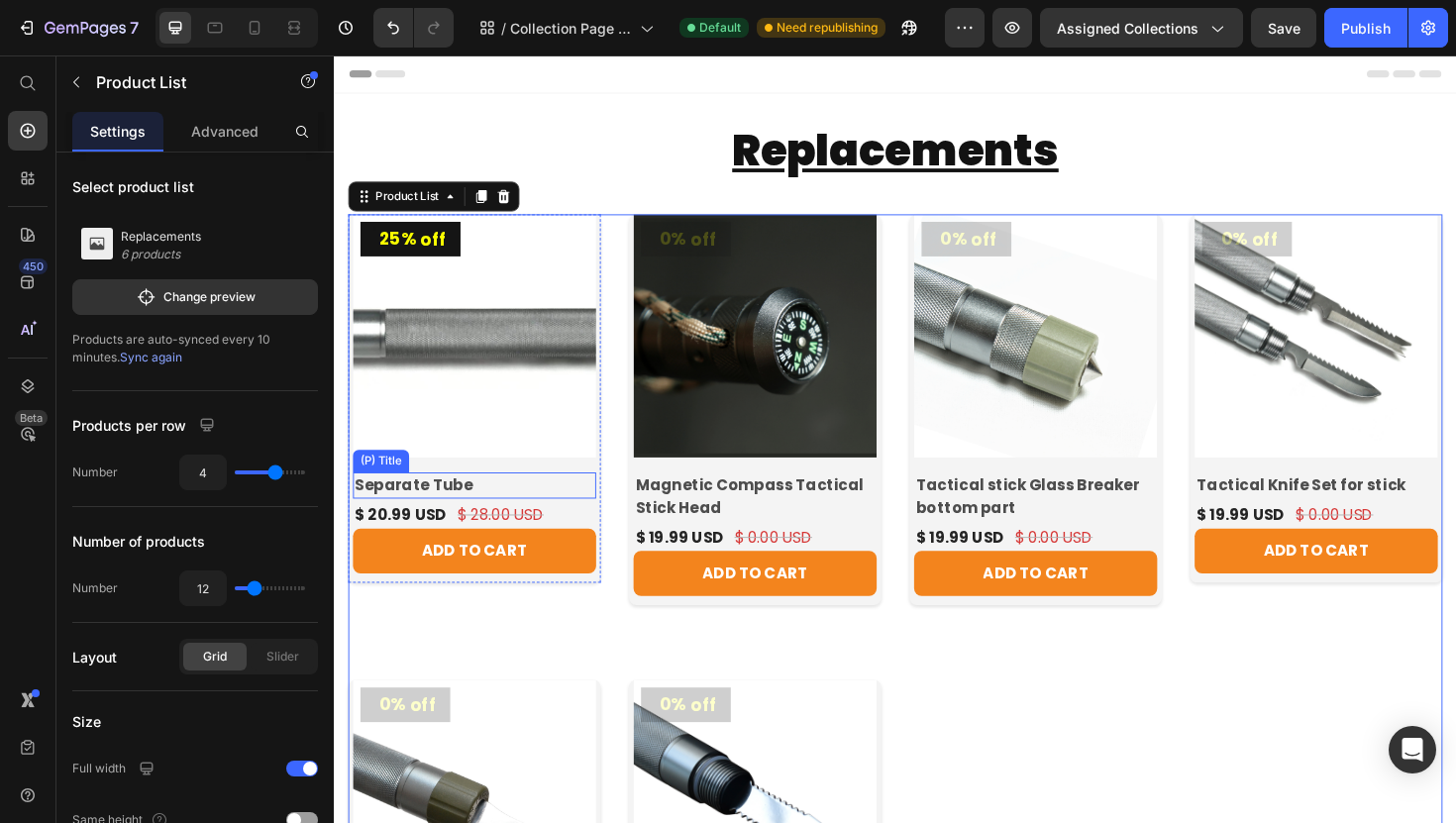 click on "Separate Tube" at bounding box center (482, 511) 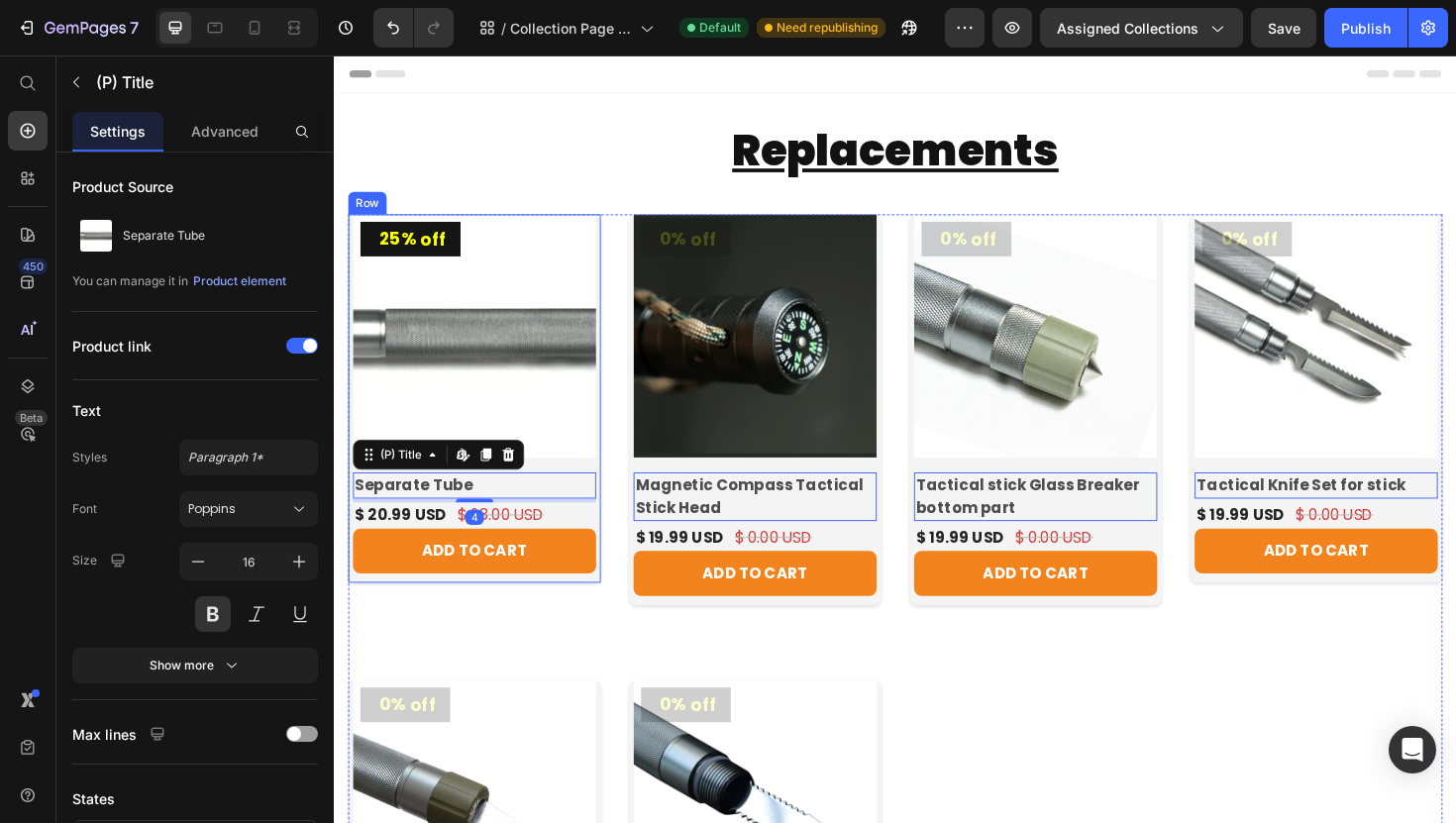 click on "25% off (P) Tag Product Images & Gallery Row Separate Tube (P) Title   Edit content in Shopify 4 $ 20.99 USD (P) Price $ 28.00 USD (P) Price Row ADD TO CART (P) Cart Button Row" at bounding box center [482, 419] 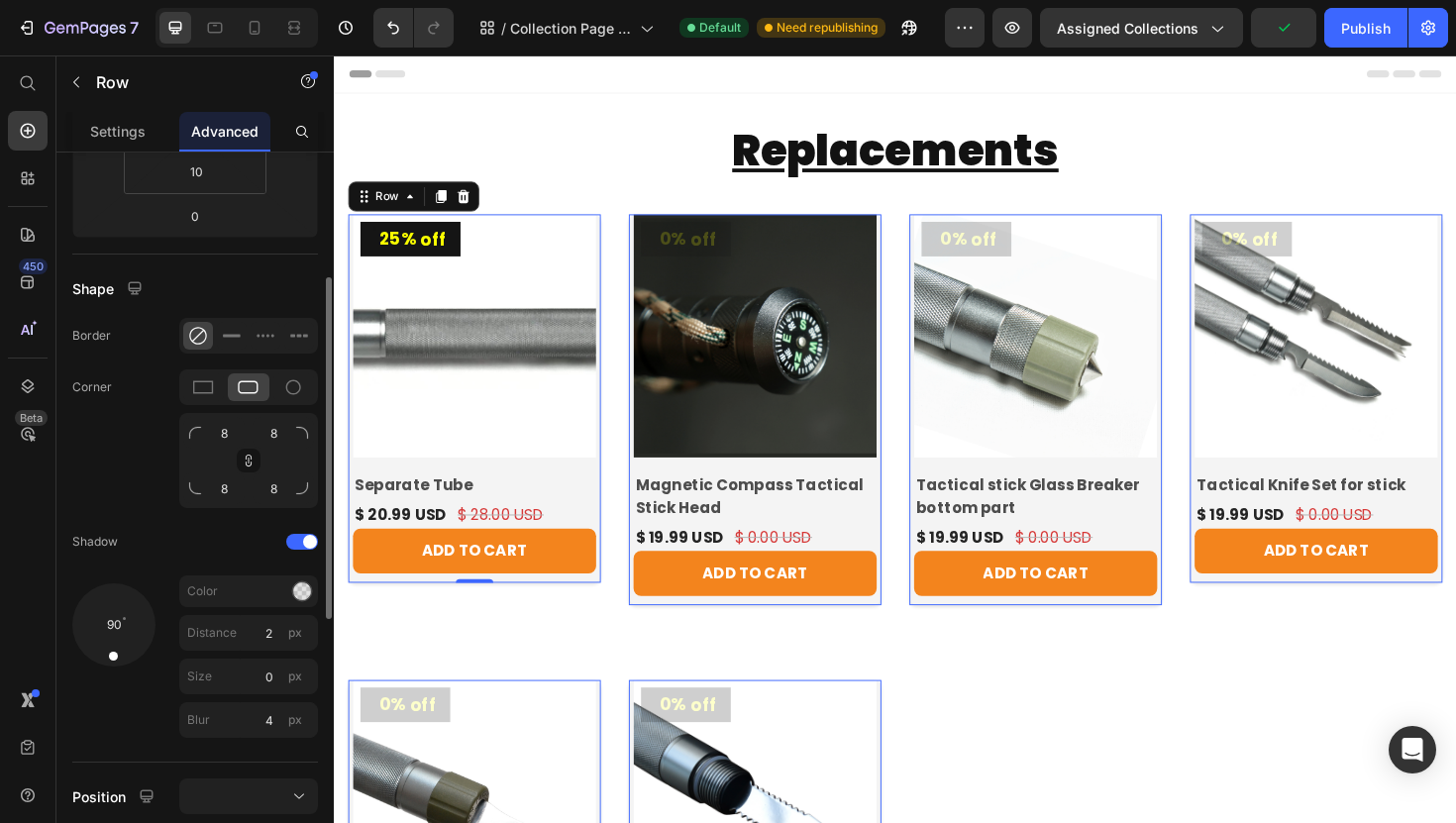 scroll, scrollTop: 393, scrollLeft: 0, axis: vertical 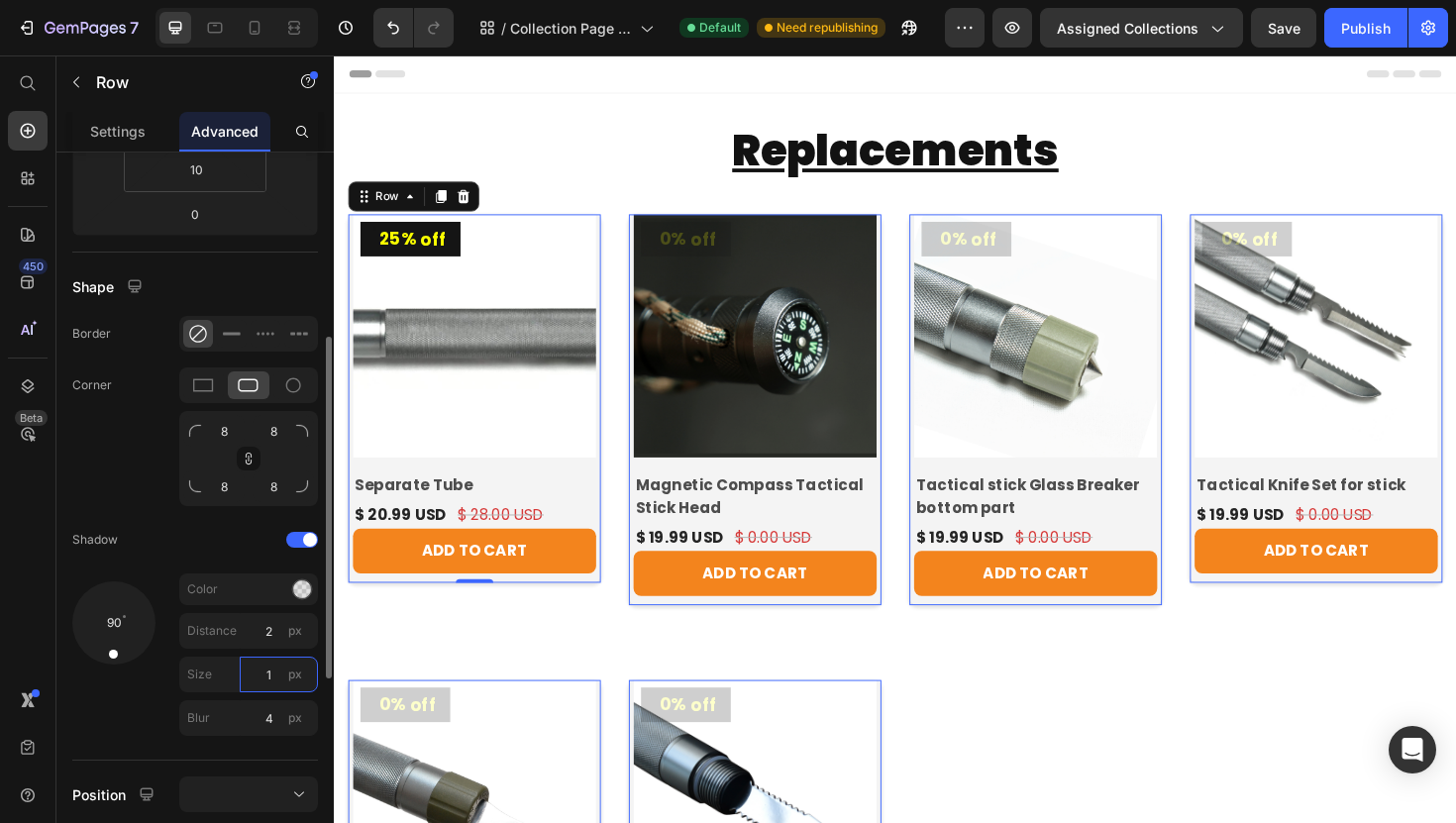 type on "2" 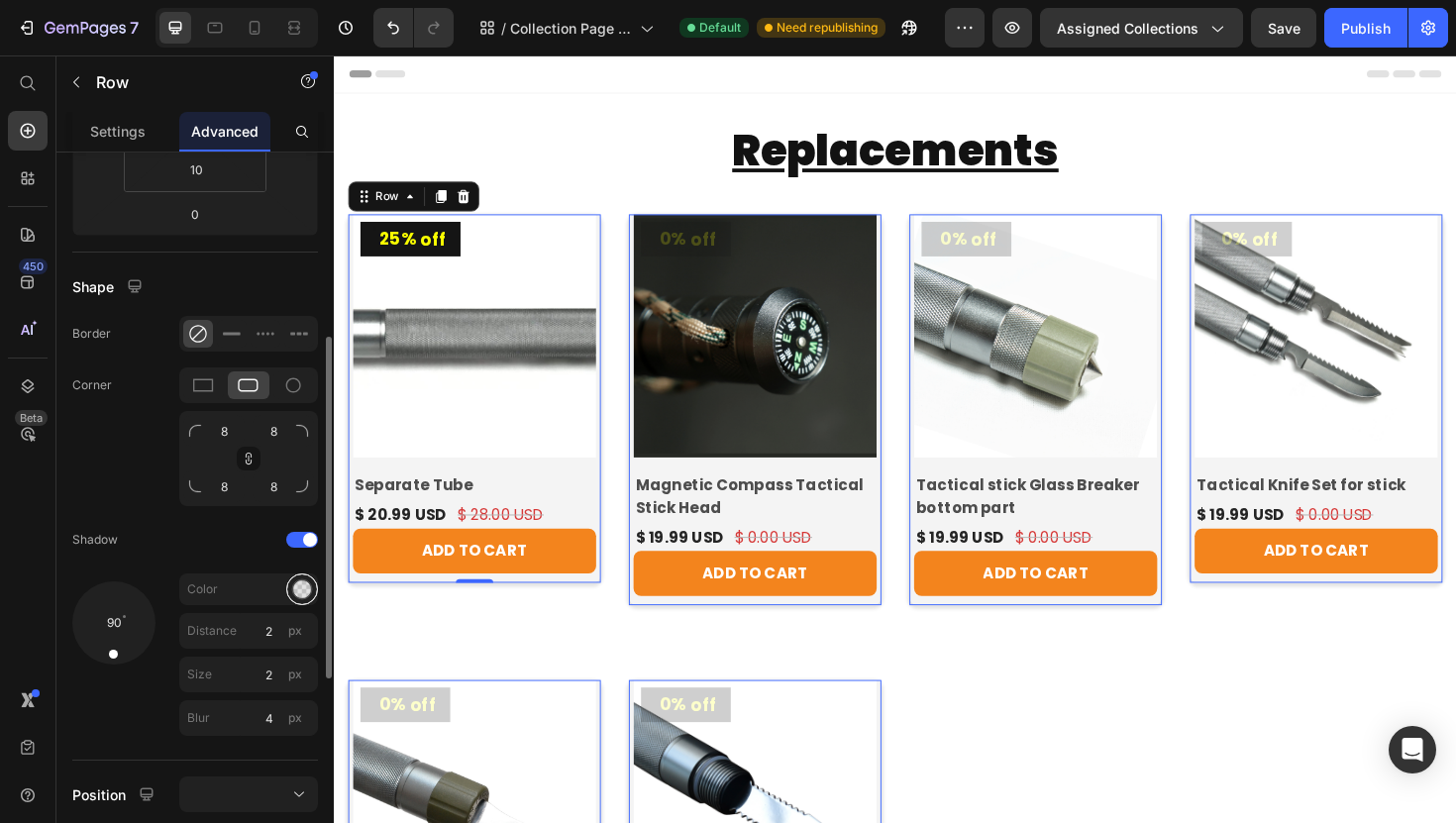 click at bounding box center [302, 589] 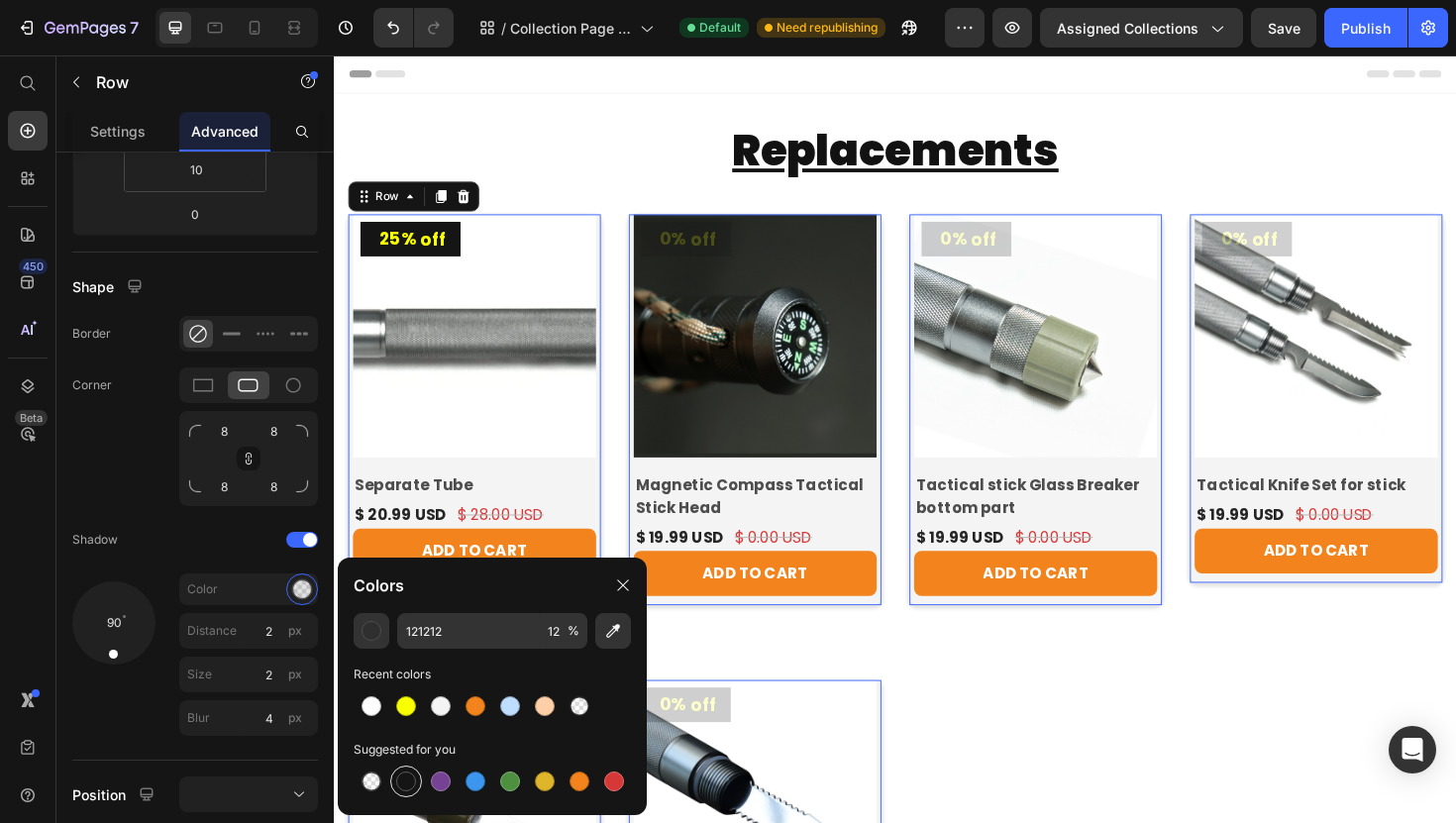 click at bounding box center [406, 781] 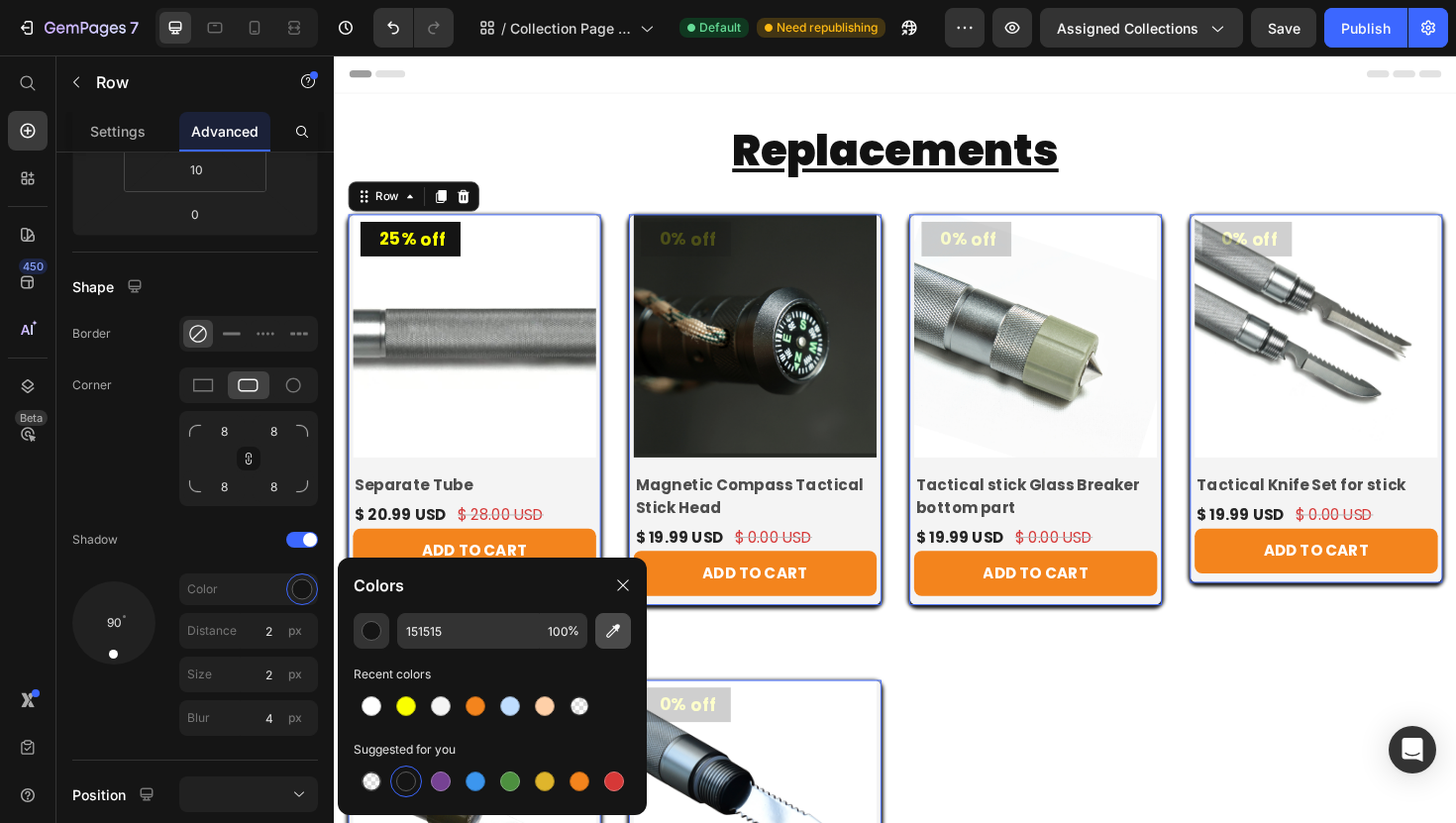 click 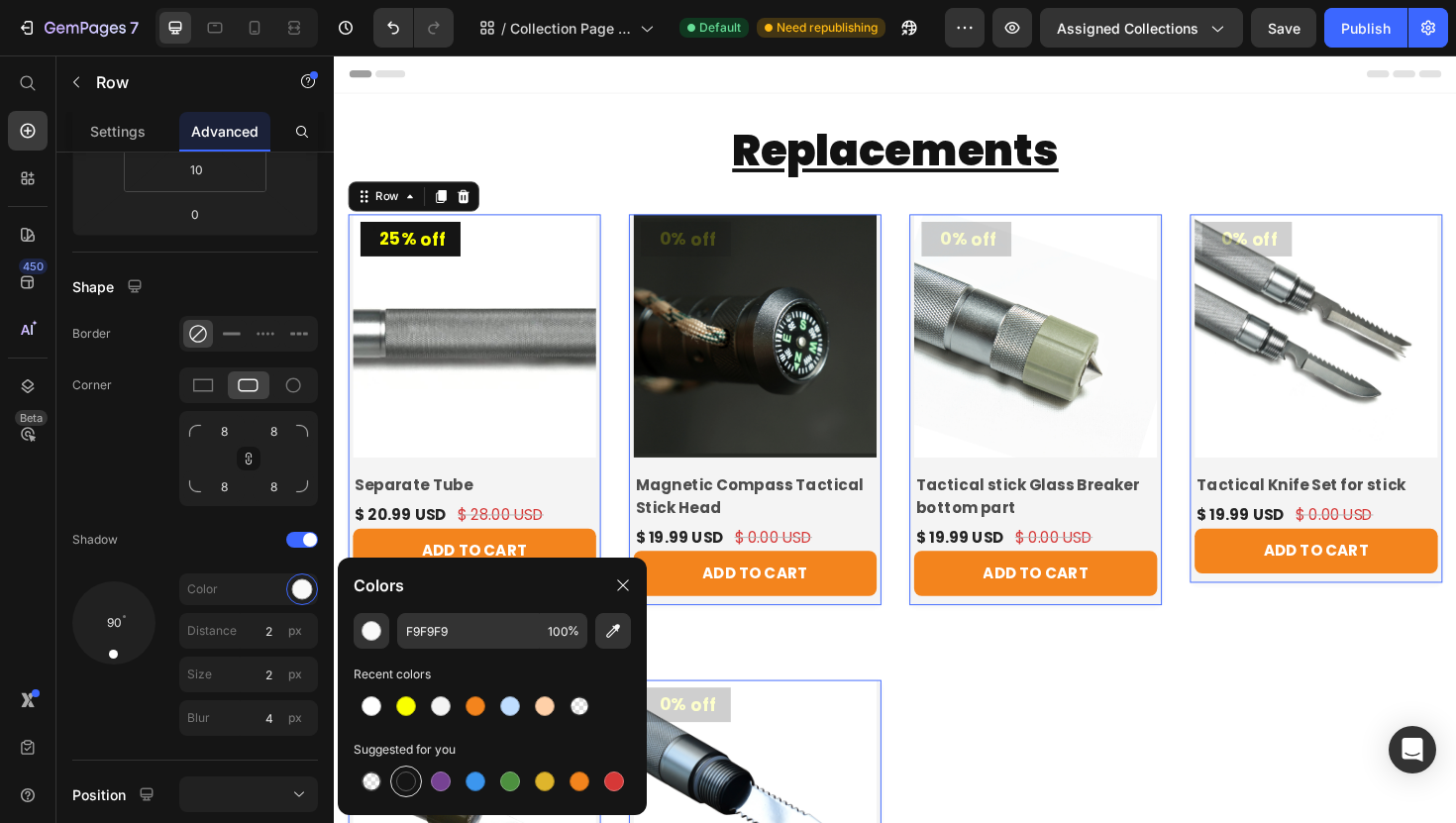 click at bounding box center [406, 781] 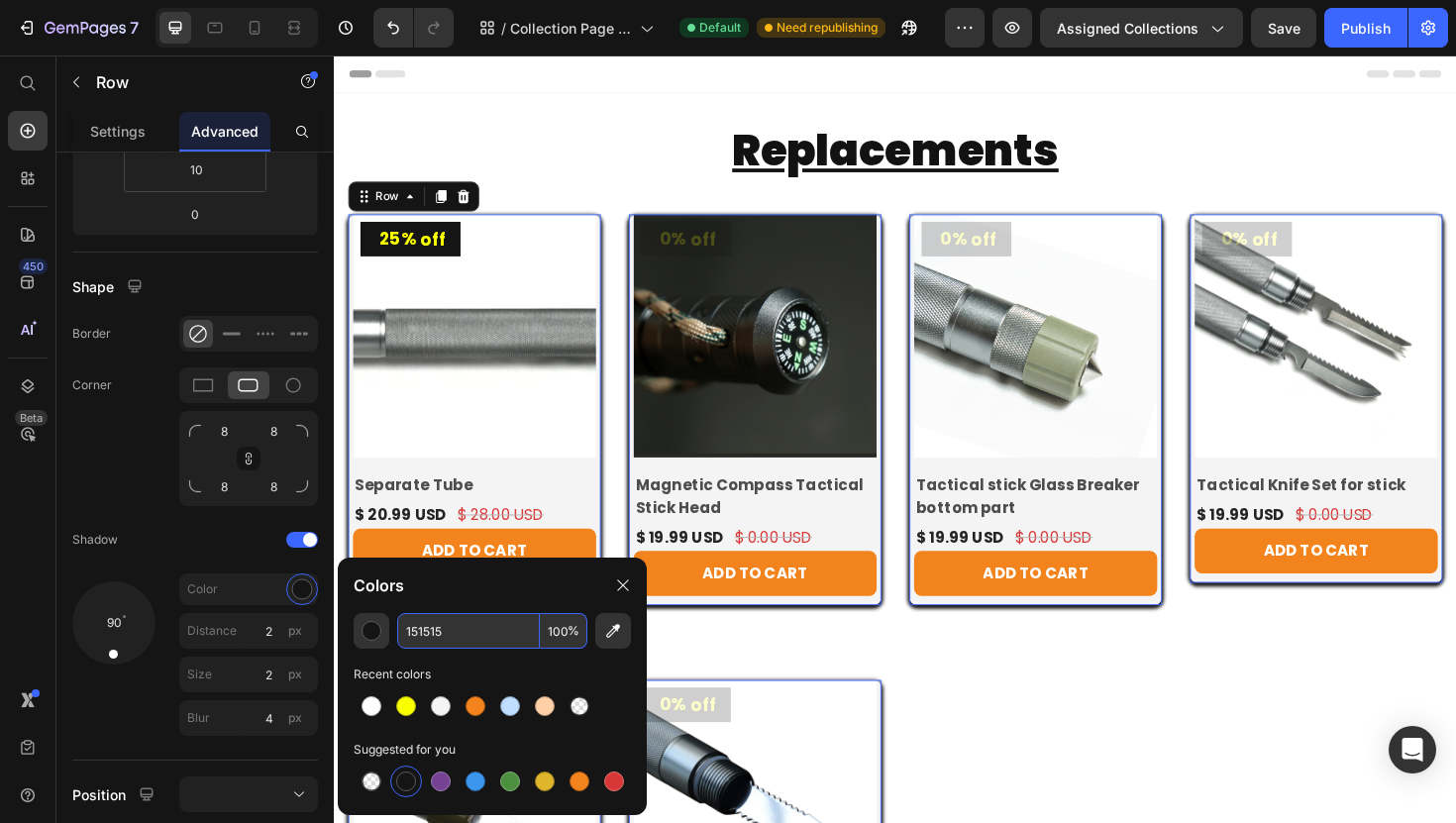 click on "%" at bounding box center (573, 631) 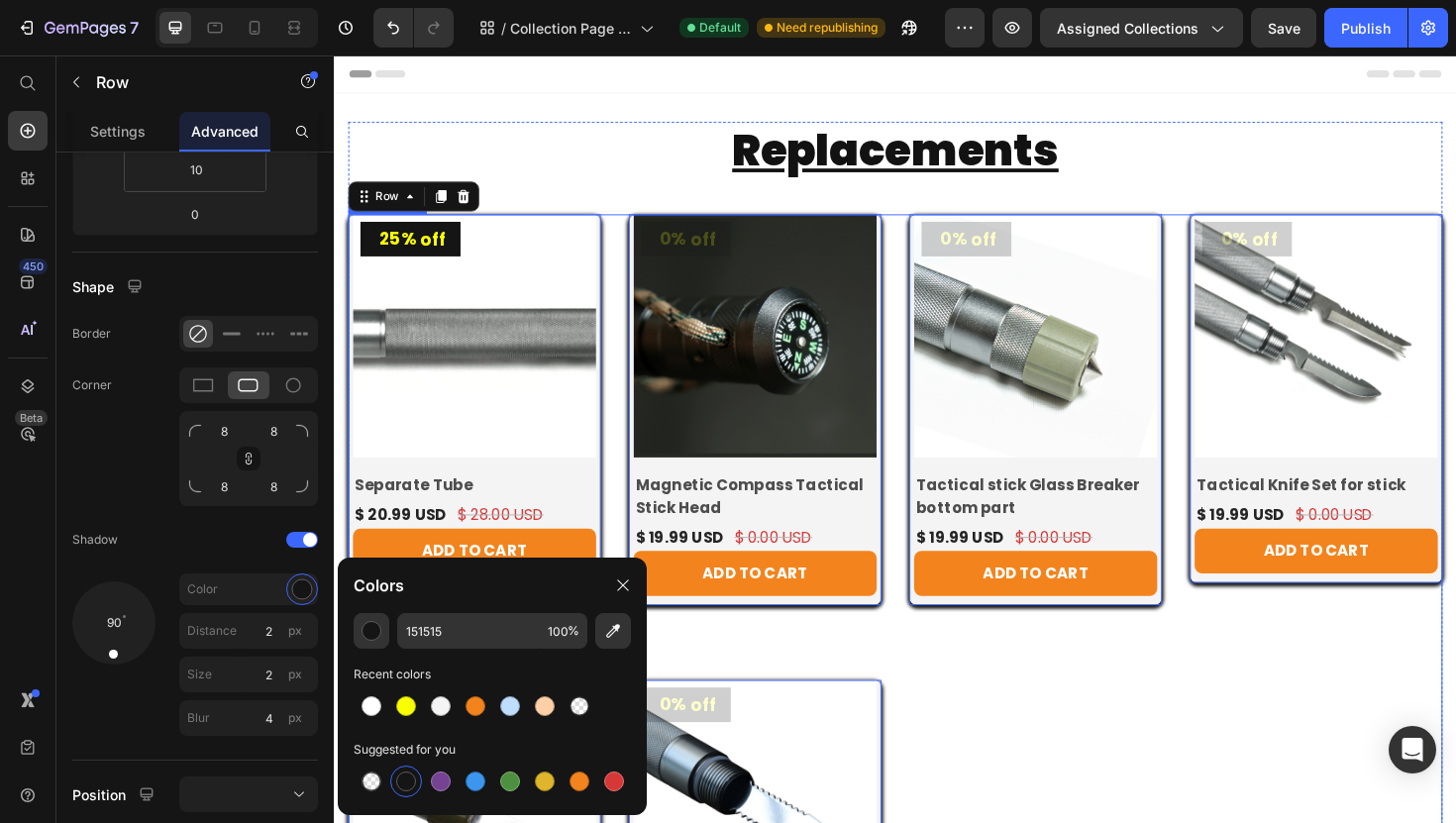 click on "25% off (P) Tag Product Images & Gallery Row Separate Tube (P) Title $ 20.99 USD (P) Price $ 28.00 USD (P) Price Row ADD TO CART (P) Cart Button Row   0 0% off (P) Tag Product Images & Gallery Row Magnetic Compass Tactical Stick Head (P) Title $ 19.99 USD (P) Price $ 0.00 USD (P) Price Row ADD TO CART (P) Cart Button Row   0 0% off (P) Tag Product Images & Gallery Row Tactical stick Glass Breaker bottom part (P) Title $ 19.99 USD (P) Price $ 0.00 USD (P) Price Row ADD TO CART (P) Cart Button Row   0 0% off (P) Tag Product Images & Gallery Row Tactical Knife Set for stick (P) Title $ 19.99 USD (P) Price $ 0.00 USD (P) Price Row ADD TO CART (P) Cart Button Row   0 0% off (P) Tag Product Images & Gallery Row Tactical Spearhead (P) Title $ 20.00 USD (P) Price $ 0.00 USD (P) Price Row ADD TO CART (P) Cart Button Row   0 0% off (P) Tag Product Images & Gallery Row Tactical Harpoon (P) Title $ 20.00 USD (P) Price $ 0.00 USD (P) Price Row ADD TO CART (P) Cart Button Row   0" at bounding box center (928, 666) 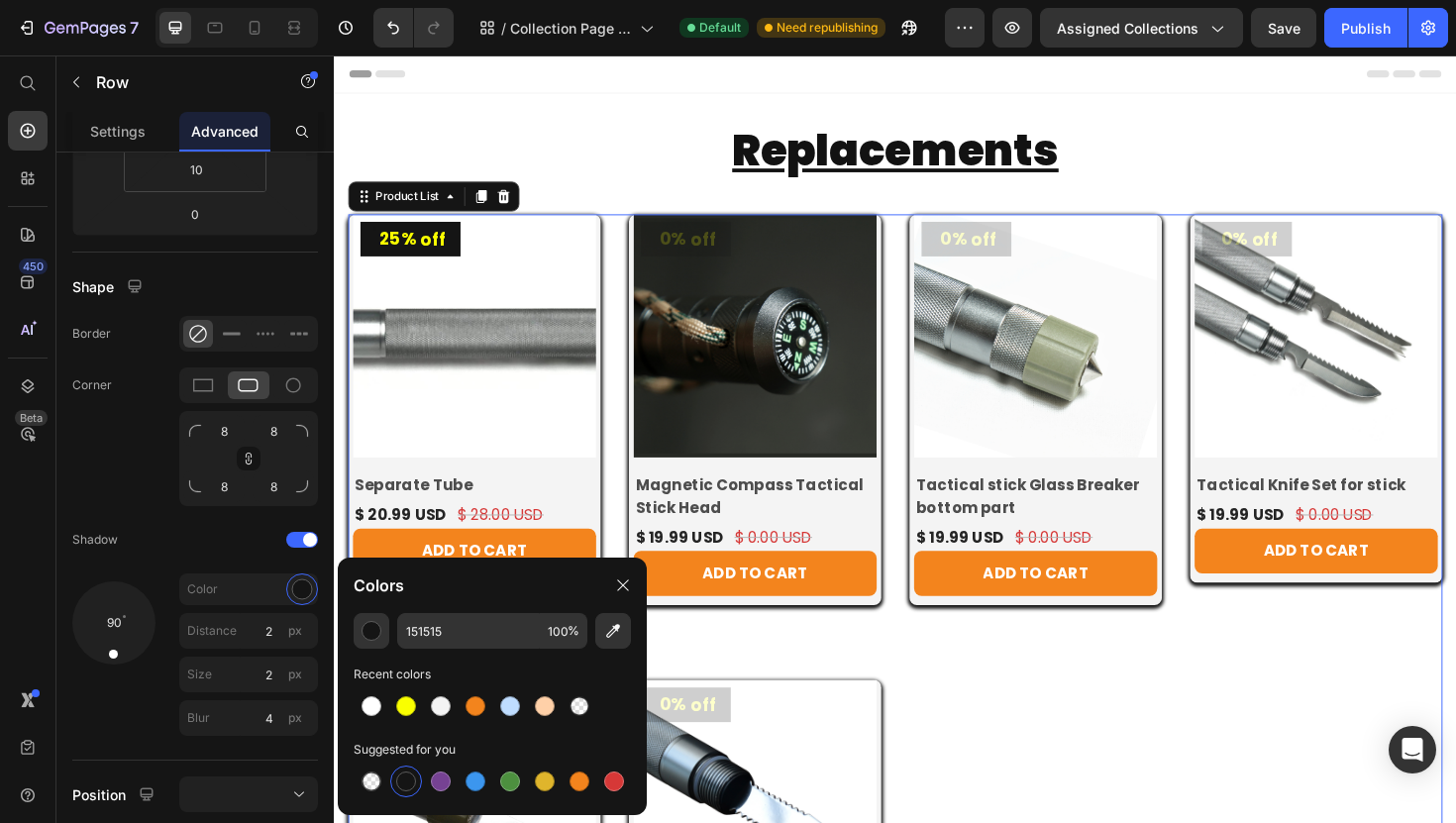 scroll, scrollTop: 0, scrollLeft: 0, axis: both 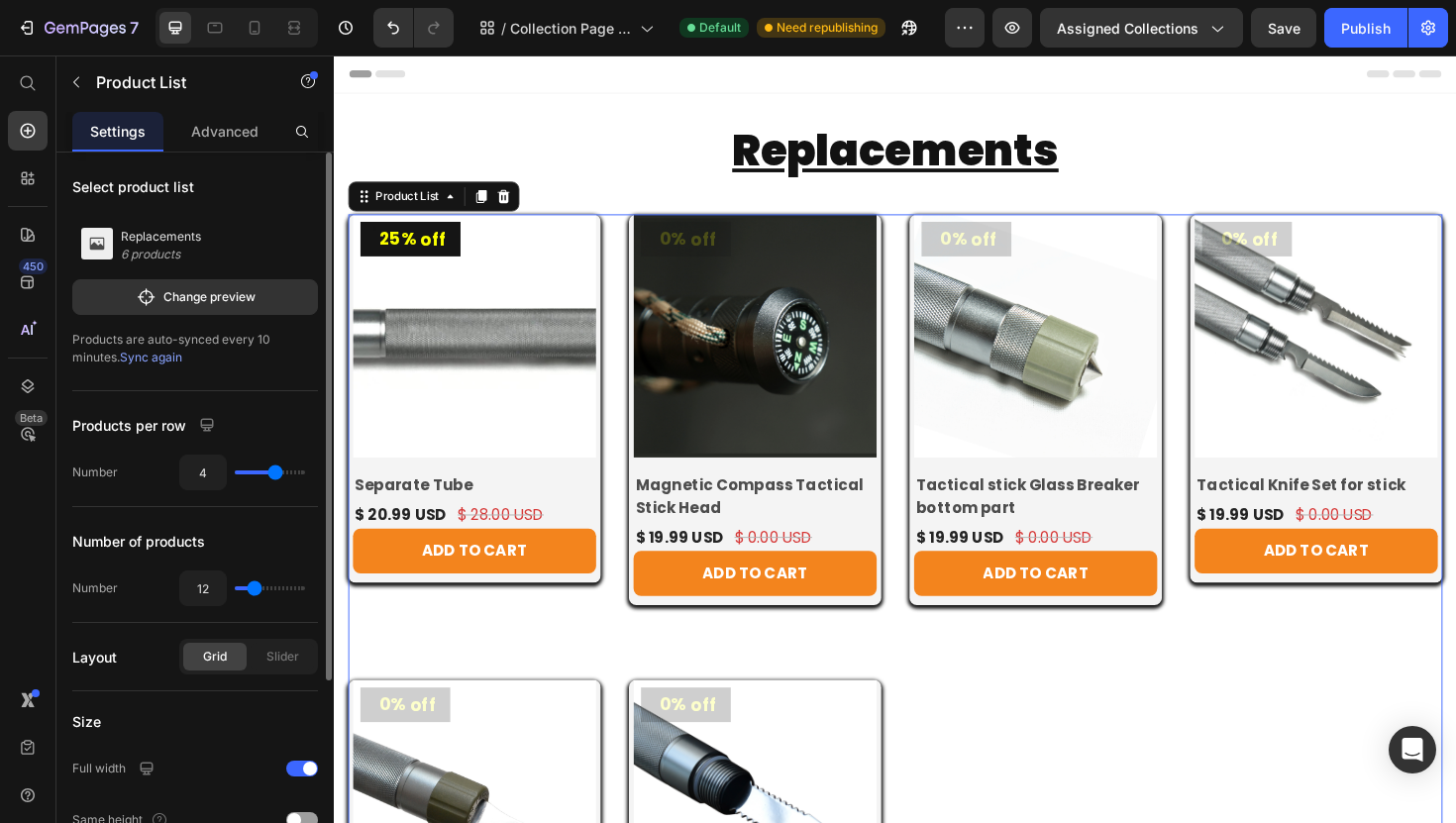 click on "25% off (P) Tag Product Images & Gallery Row Separate Tube (P) Title $ 20.99 USD (P) Price $ 28.00 USD (P) Price Row ADD TO CART (P) Cart Button Row 0% off (P) Tag Product Images & Gallery Row Magnetic Compass Tactical Stick Head (P) Title $ 19.99 USD (P) Price $ 0.00 USD (P) Price Row ADD TO CART (P) Cart Button Row 0% off (P) Tag Product Images & Gallery Row Tactical stick Glass Breaker bottom part (P) Title $ 19.99 USD (P) Price $ 0.00 USD (P) Price Row ADD TO CART (P) Cart Button Row 0% off (P) Tag Product Images & Gallery Row Tactical Knife Set for stick (P) Title $ 19.99 USD (P) Price $ 0.00 USD (P) Price Row ADD TO CART (P) Cart Button Row 0% off (P) Tag Product Images & Gallery Row Tactical Spearhead (P) Title $ 20.00 USD (P) Price $ 0.00 USD (P) Price Row ADD TO CART (P) Cart Button Row 0% off (P) Tag Product Images & Gallery Row Tactical Harpoon (P) Title $ 20.00 USD (P) Price $ 0.00 USD (P) Price Row ADD TO CART (P) Cart Button Row" at bounding box center [928, 666] 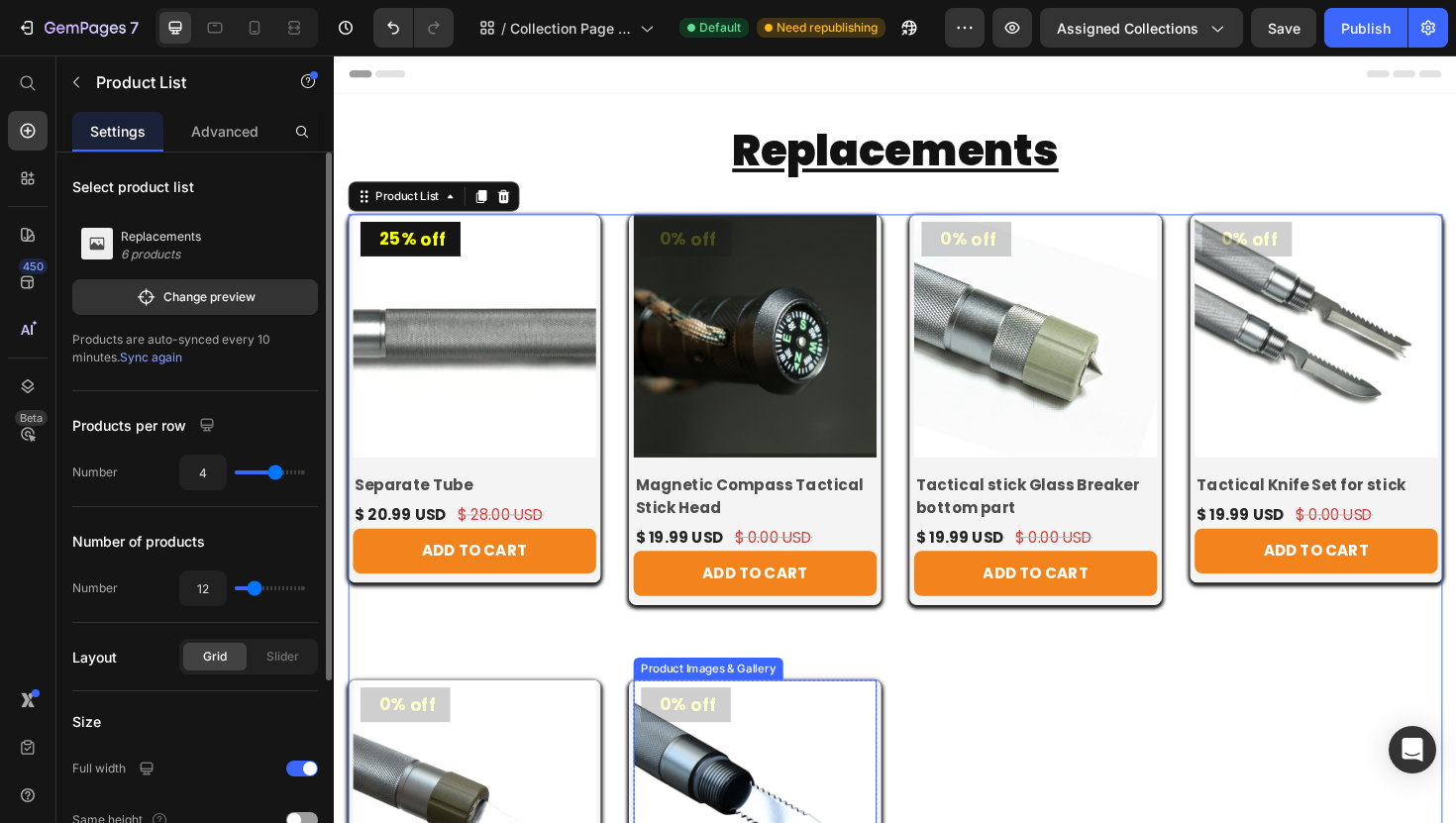 click on "25% off (P) Tag Product Images & Gallery Row Separate Tube (P) Title $ 20.99 USD (P) Price $ 28.00 USD (P) Price Row ADD TO CART (P) Cart Button Row 0% off (P) Tag Product Images & Gallery Row Magnetic Compass Tactical Stick Head (P) Title $ 19.99 USD (P) Price $ 0.00 USD (P) Price Row ADD TO CART (P) Cart Button Row 0% off (P) Tag Product Images & Gallery Row Tactical stick Glass Breaker bottom part (P) Title $ 19.99 USD (P) Price $ 0.00 USD (P) Price Row ADD TO CART (P) Cart Button Row 0% off (P) Tag Product Images & Gallery Row Tactical Knife Set for stick (P) Title $ 19.99 USD (P) Price $ 0.00 USD (P) Price Row ADD TO CART (P) Cart Button Row 0% off (P) Tag Product Images & Gallery Row Tactical Spearhead (P) Title $ 20.00 USD (P) Price $ 0.00 USD (P) Price Row ADD TO CART (P) Cart Button Row 0% off (P) Tag Product Images & Gallery Row Tactical Harpoon (P) Title $ 20.00 USD (P) Price $ 0.00 USD (P) Price Row ADD TO CART (P) Cart Button Row" at bounding box center [928, 666] 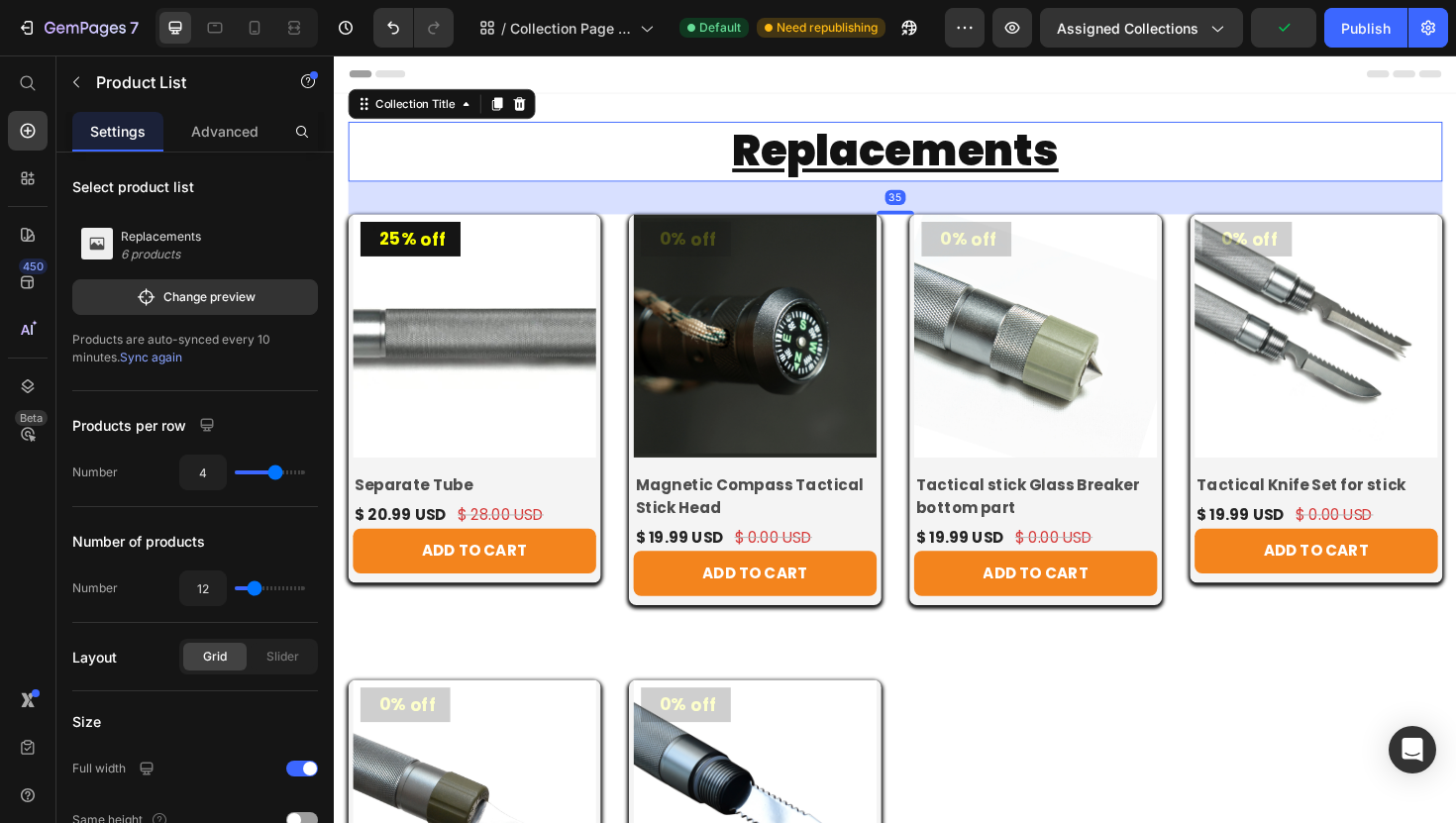 click on "Replacements" at bounding box center [928, 157] 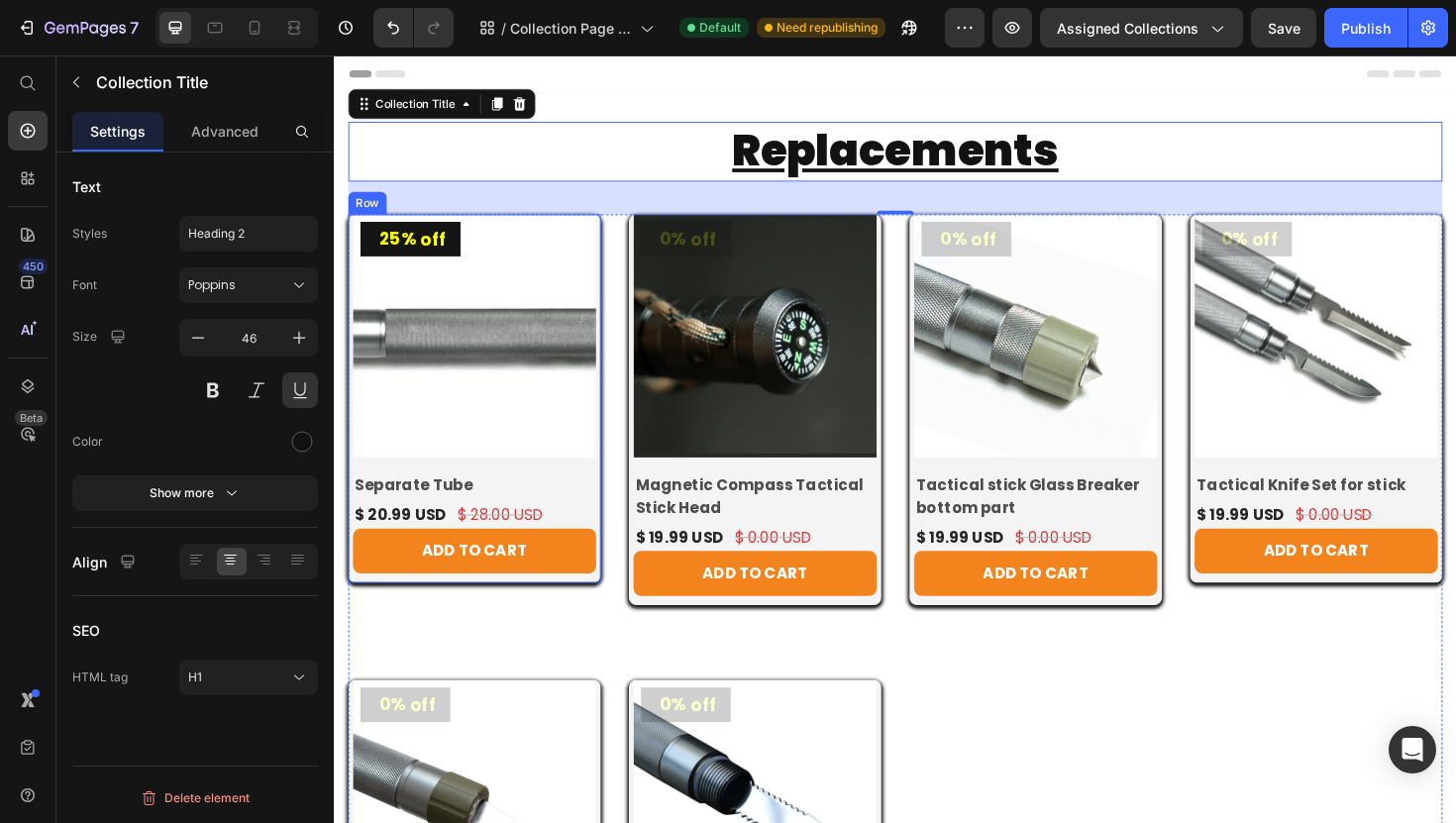 click on "25% off (P) Tag Product Images & Gallery Row Separate Tube (P) Title $ 20.99 USD (P) Price $ 28.00 USD (P) Price Row ADD TO CART (P) Cart Button Row" at bounding box center [482, 419] 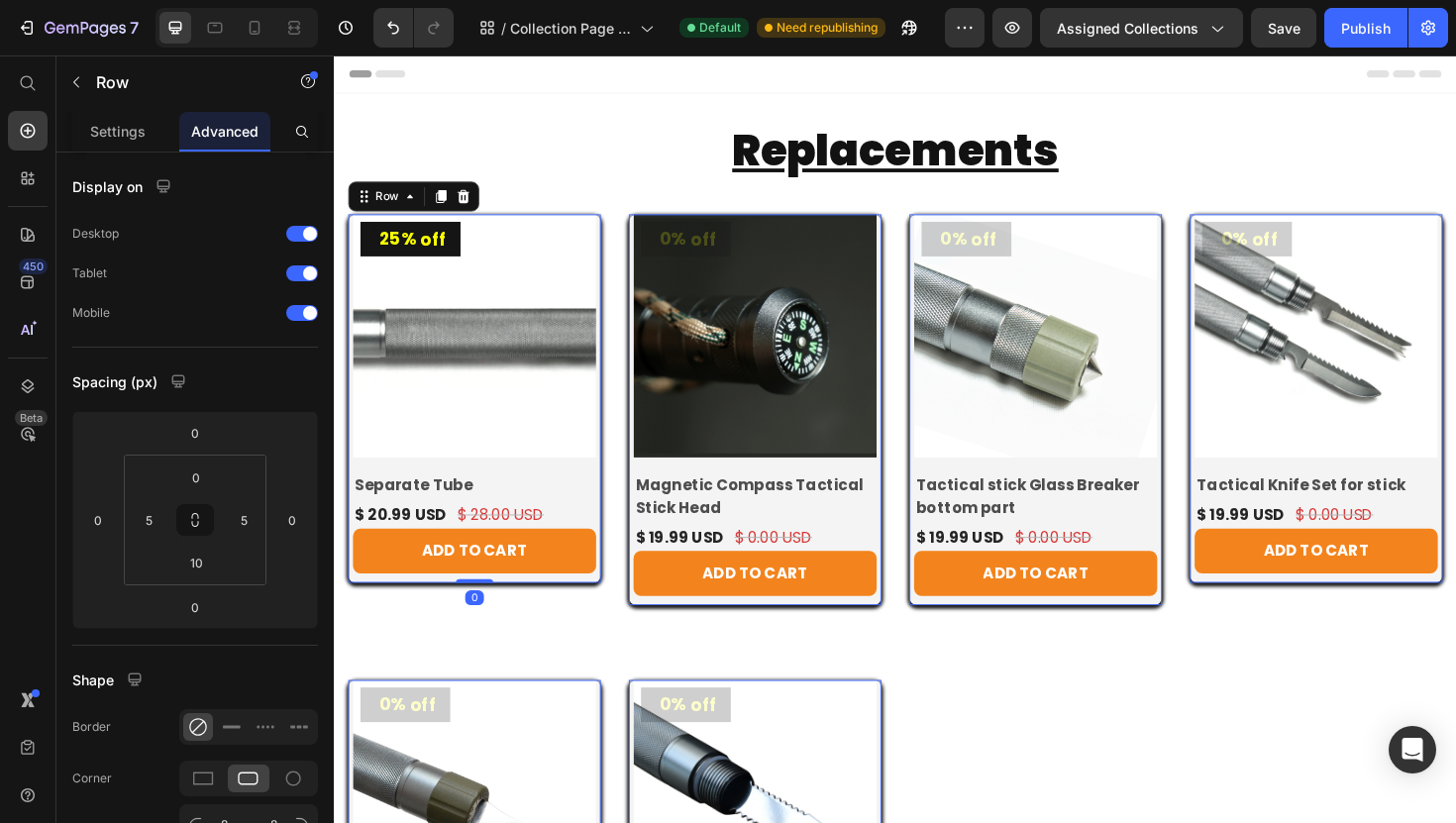 click on "25% off (P) Tag Product Images & Gallery Row Separate Tube (P) Title $ 20.99 USD (P) Price $ 28.00 USD (P) Price Row ADD TO CART (P) Cart Button Row   0" at bounding box center (482, 419) 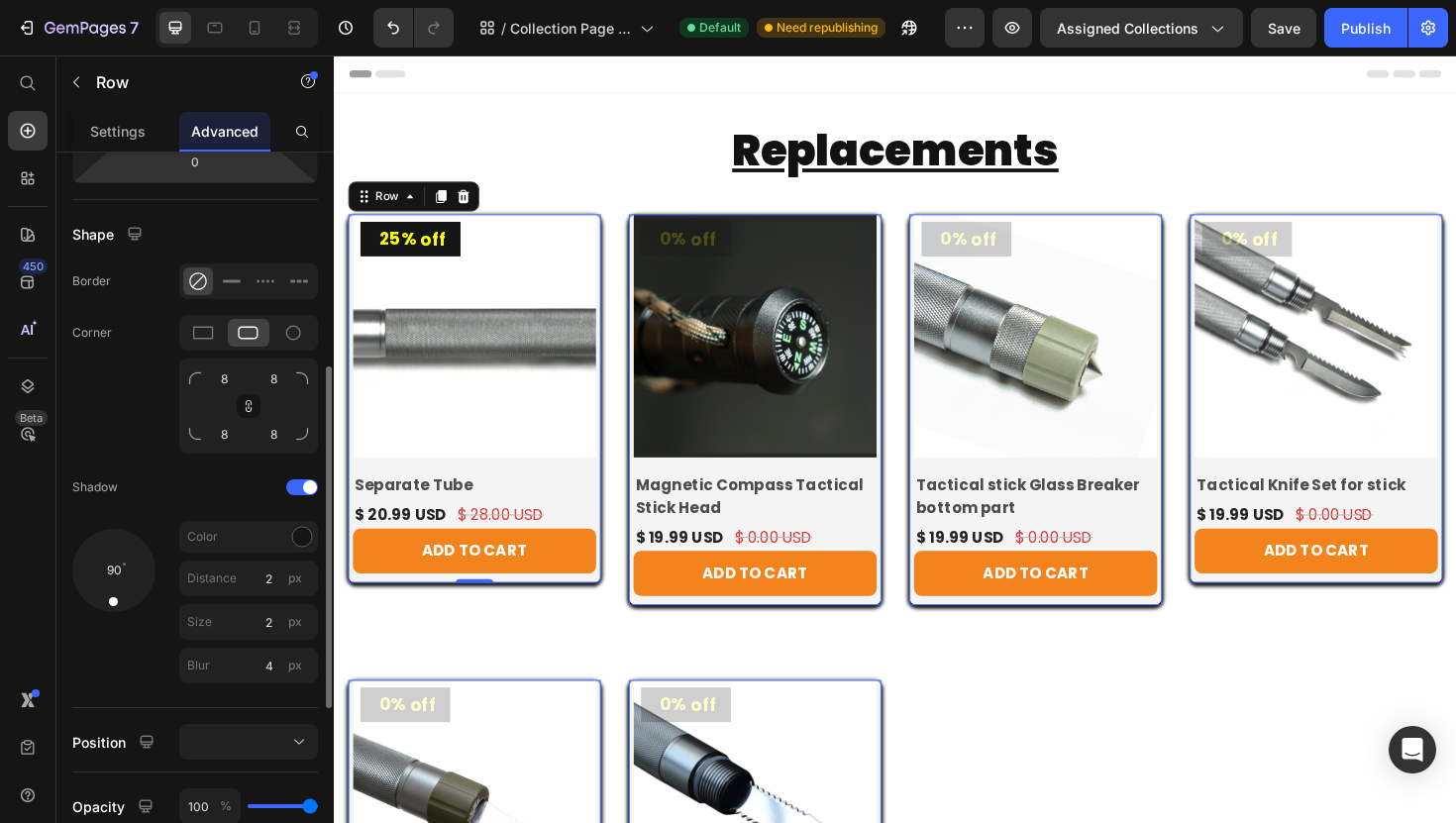 scroll, scrollTop: 450, scrollLeft: 0, axis: vertical 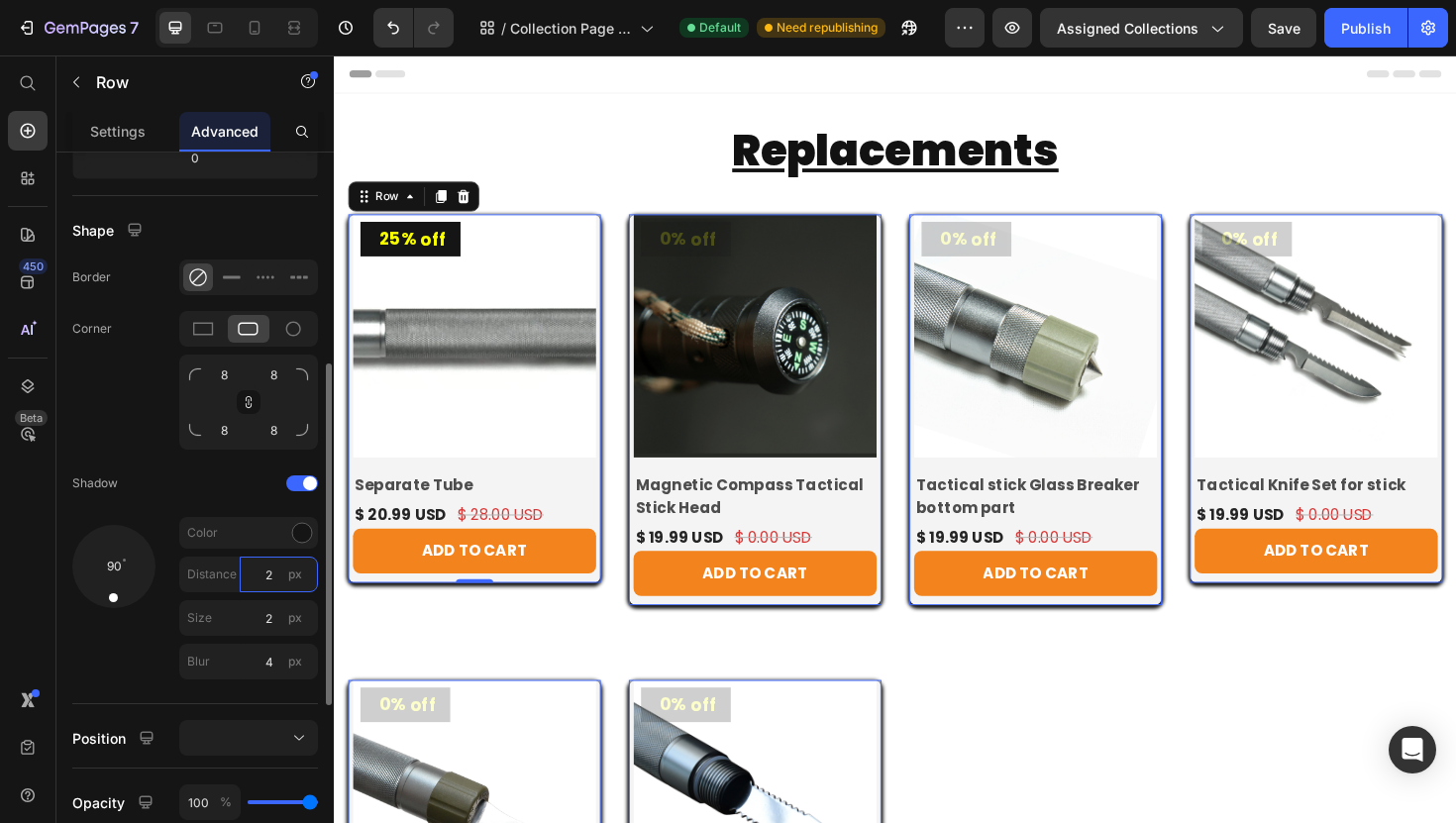 click on "2" at bounding box center [278, 574] 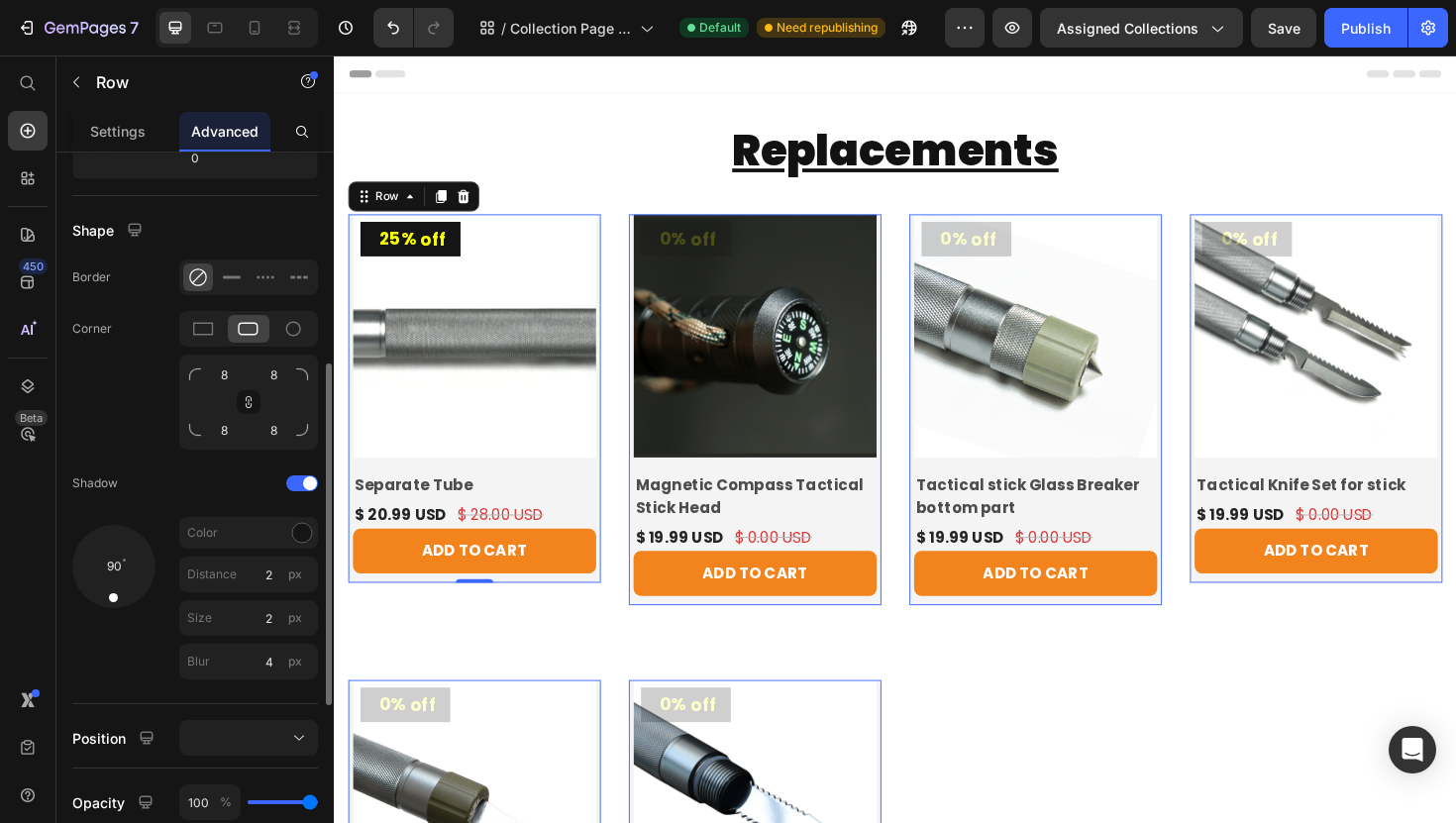 click on "90 Color Distance 2 px Size 2 px Blur 4 px" 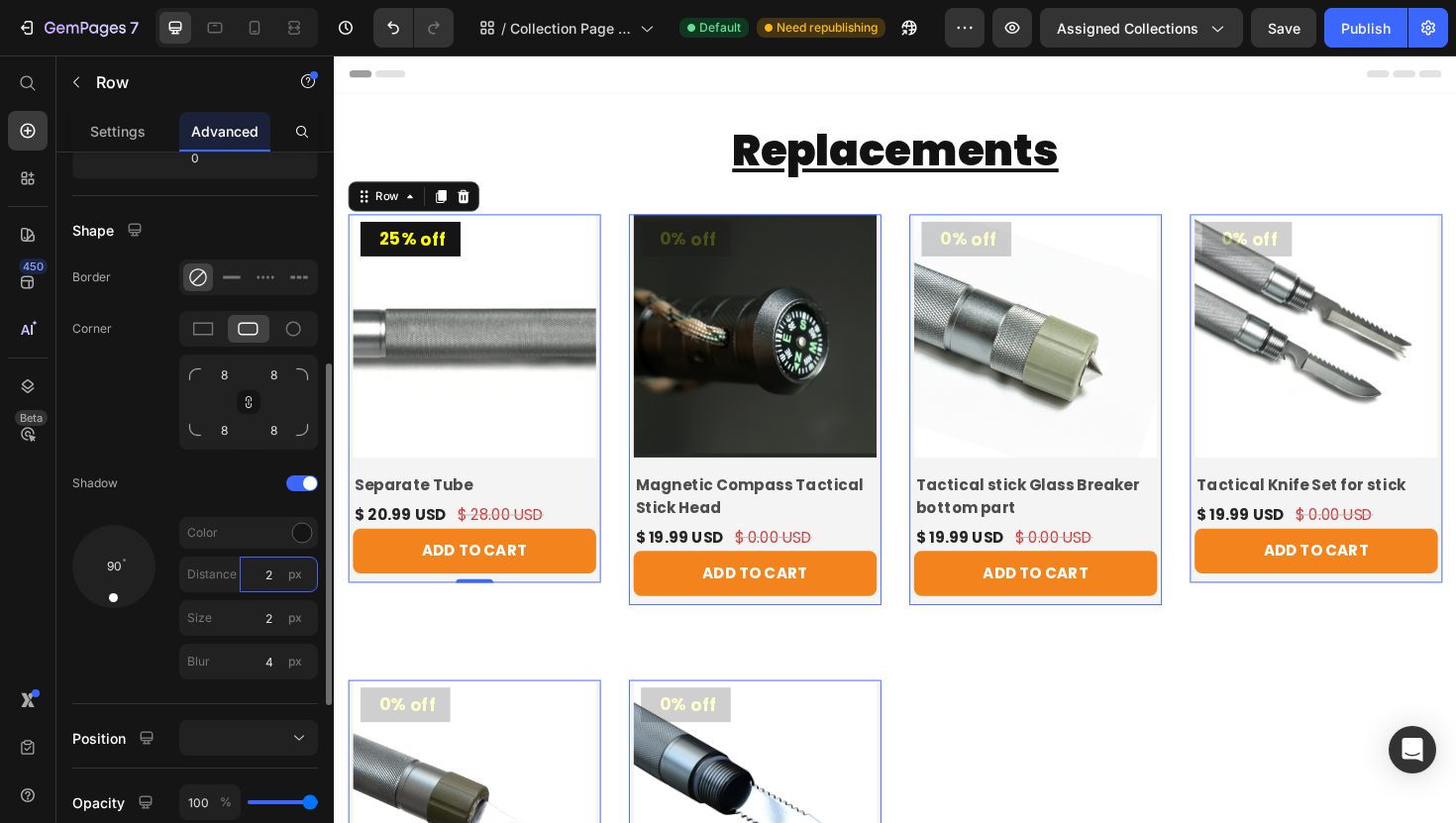 click on "2" at bounding box center (278, 574) 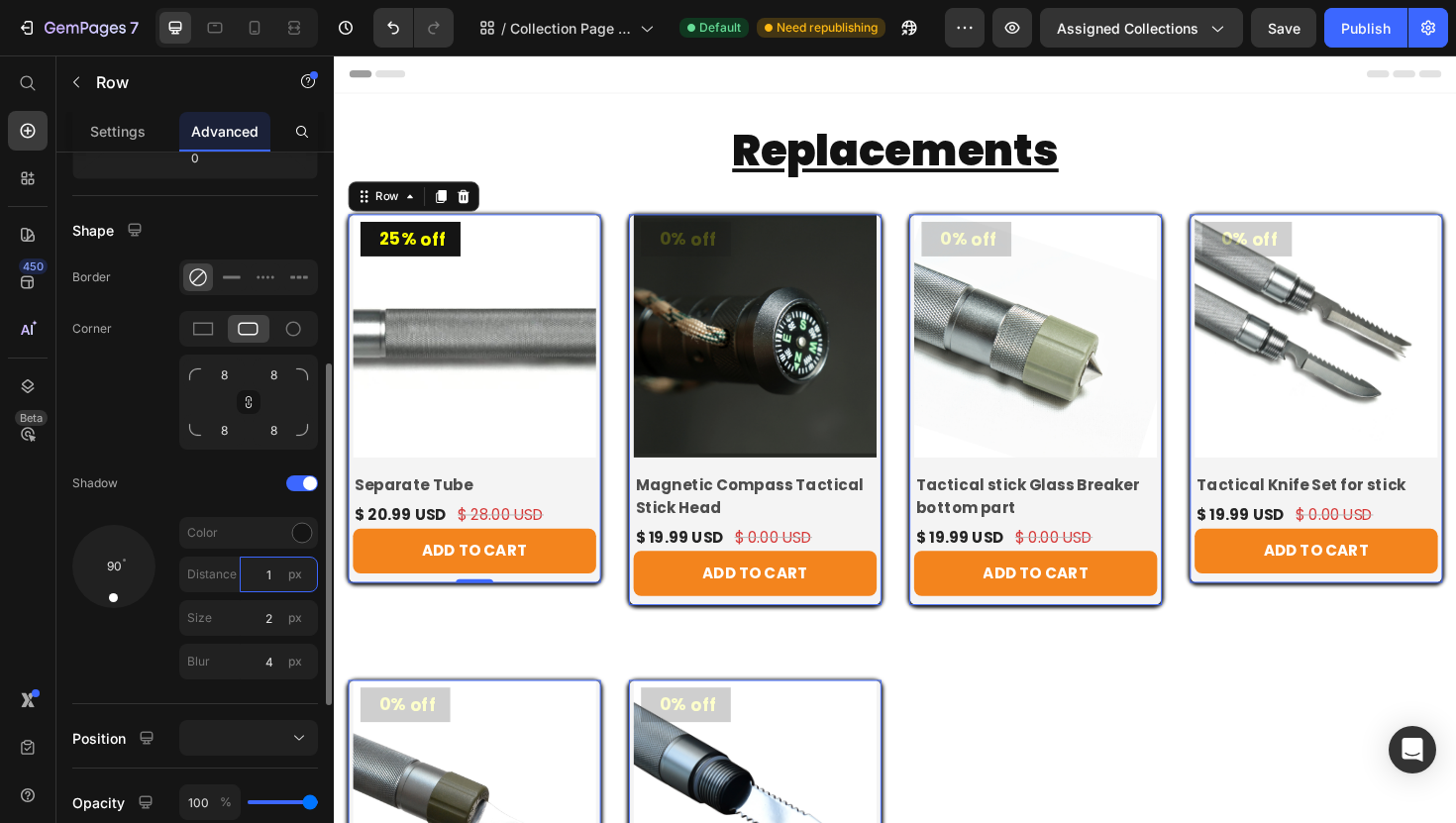 type on "0" 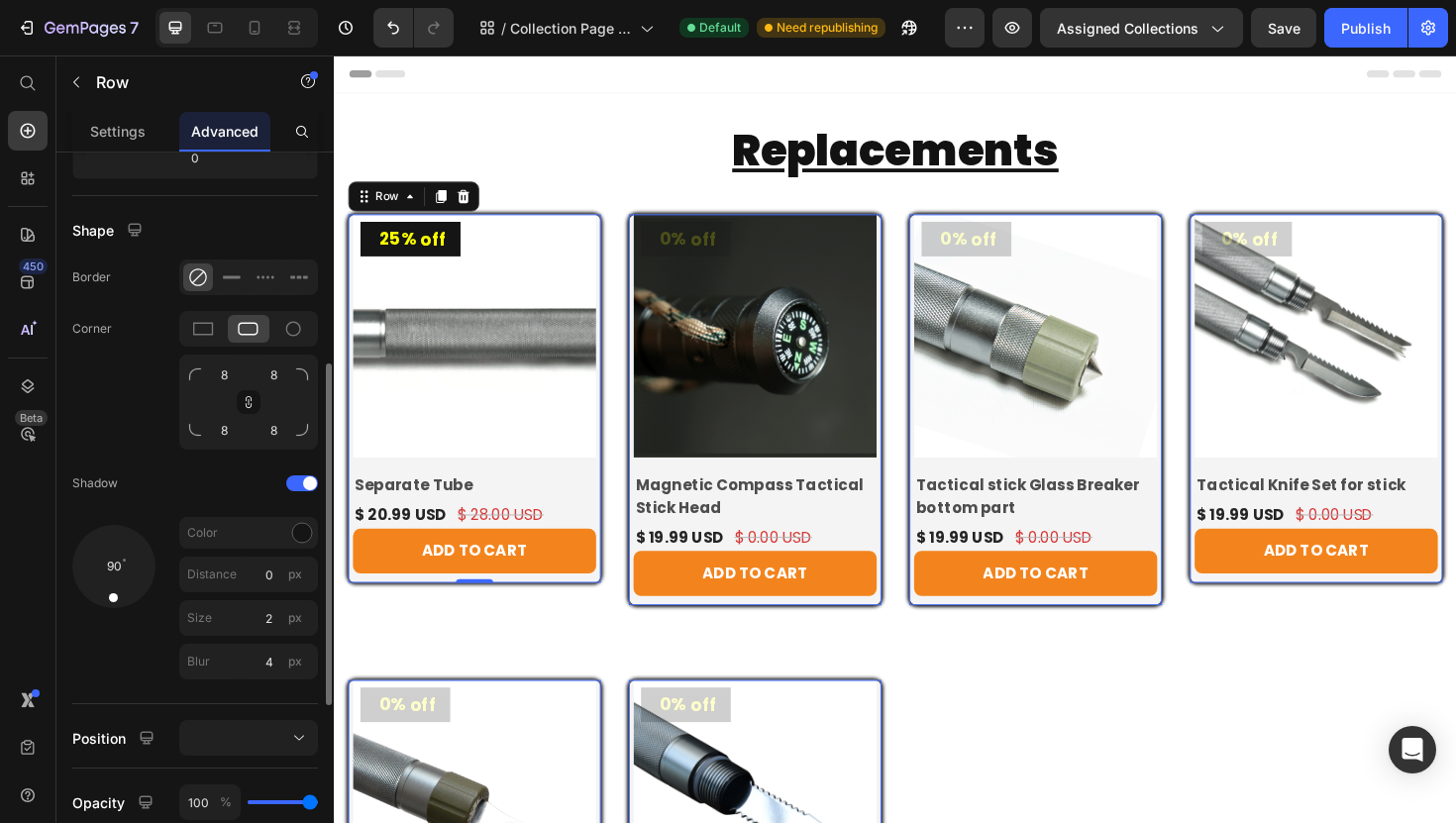 click on "90" at bounding box center [114, 602] 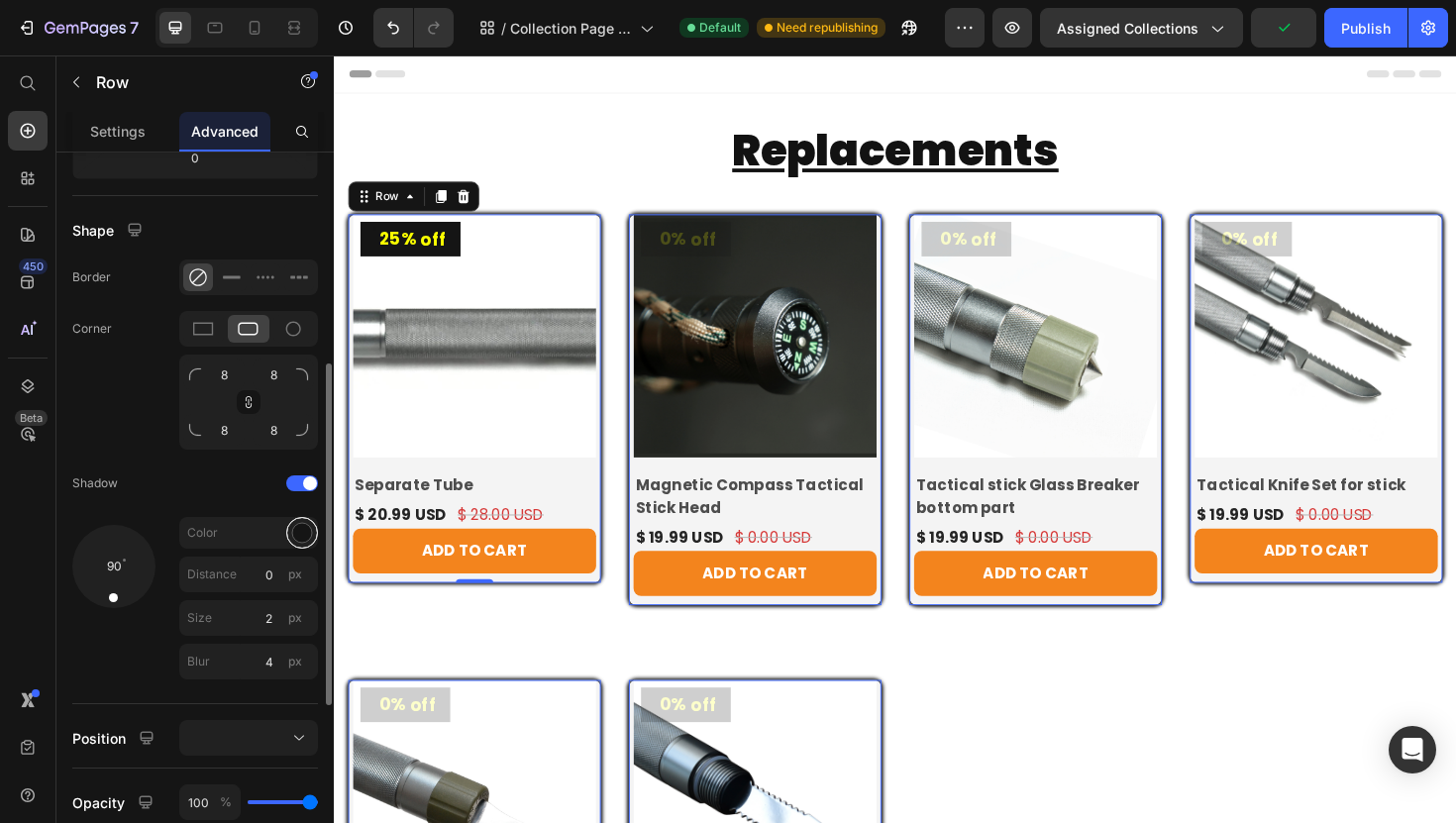 click at bounding box center [302, 533] 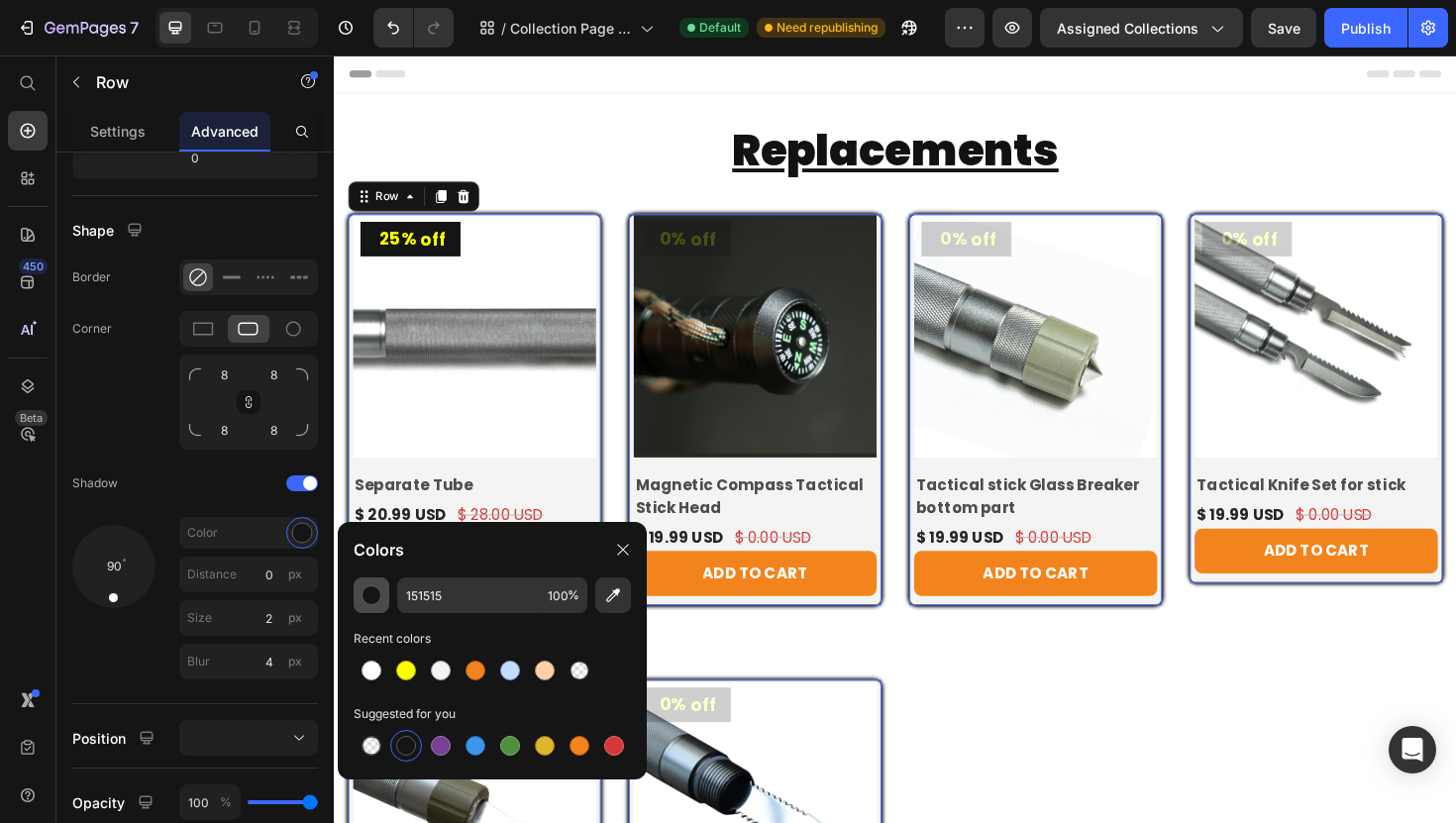 click at bounding box center [371, 595] 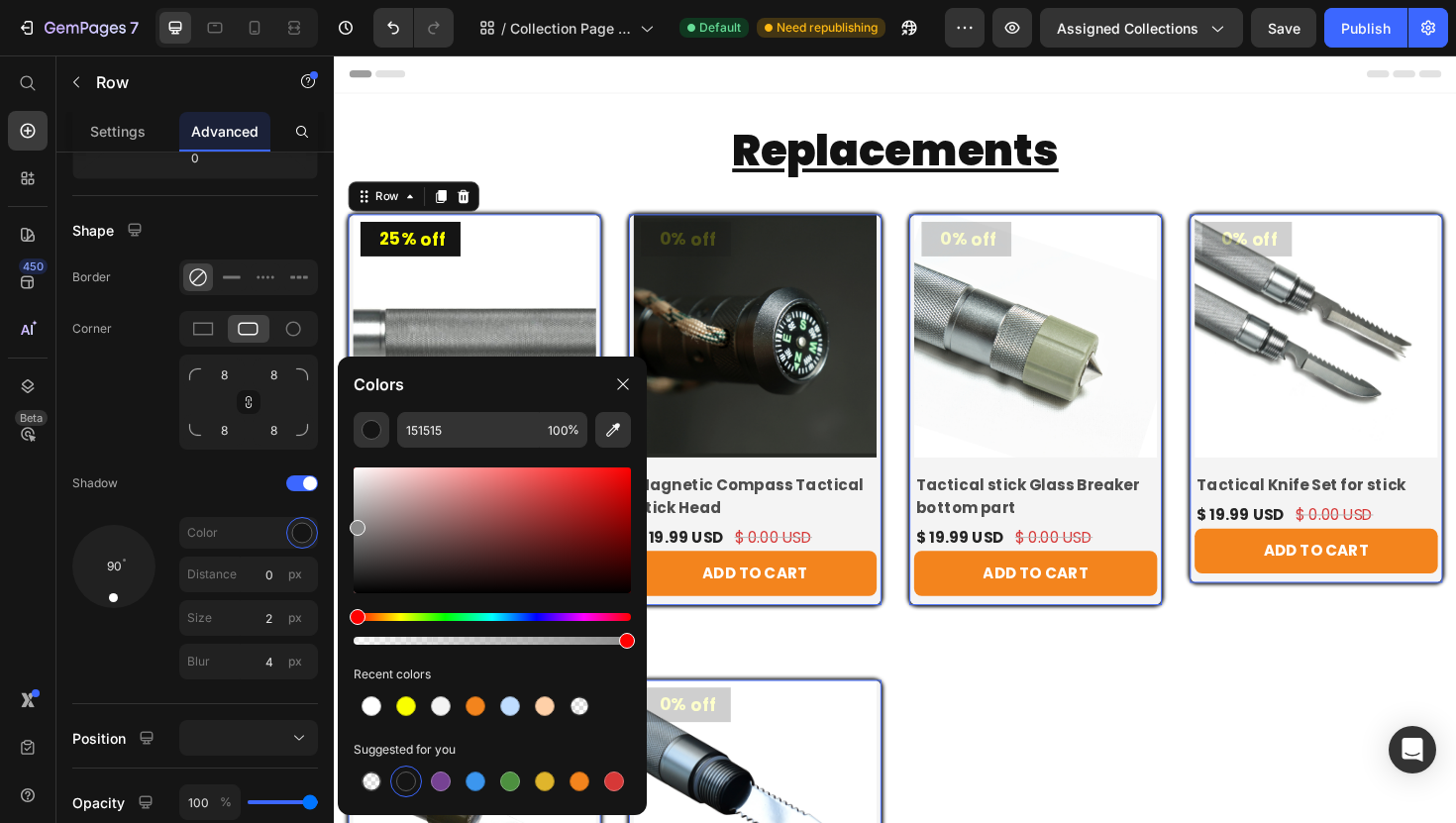 drag, startPoint x: 357, startPoint y: 585, endPoint x: 338, endPoint y: 523, distance: 64.845971 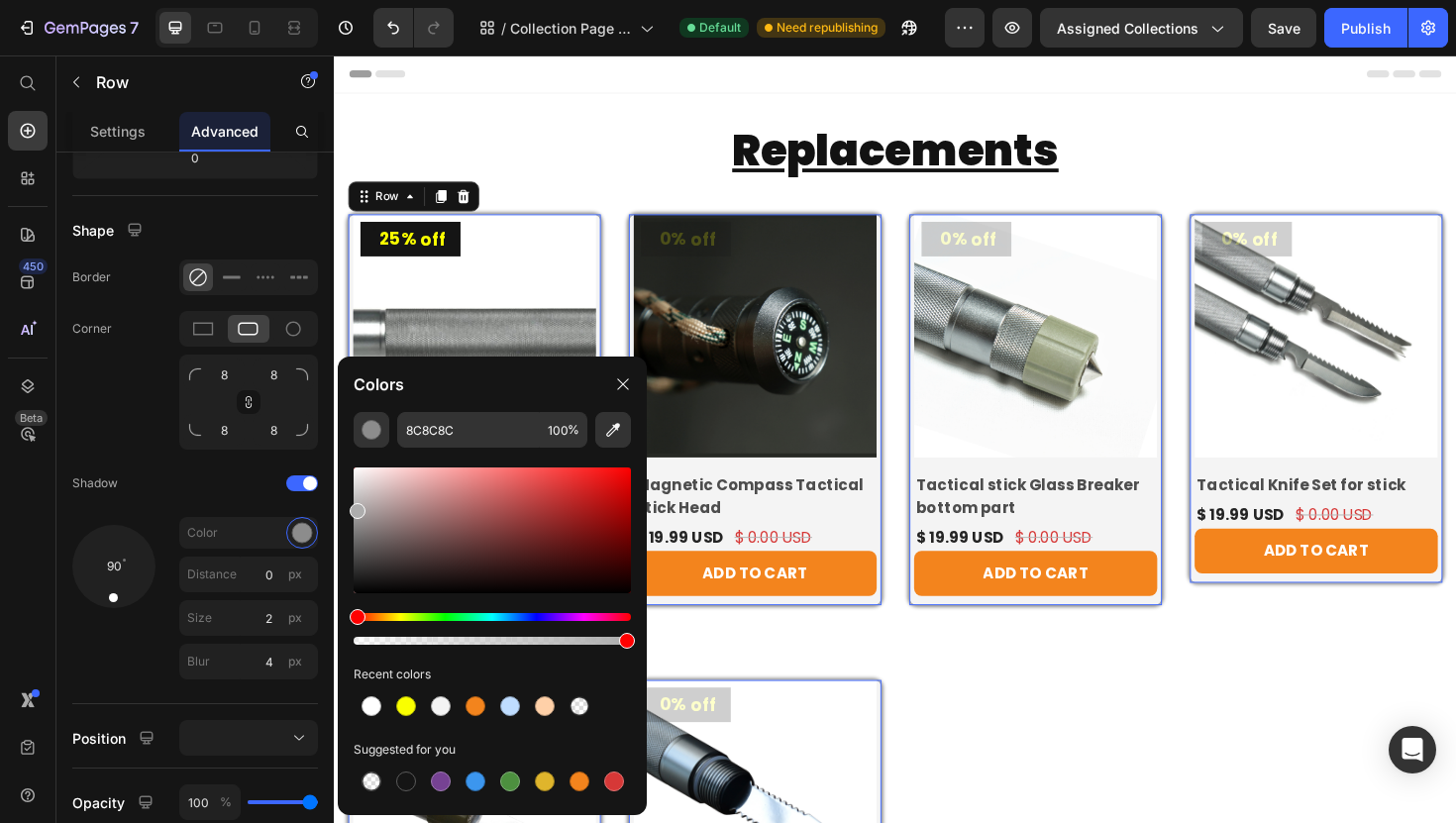 drag, startPoint x: 357, startPoint y: 526, endPoint x: 343, endPoint y: 507, distance: 23.600847 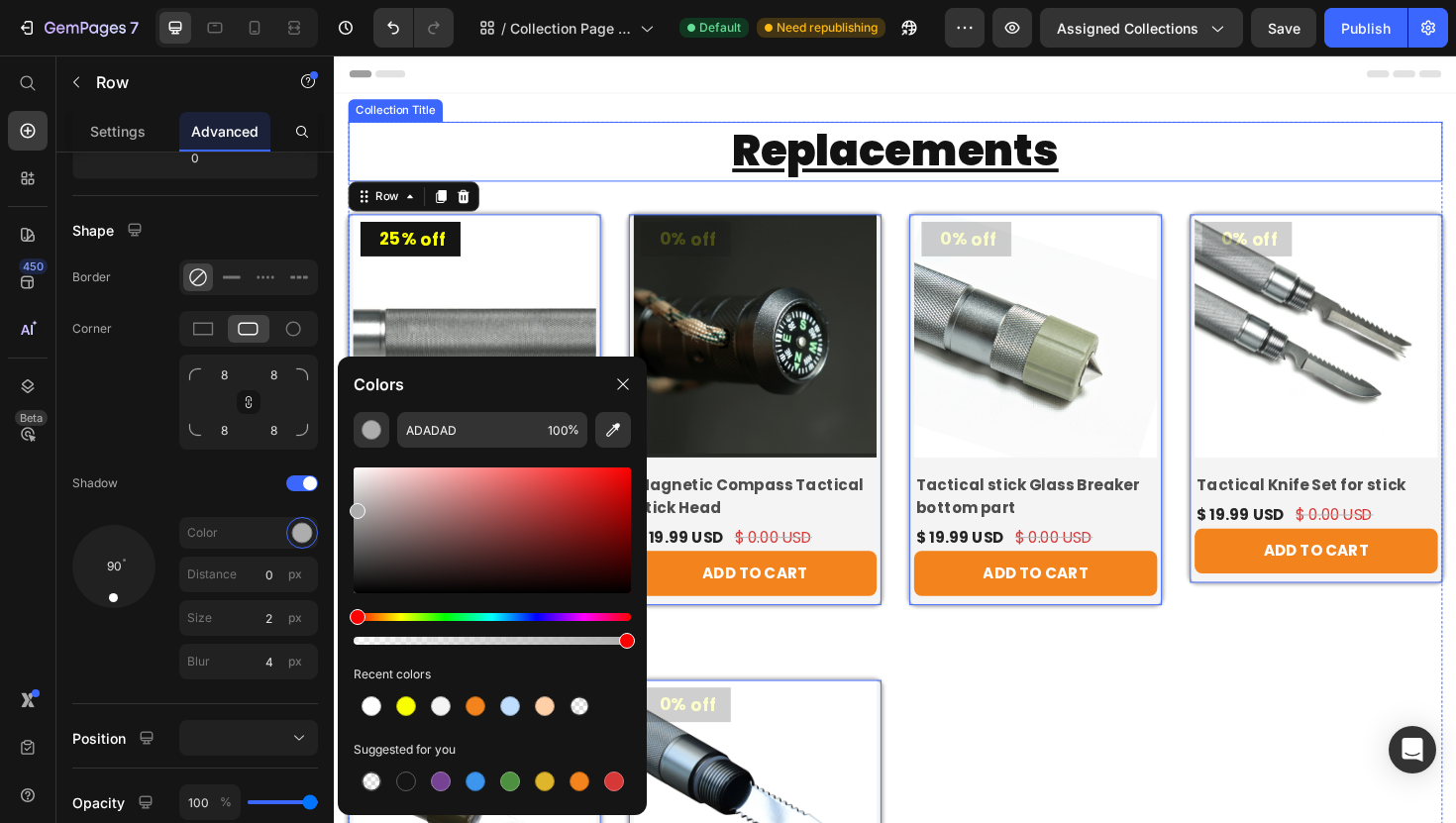 click on "Replacements" at bounding box center [928, 157] 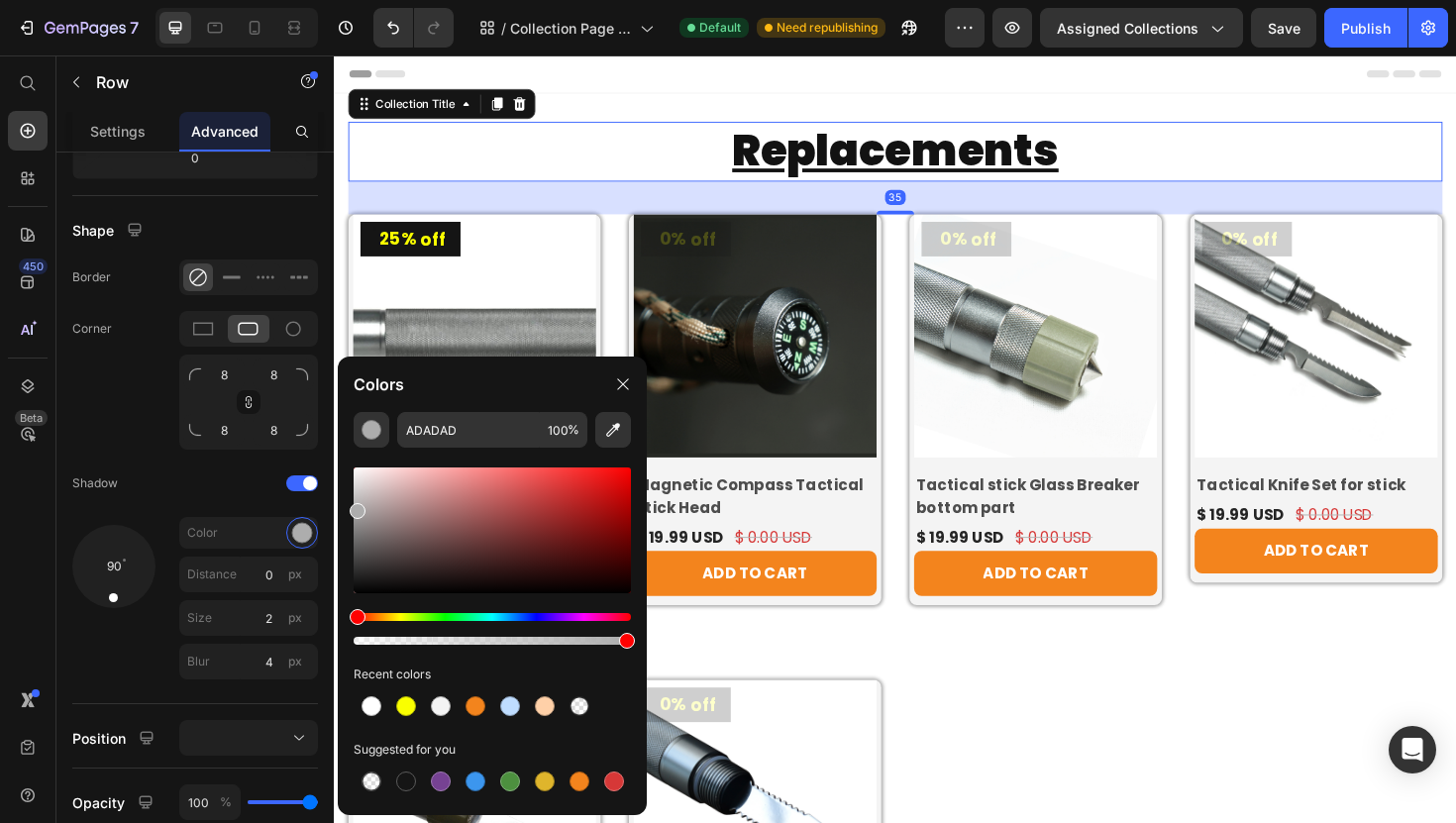 scroll, scrollTop: 0, scrollLeft: 0, axis: both 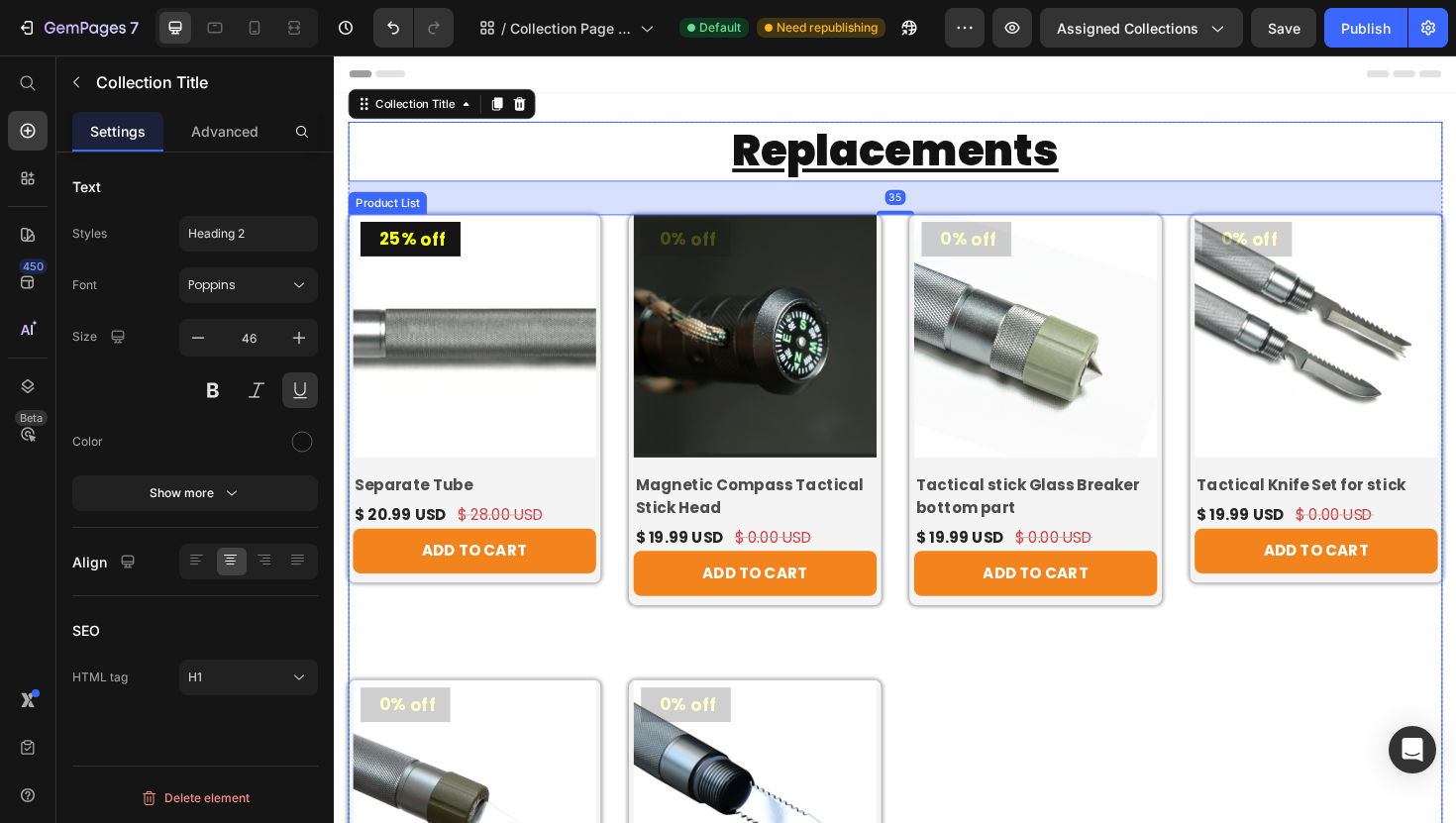click on "25% off (P) Tag Product Images & Gallery Row Separate Tube (P) Title $ 20.99 USD (P) Price $ 28.00 USD (P) Price Row ADD TO CART (P) Cart Button Row 0% off (P) Tag Product Images & Gallery Row Magnetic Compass Tactical Stick Head (P) Title $ 19.99 USD (P) Price $ 0.00 USD (P) Price Row ADD TO CART (P) Cart Button Row 0% off (P) Tag Product Images & Gallery Row Tactical stick Glass Breaker bottom part (P) Title $ 19.99 USD (P) Price $ 0.00 USD (P) Price Row ADD TO CART (P) Cart Button Row 0% off (P) Tag Product Images & Gallery Row Tactical Knife Set for stick (P) Title $ 19.99 USD (P) Price $ 0.00 USD (P) Price Row ADD TO CART (P) Cart Button Row 0% off (P) Tag Product Images & Gallery Row Tactical Spearhead (P) Title $ 20.00 USD (P) Price $ 0.00 USD (P) Price Row ADD TO CART (P) Cart Button Row 0% off (P) Tag Product Images & Gallery Row Tactical Harpoon (P) Title $ 20.00 USD (P) Price $ 0.00 USD (P) Price Row ADD TO CART (P) Cart Button Row" at bounding box center [928, 666] 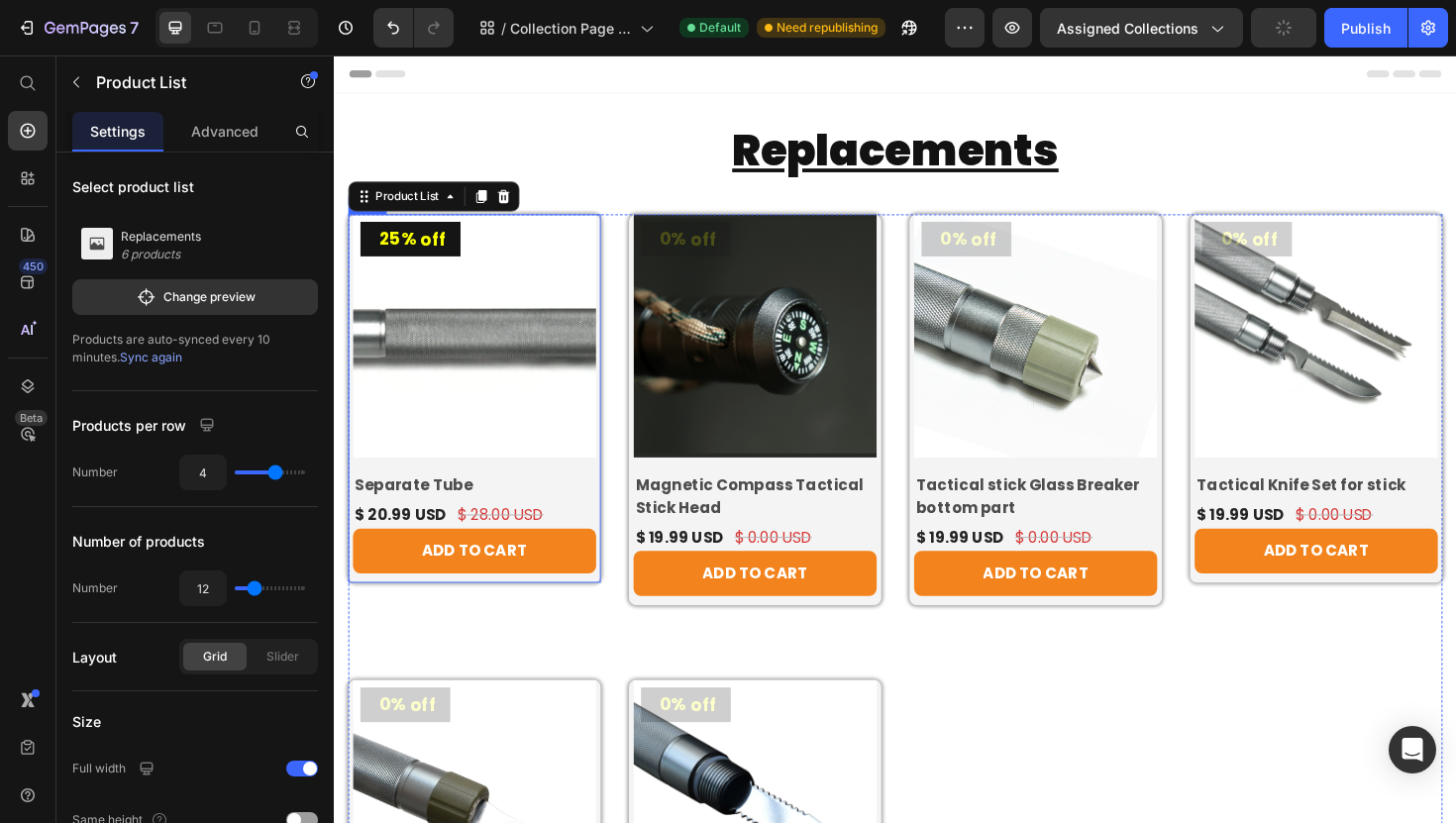 click on "25% off (P) Tag Product Images & Gallery Row Separate Tube (P) Title $ 20.99 USD (P) Price $ 28.00 USD (P) Price Row ADD TO CART (P) Cart Button Row" at bounding box center [482, 419] 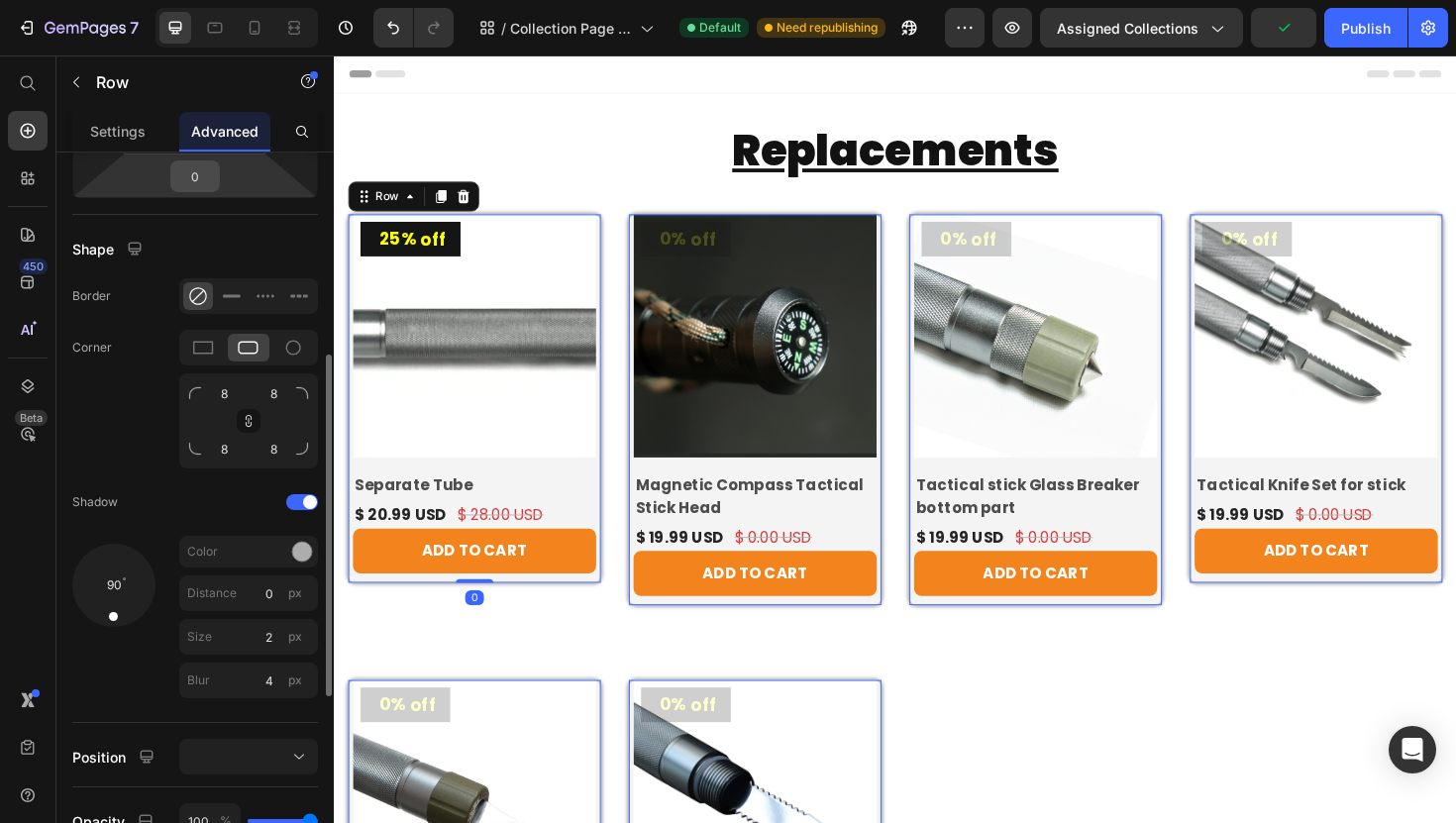 scroll, scrollTop: 440, scrollLeft: 0, axis: vertical 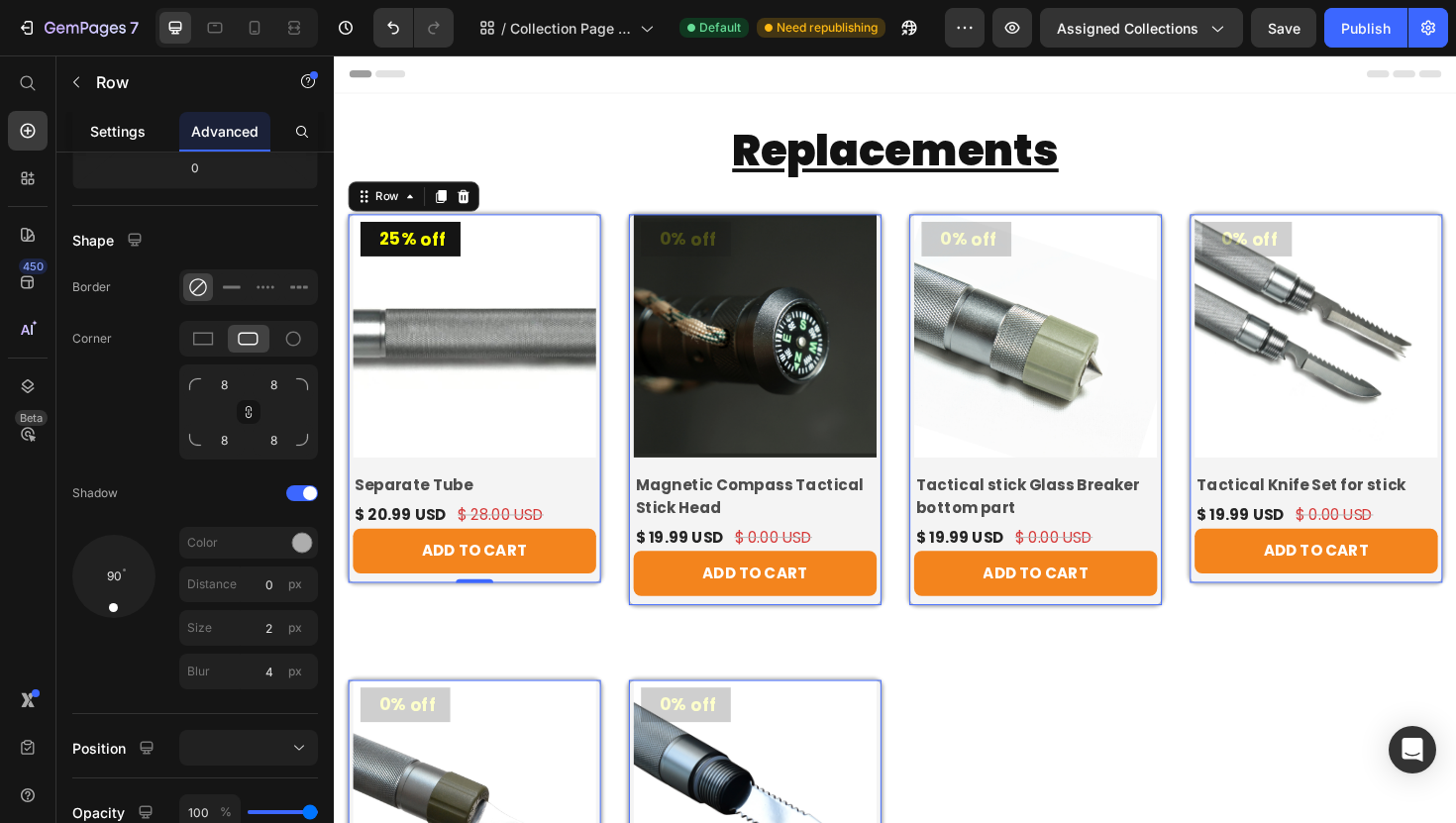 click on "Settings" at bounding box center [118, 131] 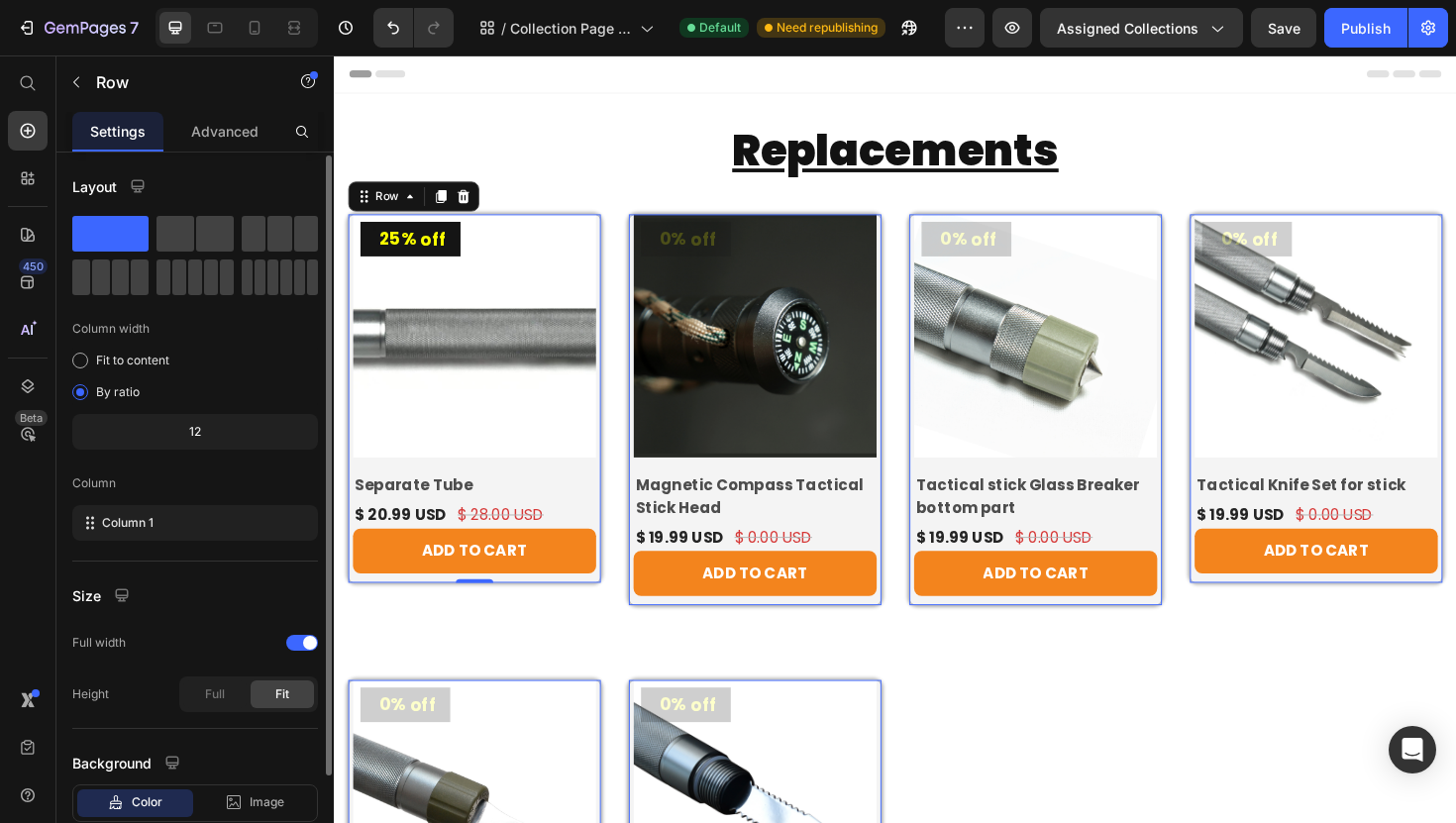 scroll, scrollTop: 125, scrollLeft: 0, axis: vertical 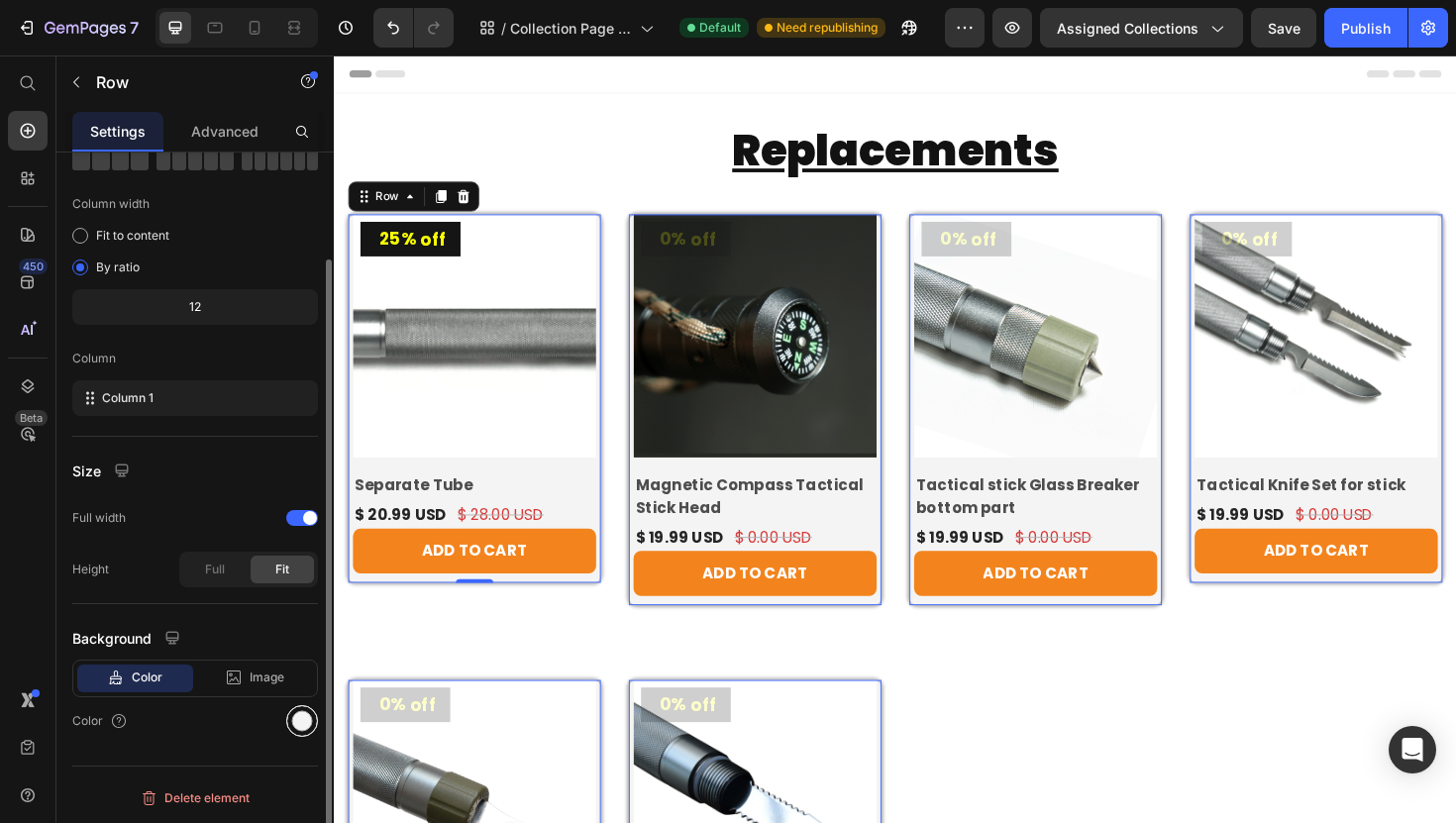 click at bounding box center [302, 721] 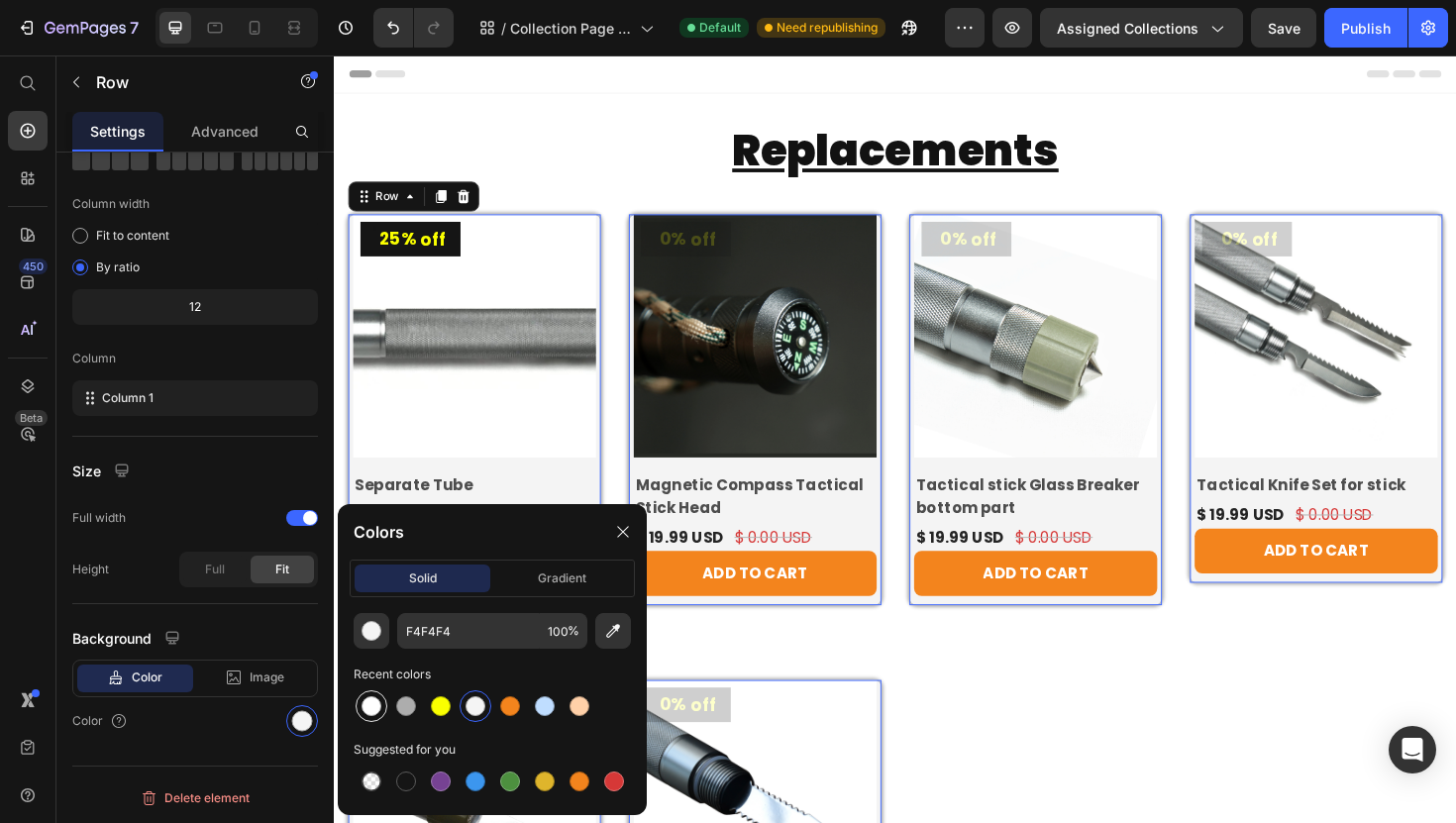 click at bounding box center (371, 706) 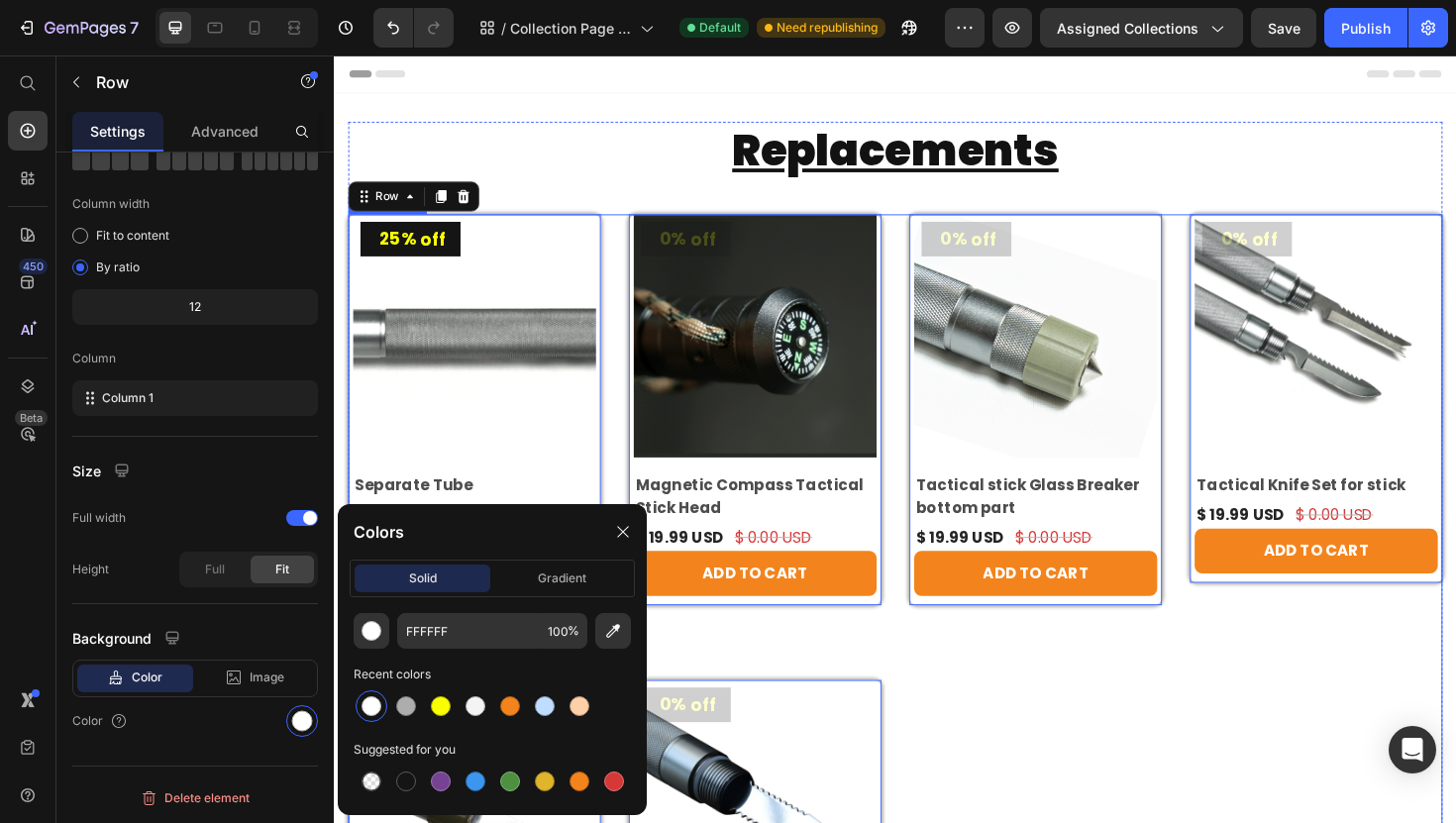 click on "25% off (P) Tag Product Images & Gallery Row Separate Tube (P) Title $ 20.99 USD (P) Price $ 28.00 USD (P) Price Row ADD TO CART (P) Cart Button Row   0 0% off (P) Tag Product Images & Gallery Row Magnetic Compass Tactical Stick Head (P) Title $ 19.99 USD (P) Price $ 0.00 USD (P) Price Row ADD TO CART (P) Cart Button Row   0 0% off (P) Tag Product Images & Gallery Row Tactical stick Glass Breaker bottom part (P) Title $ 19.99 USD (P) Price $ 0.00 USD (P) Price Row ADD TO CART (P) Cart Button Row   0 0% off (P) Tag Product Images & Gallery Row Tactical Knife Set for stick (P) Title $ 19.99 USD (P) Price $ 0.00 USD (P) Price Row ADD TO CART (P) Cart Button Row   0 0% off (P) Tag Product Images & Gallery Row Tactical Spearhead (P) Title $ 20.00 USD (P) Price $ 0.00 USD (P) Price Row ADD TO CART (P) Cart Button Row   0 0% off (P) Tag Product Images & Gallery Row Tactical Harpoon (P) Title $ 20.00 USD (P) Price $ 0.00 USD (P) Price Row ADD TO CART (P) Cart Button Row   0" at bounding box center (928, 666) 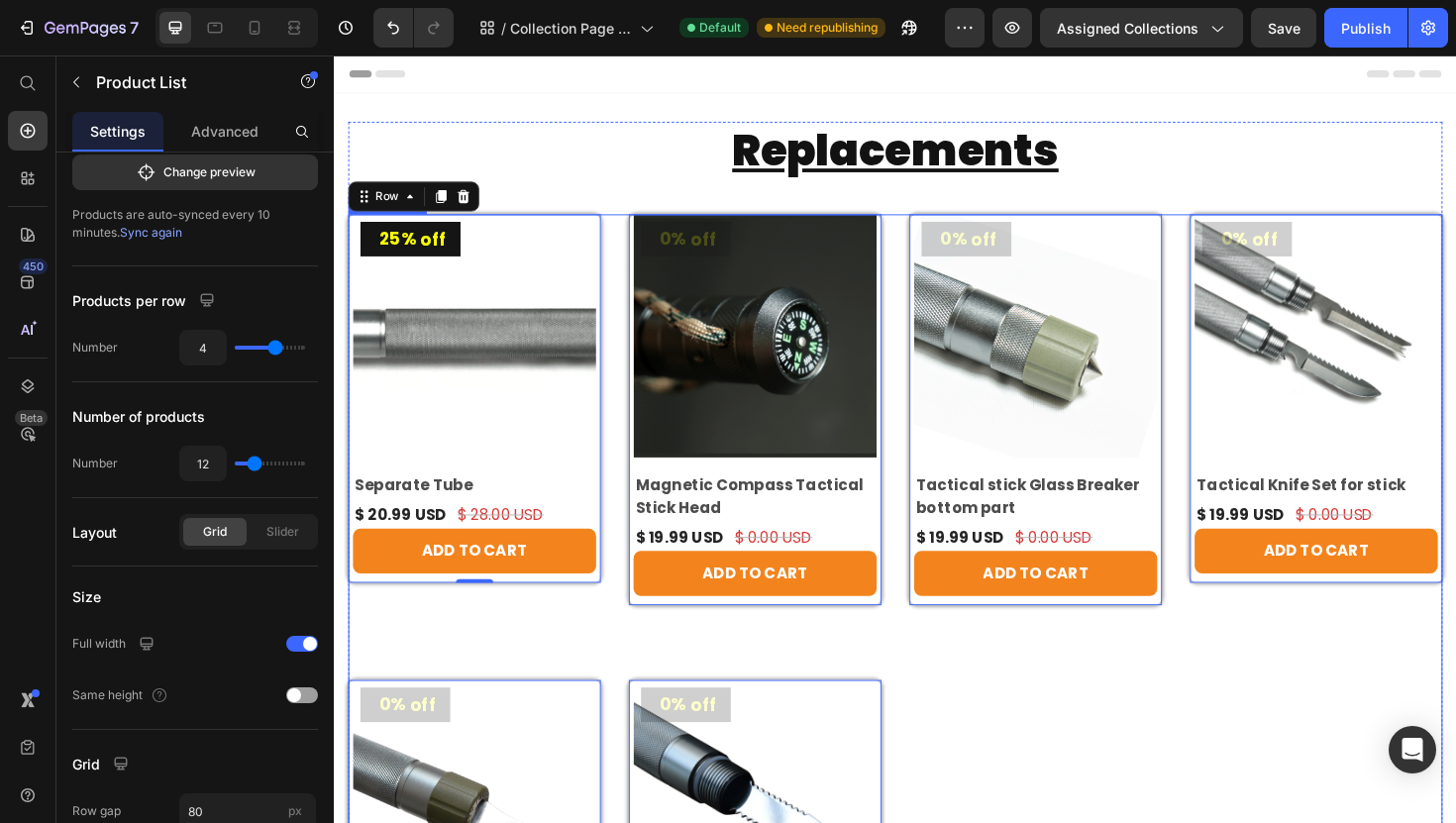 scroll, scrollTop: 0, scrollLeft: 0, axis: both 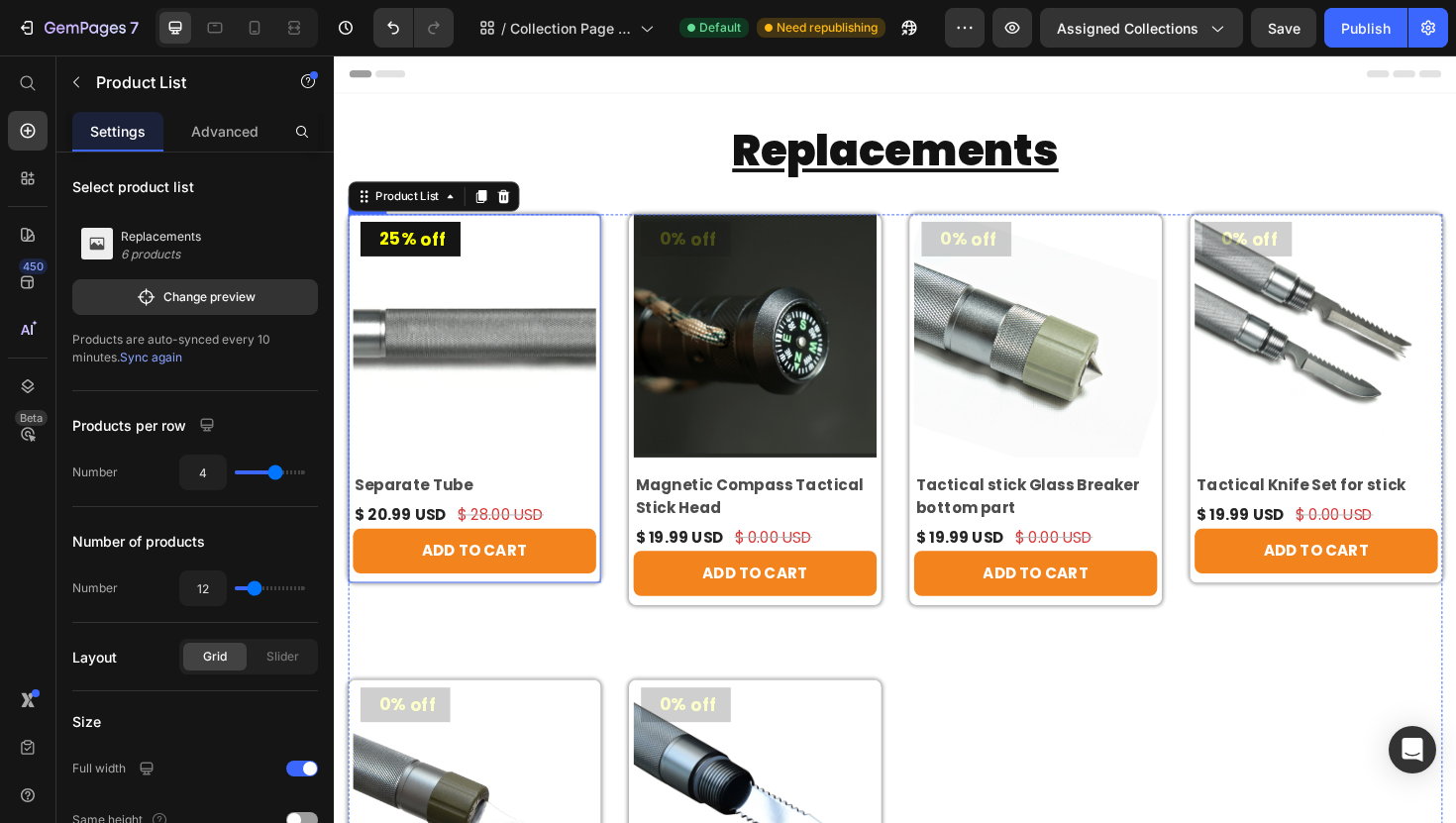 click on "25% off (P) Tag Product Images & Gallery Row Separate Tube (P) Title $ 20.99 USD (P) Price $ 28.00 USD (P) Price Row ADD TO CART (P) Cart Button Row" at bounding box center (482, 419) 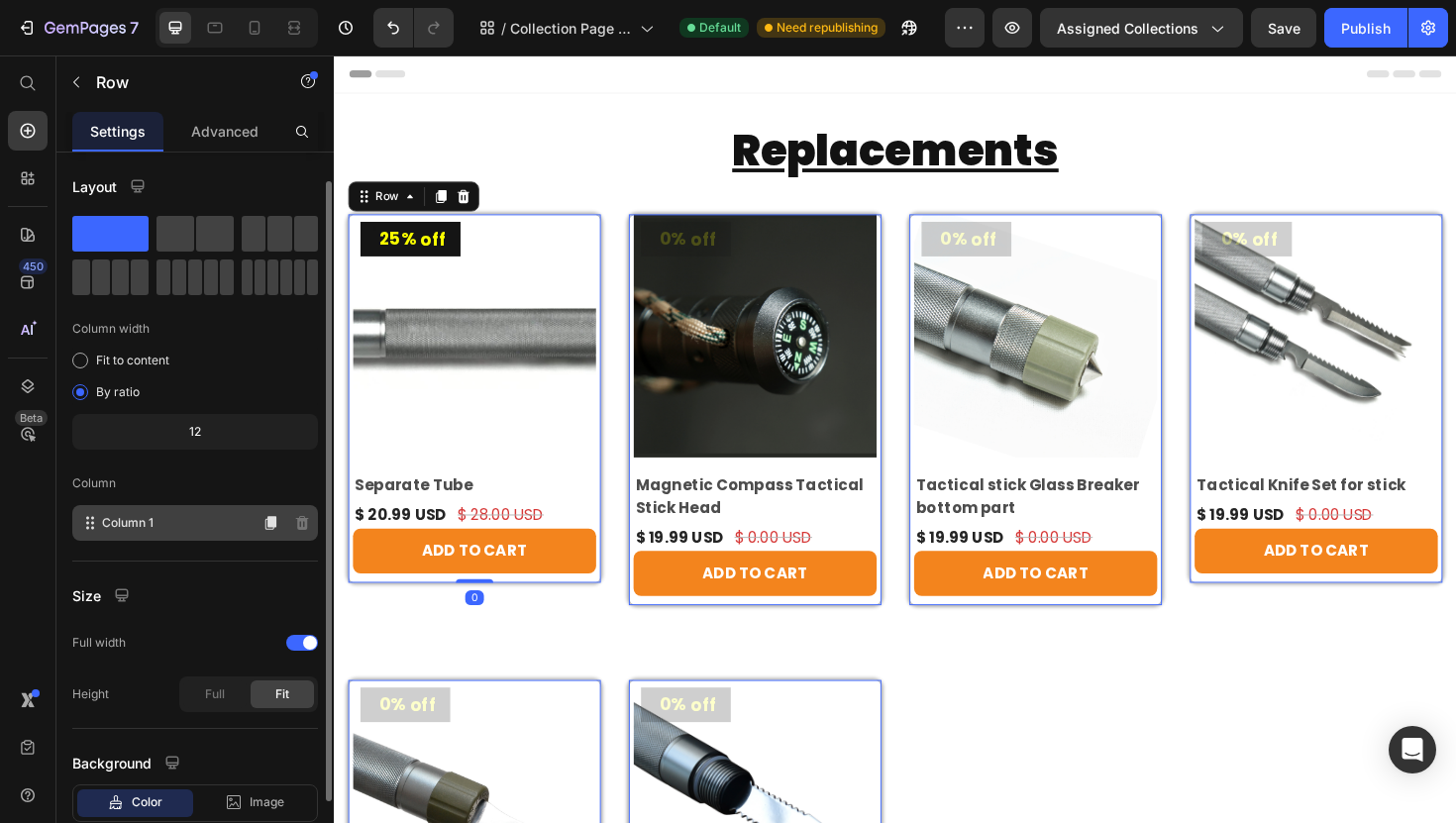 scroll, scrollTop: 100, scrollLeft: 0, axis: vertical 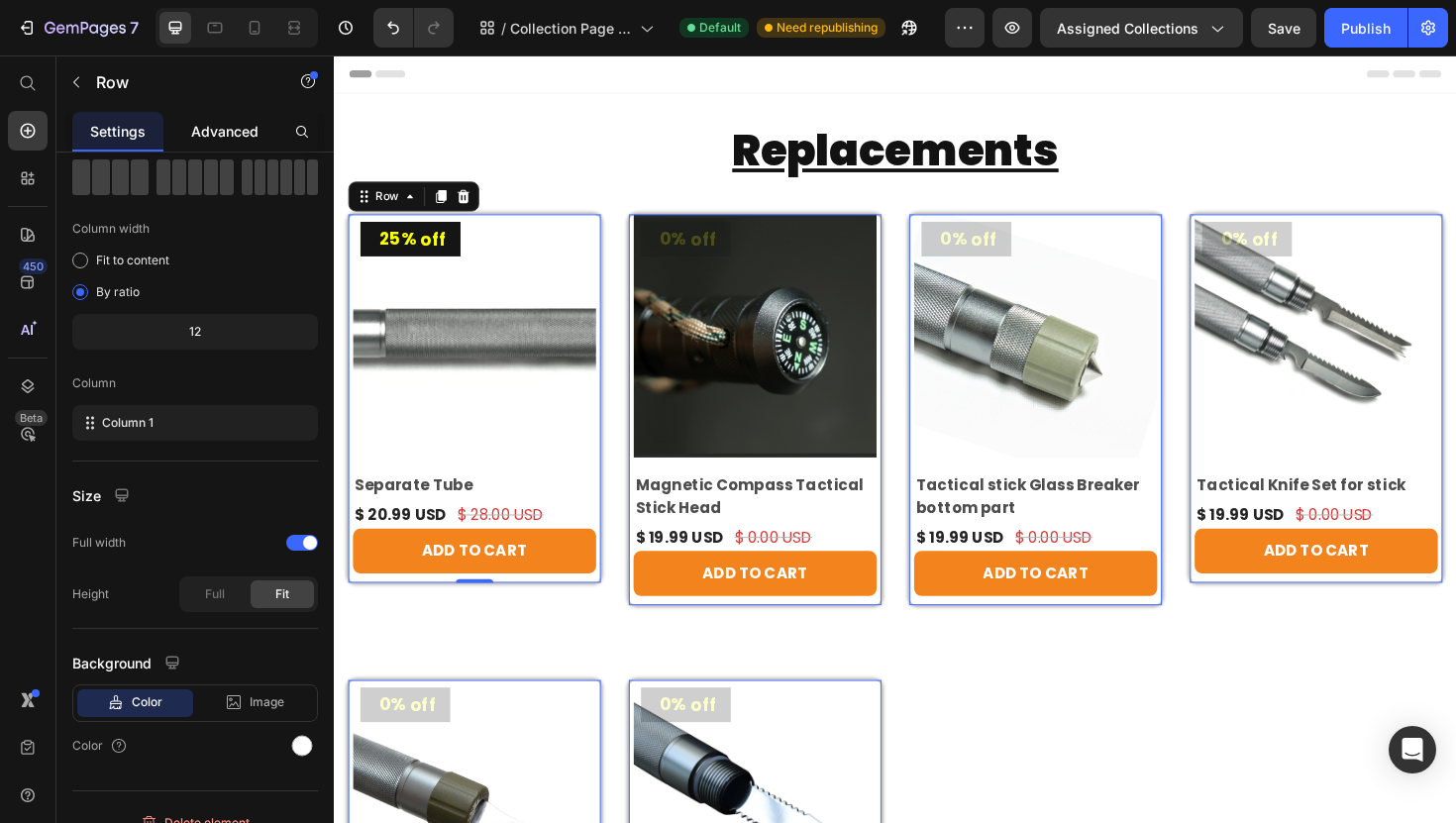 click on "Advanced" at bounding box center (225, 131) 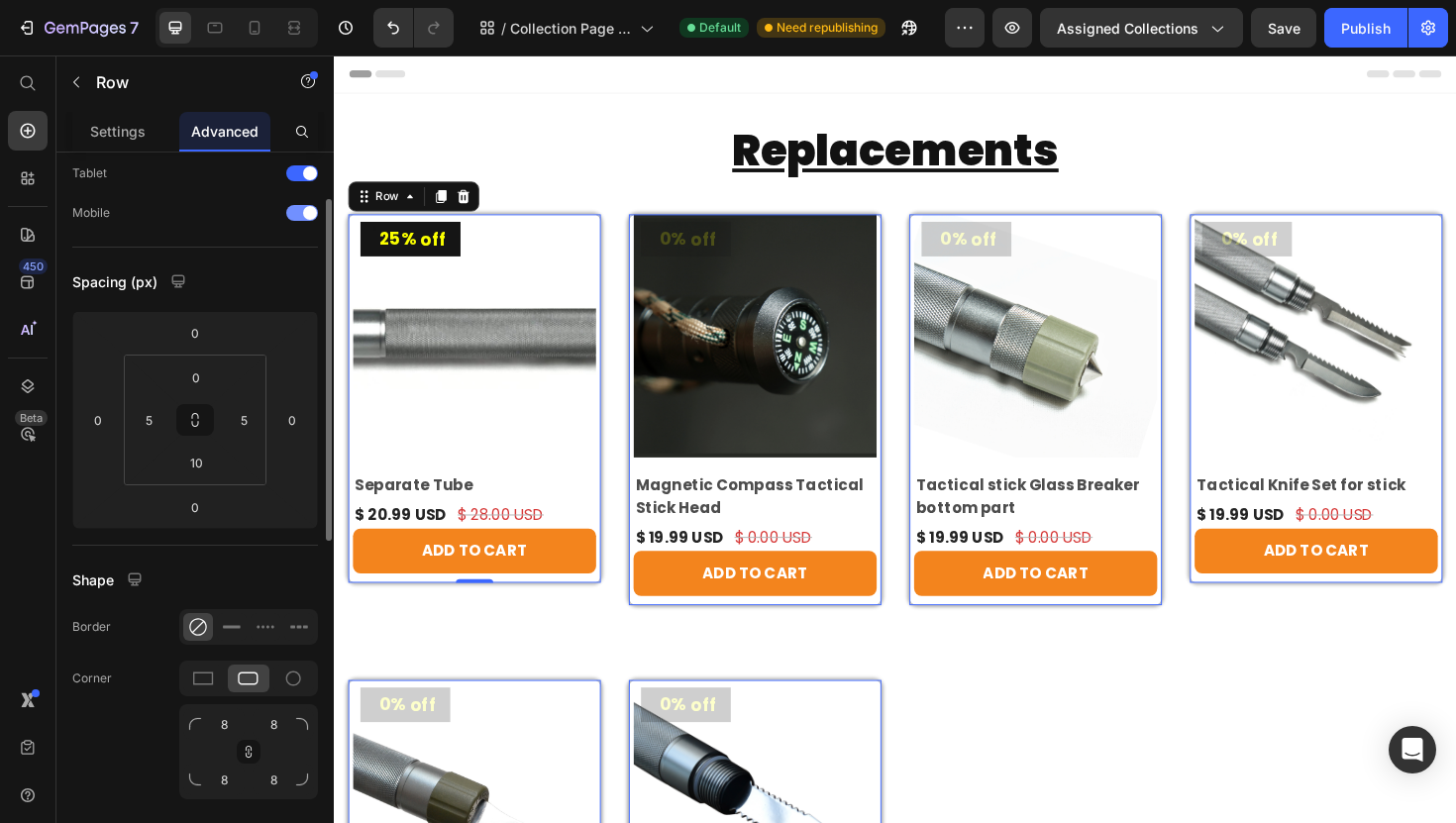 scroll, scrollTop: 0, scrollLeft: 0, axis: both 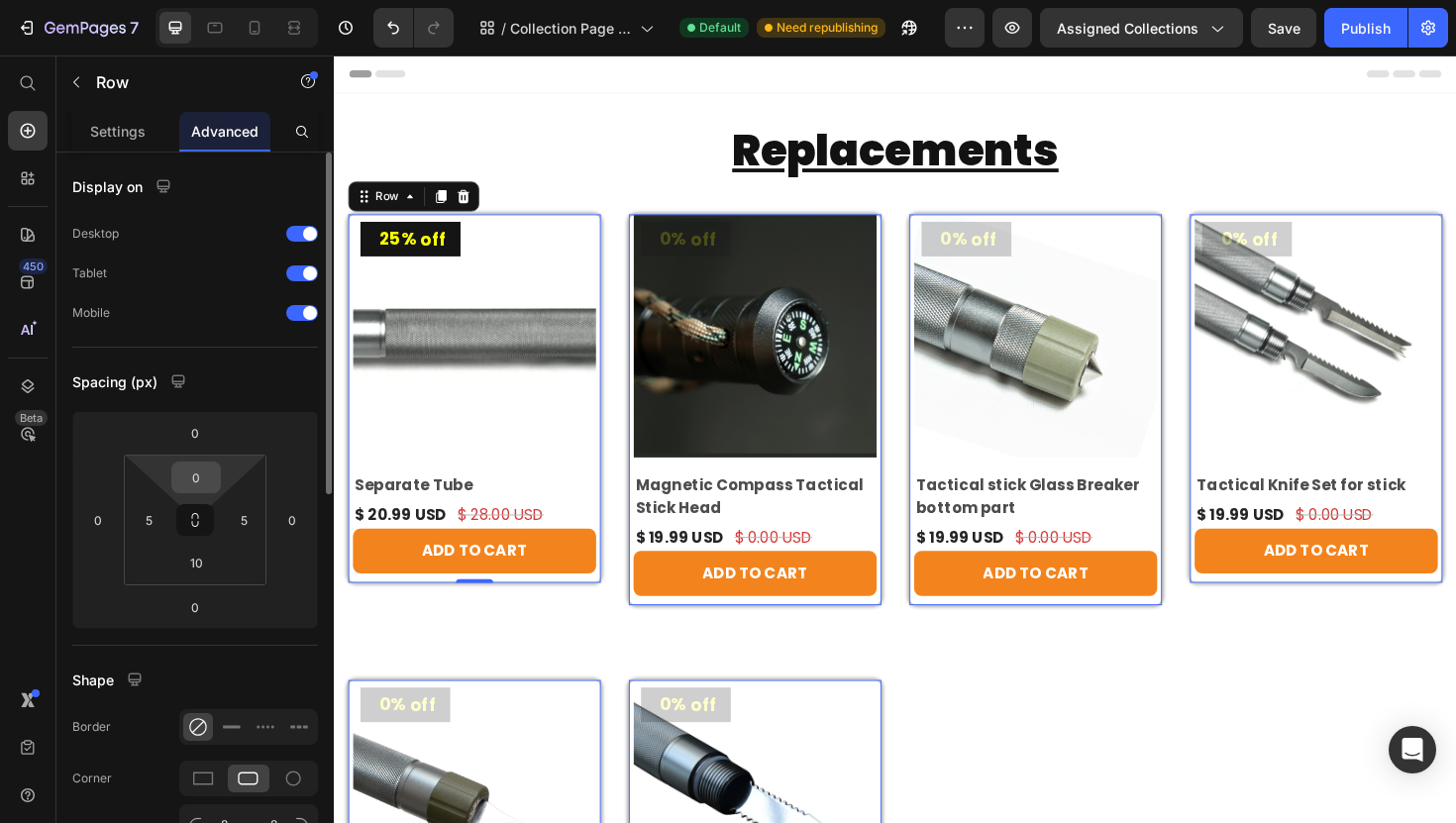 click on "0" at bounding box center [196, 477] 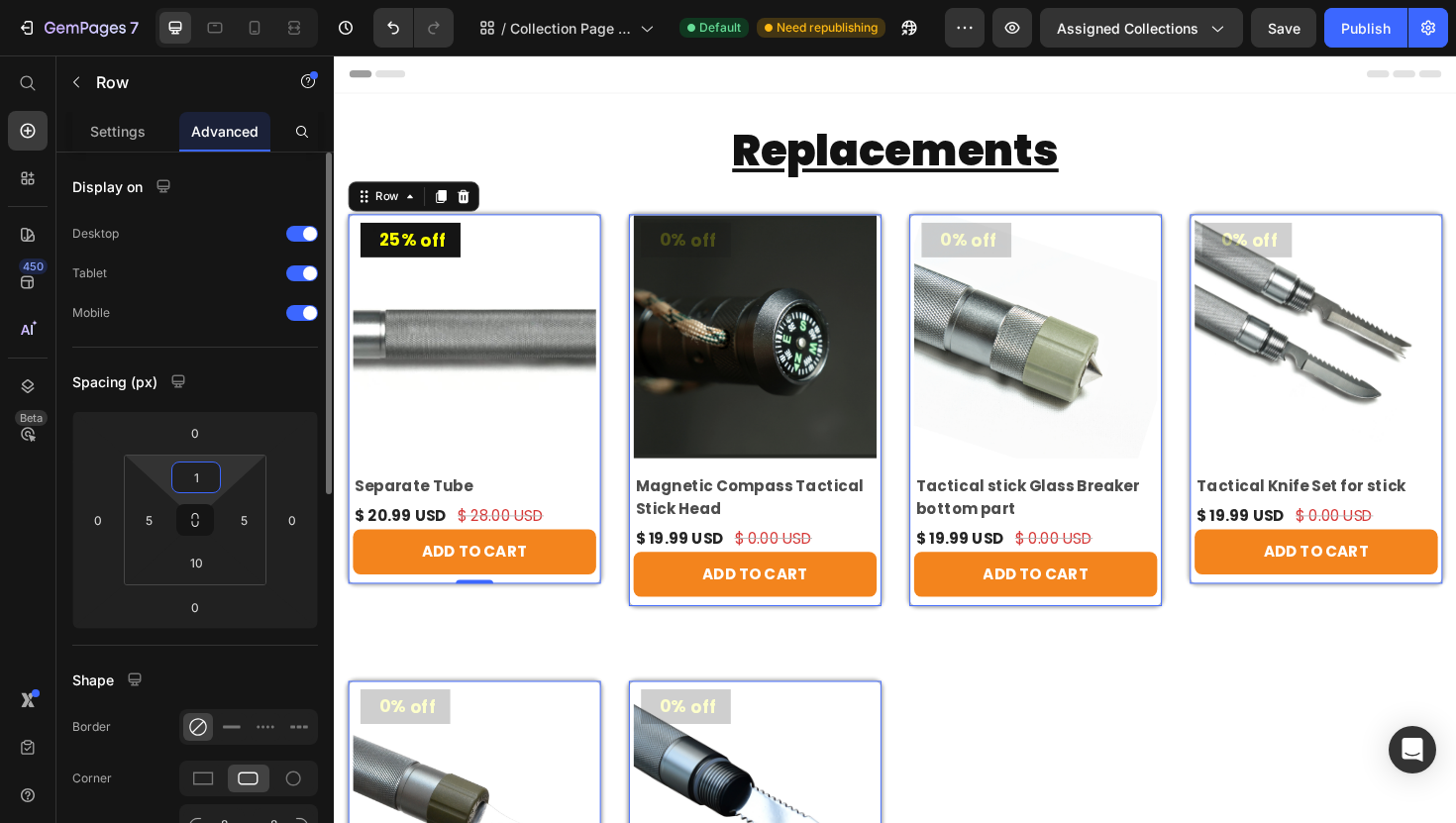 type on "10" 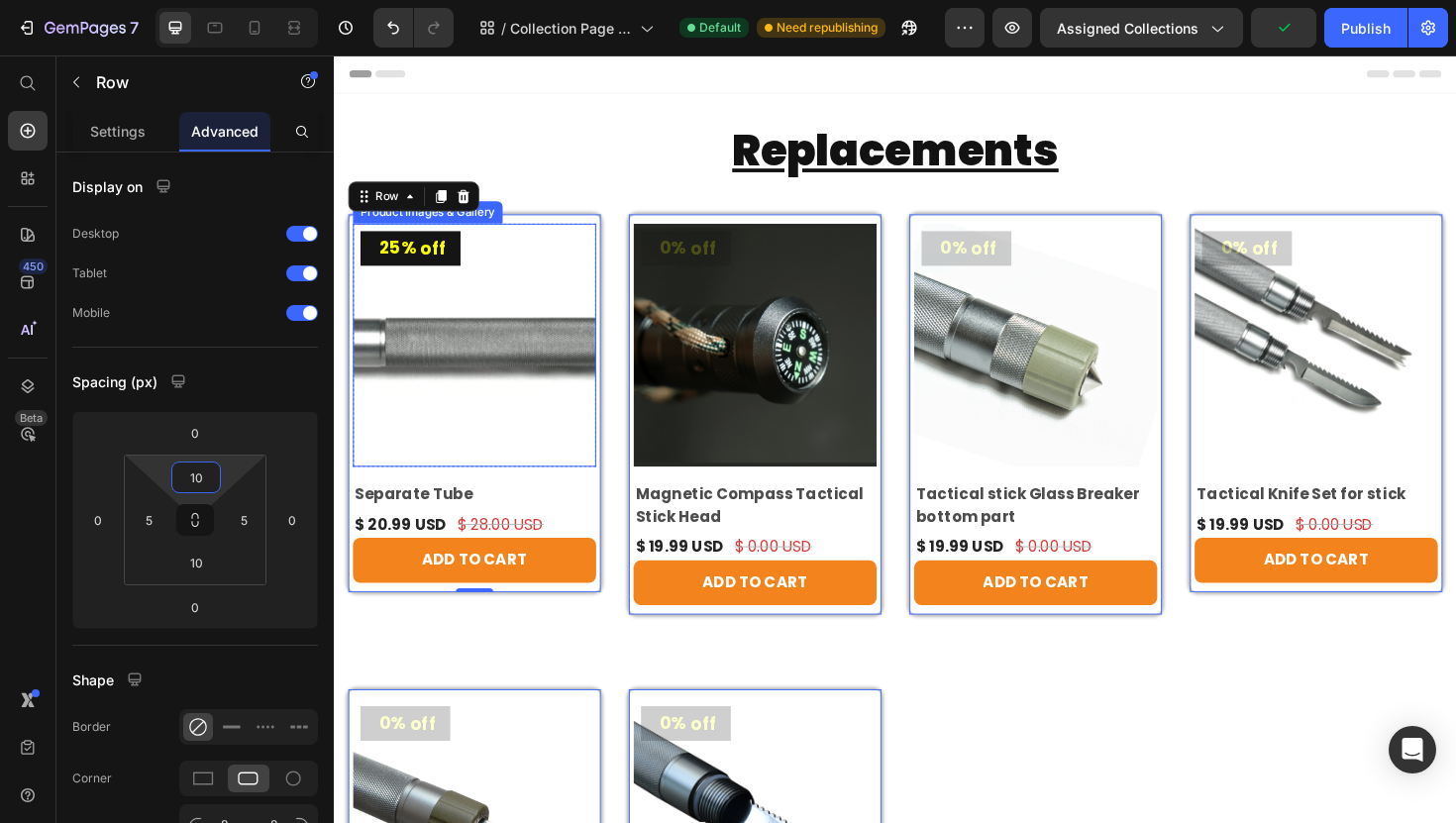 click at bounding box center (482, 362) 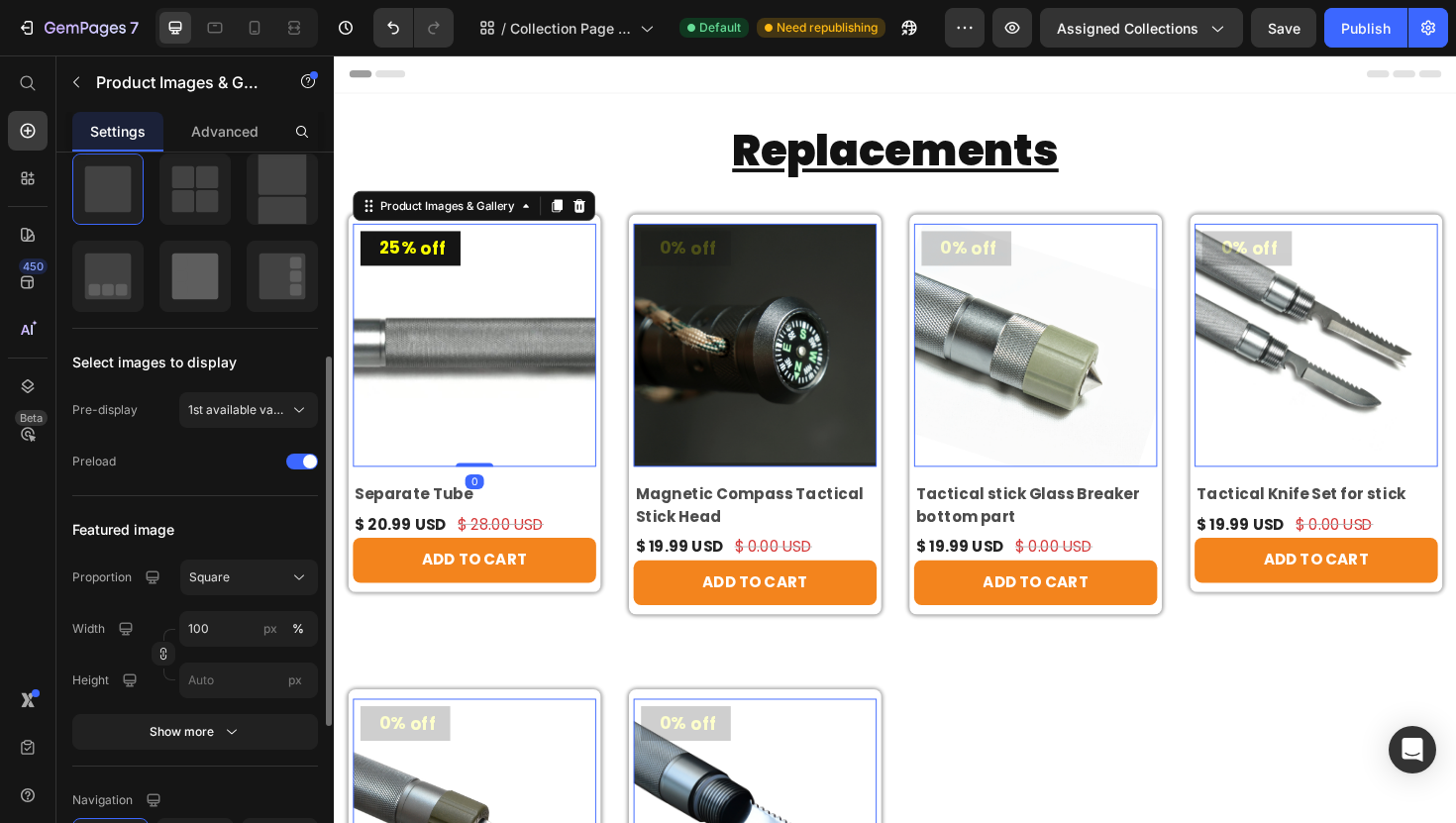 scroll, scrollTop: 407, scrollLeft: 0, axis: vertical 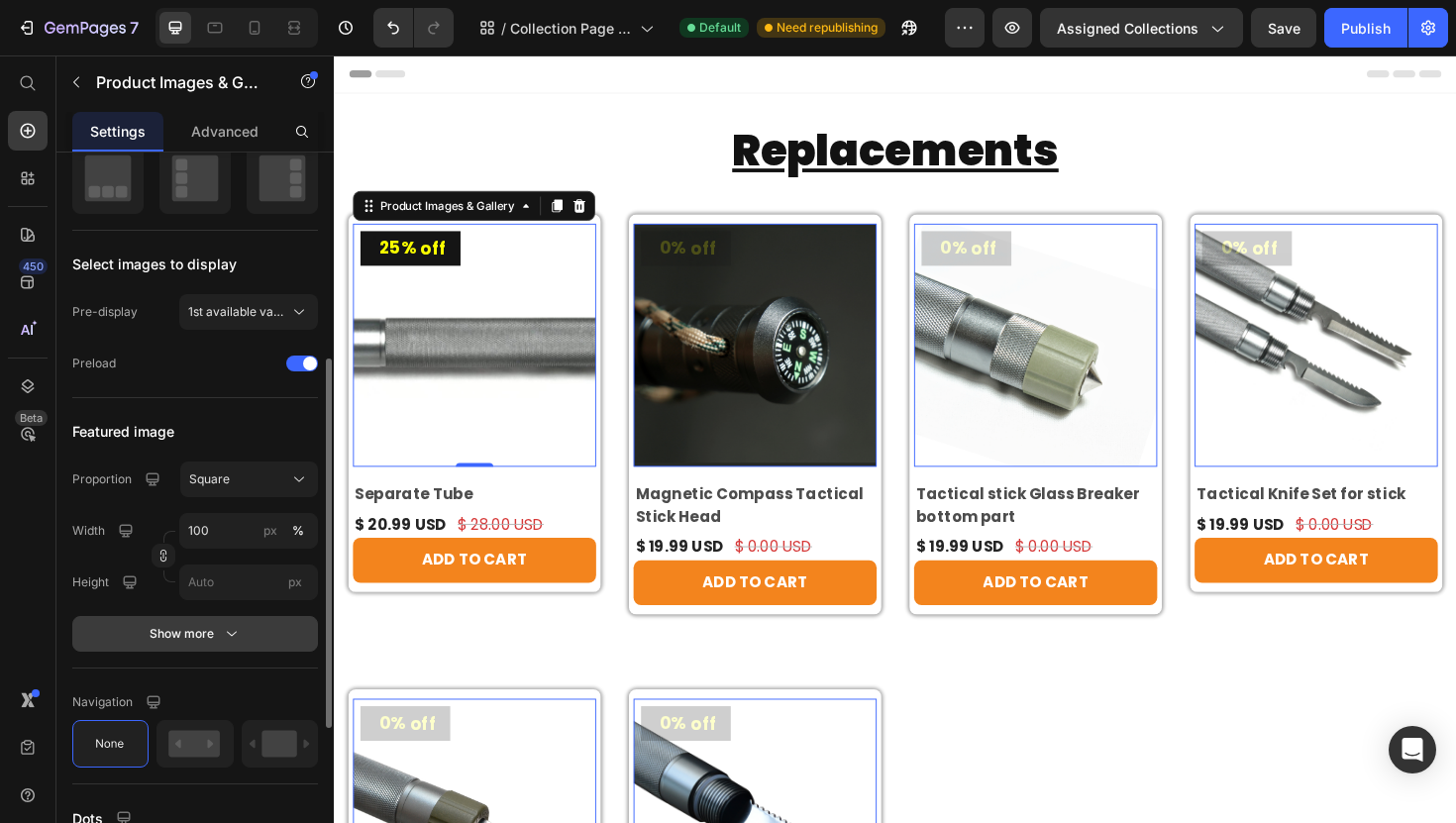 click on "Show more" at bounding box center (195, 634) 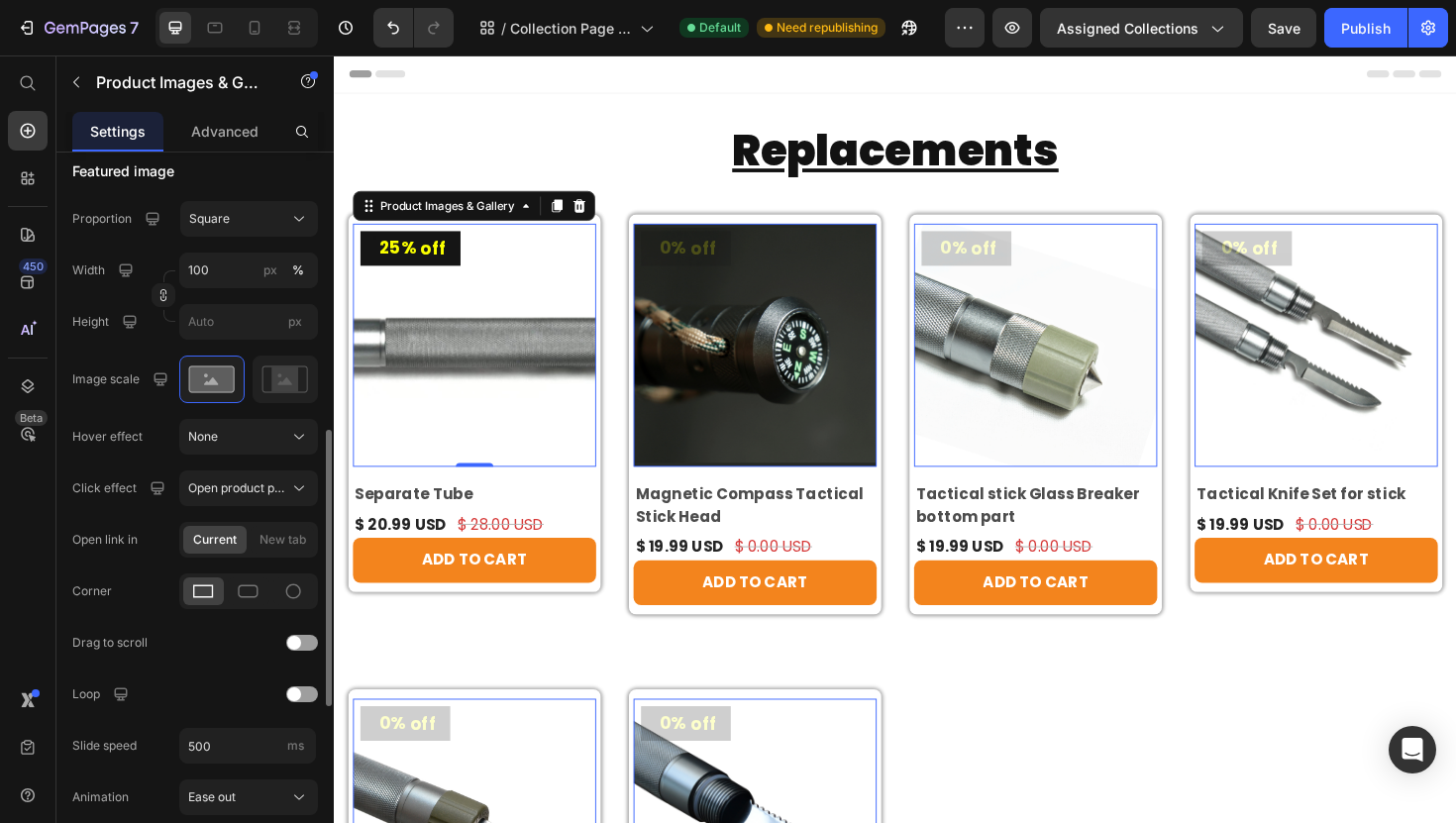scroll, scrollTop: 692, scrollLeft: 0, axis: vertical 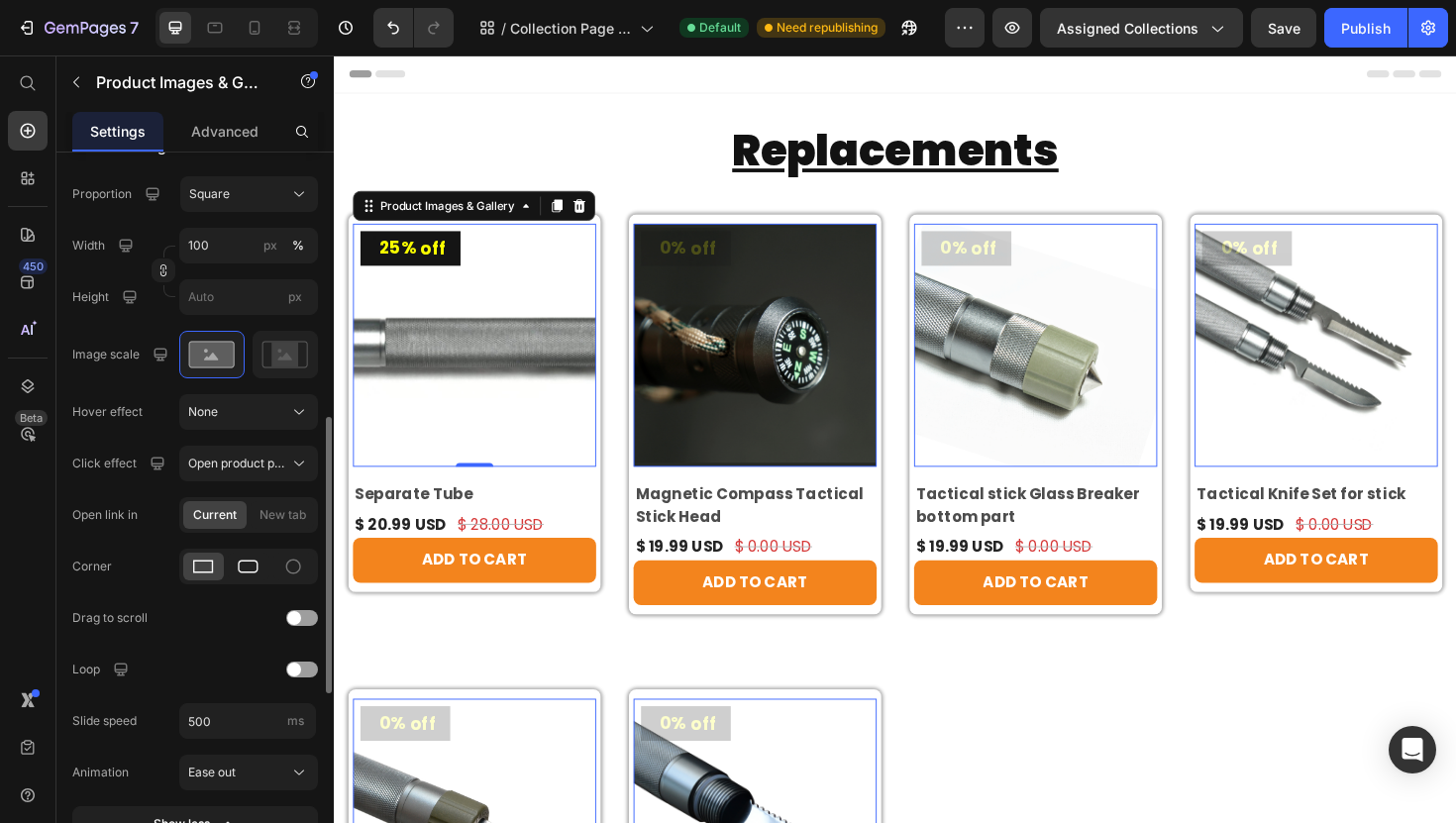 click 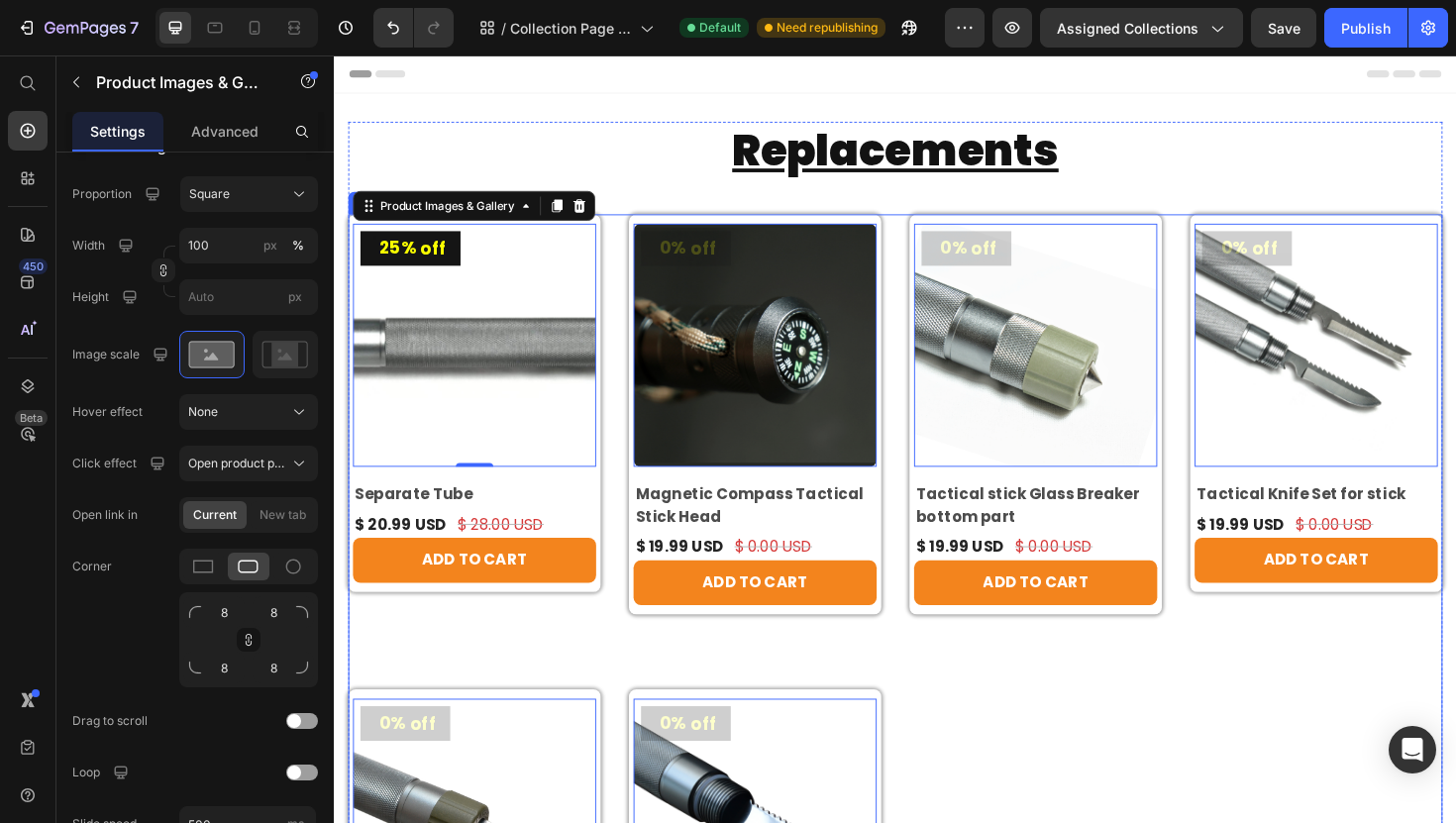 click on "25% off (P) Tag Product Images & Gallery   0 Row Separate Tube (P) Title $ 20.99 USD (P) Price $ 28.00 USD (P) Price Row ADD TO CART (P) Cart Button Row 0% off (P) Tag Product Images & Gallery   0 Row Magnetic Compass Tactical Stick Head (P) Title $ 19.99 USD (P) Price $ 0.00 USD (P) Price Row ADD TO CART (P) Cart Button Row 0% off (P) Tag Product Images & Gallery   0 Row Tactical stick Glass Breaker bottom part (P) Title $ 19.99 USD (P) Price $ 0.00 USD (P) Price Row ADD TO CART (P) Cart Button Row 0% off (P) Tag Product Images & Gallery   0 Row Tactical Knife Set for stick (P) Title $ 19.99 USD (P) Price $ 0.00 USD (P) Price Row ADD TO CART (P) Cart Button Row 0% off (P) Tag Product Images & Gallery   0 Row Tactical Spearhead (P) Title $ 20.00 USD (P) Price $ 0.00 USD (P) Price Row ADD TO CART (P) Cart Button Row 0% off (P) Tag Product Images & Gallery   0 Row Tactical Harpoon (P) Title $ 20.00 USD (P) Price $ 0.00 USD (P) Price Row ADD TO CART (P) Cart Button Row" at bounding box center (928, 675) 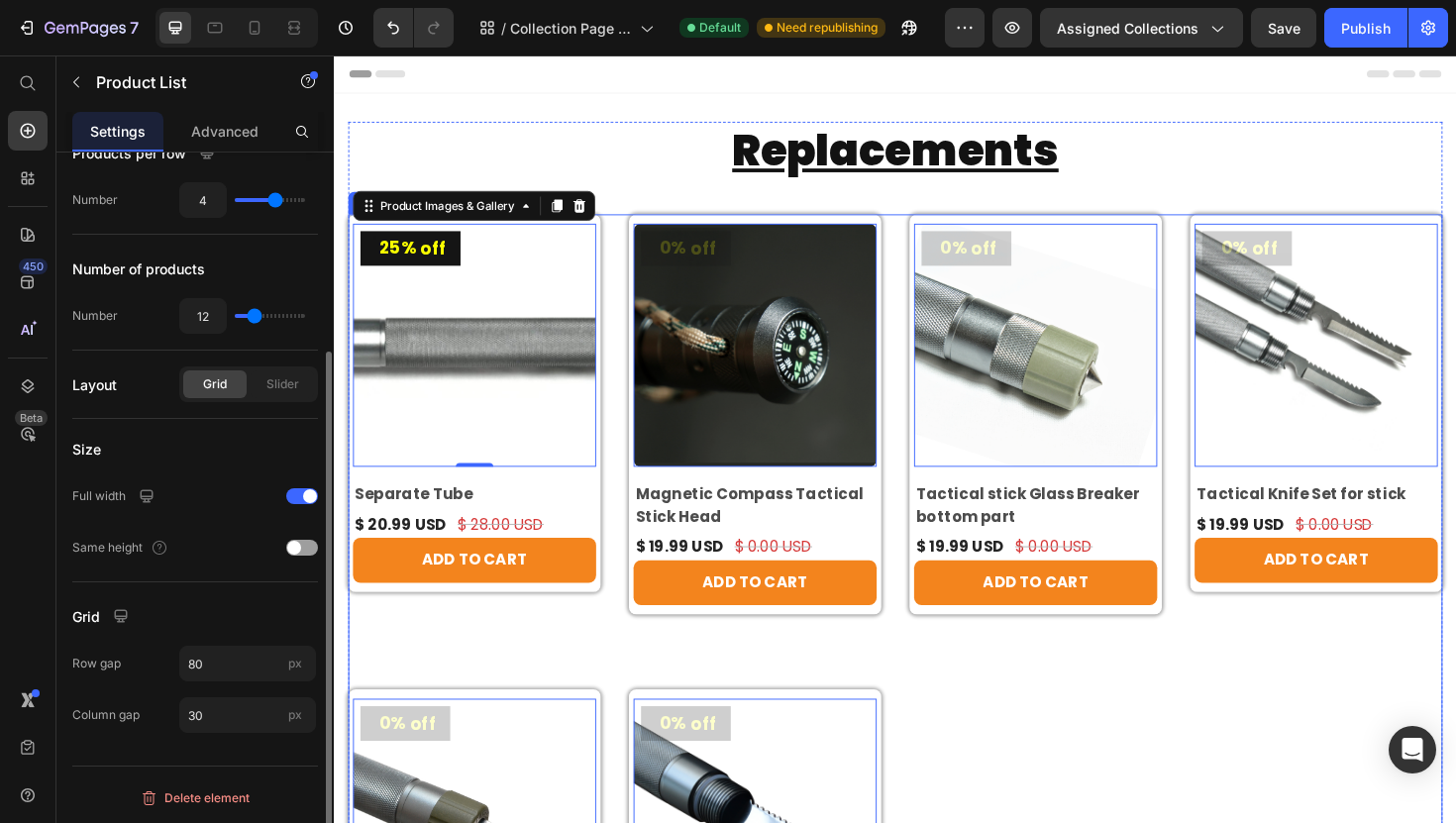 scroll, scrollTop: 0, scrollLeft: 0, axis: both 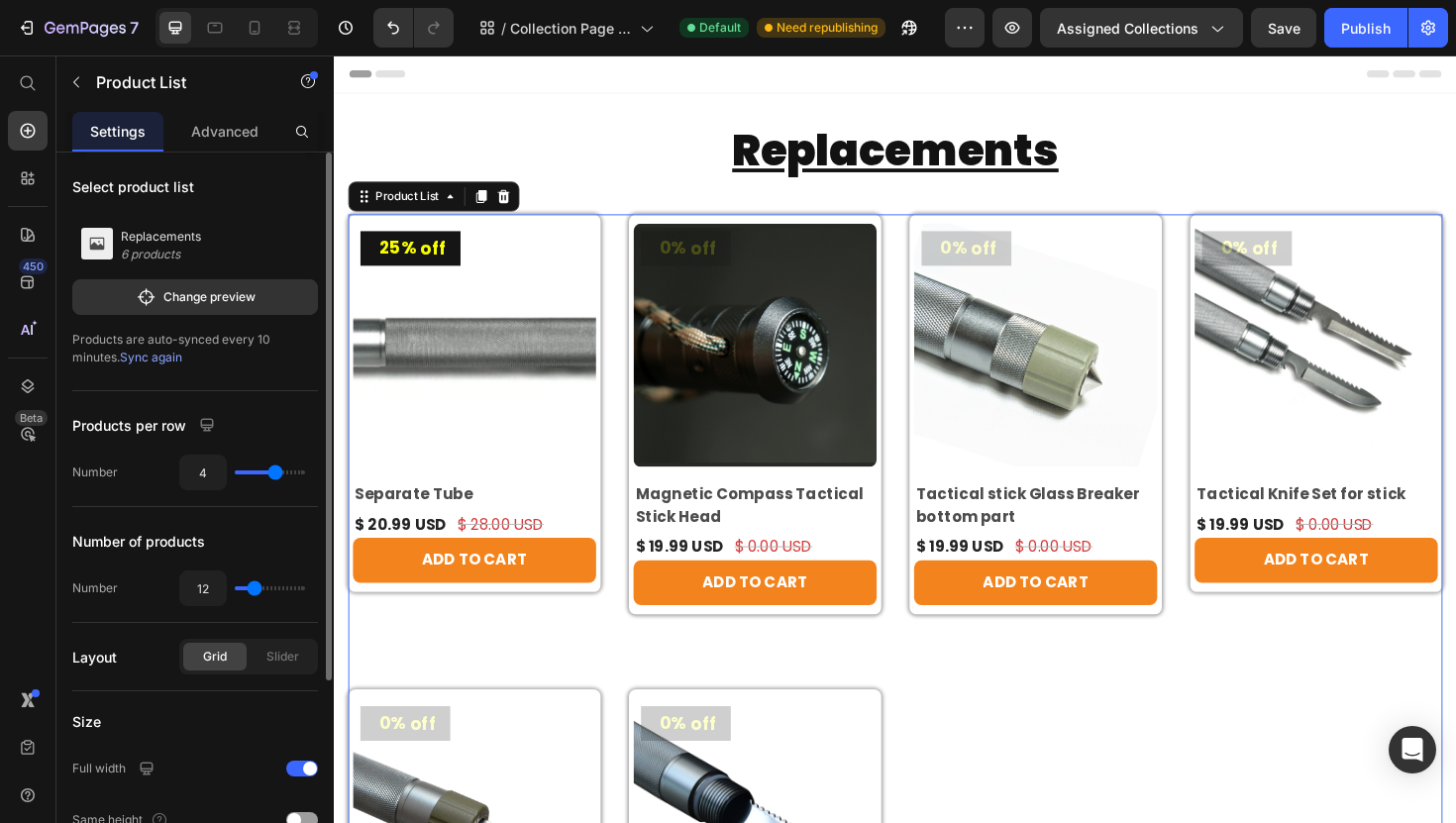 click on "25% off (P) Tag Product Images & Gallery Row Separate Tube (P) Title $ 20.99 USD (P) Price $ 28.00 USD (P) Price Row ADD TO CART (P) Cart Button Row 0% off (P) Tag Product Images & Gallery Row Magnetic Compass Tactical Stick Head (P) Title $ 19.99 USD (P) Price $ 0.00 USD (P) Price Row ADD TO CART (P) Cart Button Row 0% off (P) Tag Product Images & Gallery Row Tactical stick Glass Breaker bottom part (P) Title $ 19.99 USD (P) Price $ 0.00 USD (P) Price Row ADD TO CART (P) Cart Button Row 0% off (P) Tag Product Images & Gallery Row Tactical Knife Set for stick (P) Title $ 19.99 USD (P) Price $ 0.00 USD (P) Price Row ADD TO CART (P) Cart Button Row 0% off (P) Tag Product Images & Gallery Row Tactical Spearhead (P) Title $ 20.00 USD (P) Price $ 0.00 USD (P) Price Row ADD TO CART (P) Cart Button Row 0% off (P) Tag Product Images & Gallery Row Tactical Harpoon (P) Title $ 20.00 USD (P) Price $ 0.00 USD (P) Price Row ADD TO CART (P) Cart Button Row" at bounding box center [928, 675] 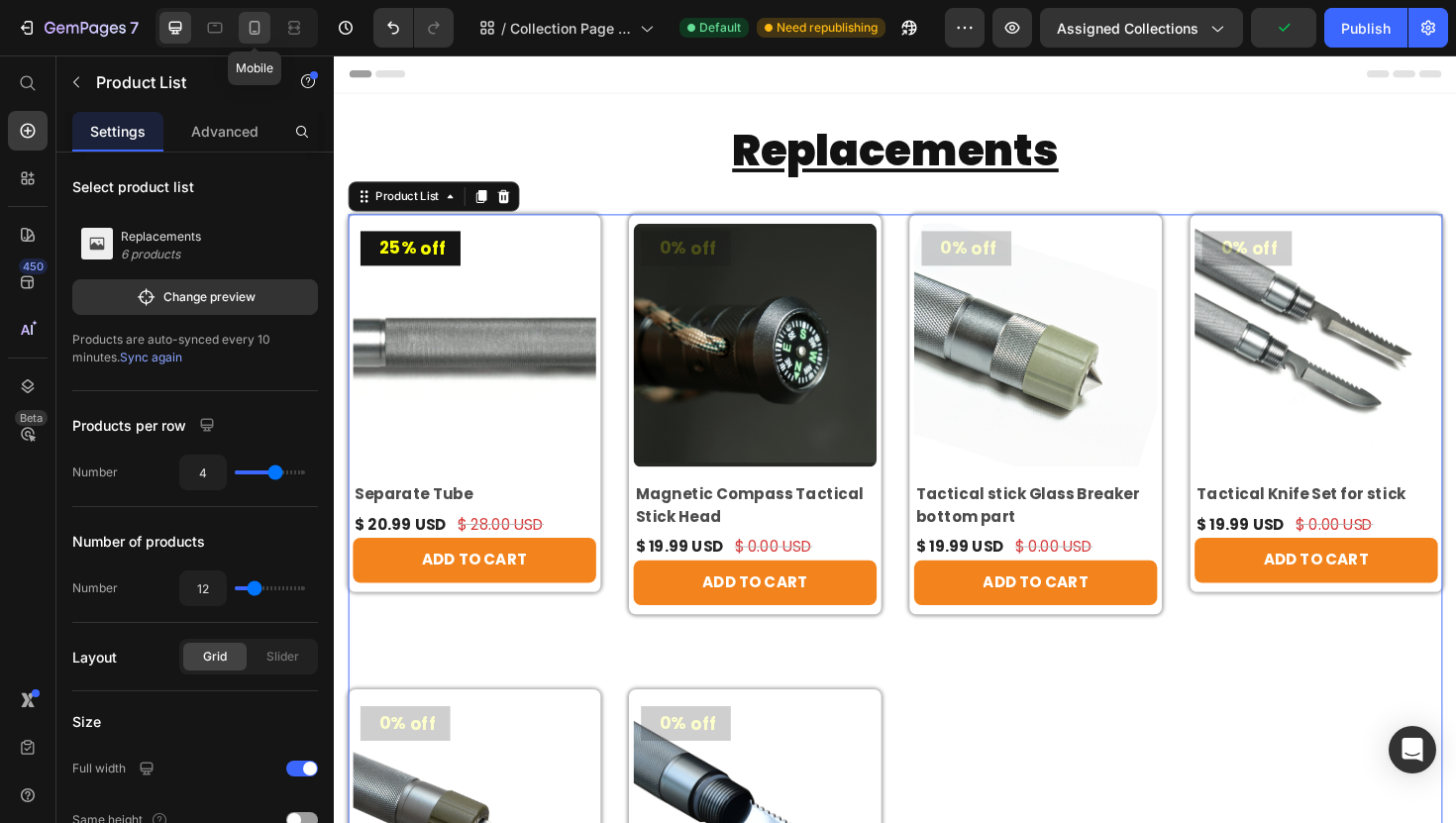 click 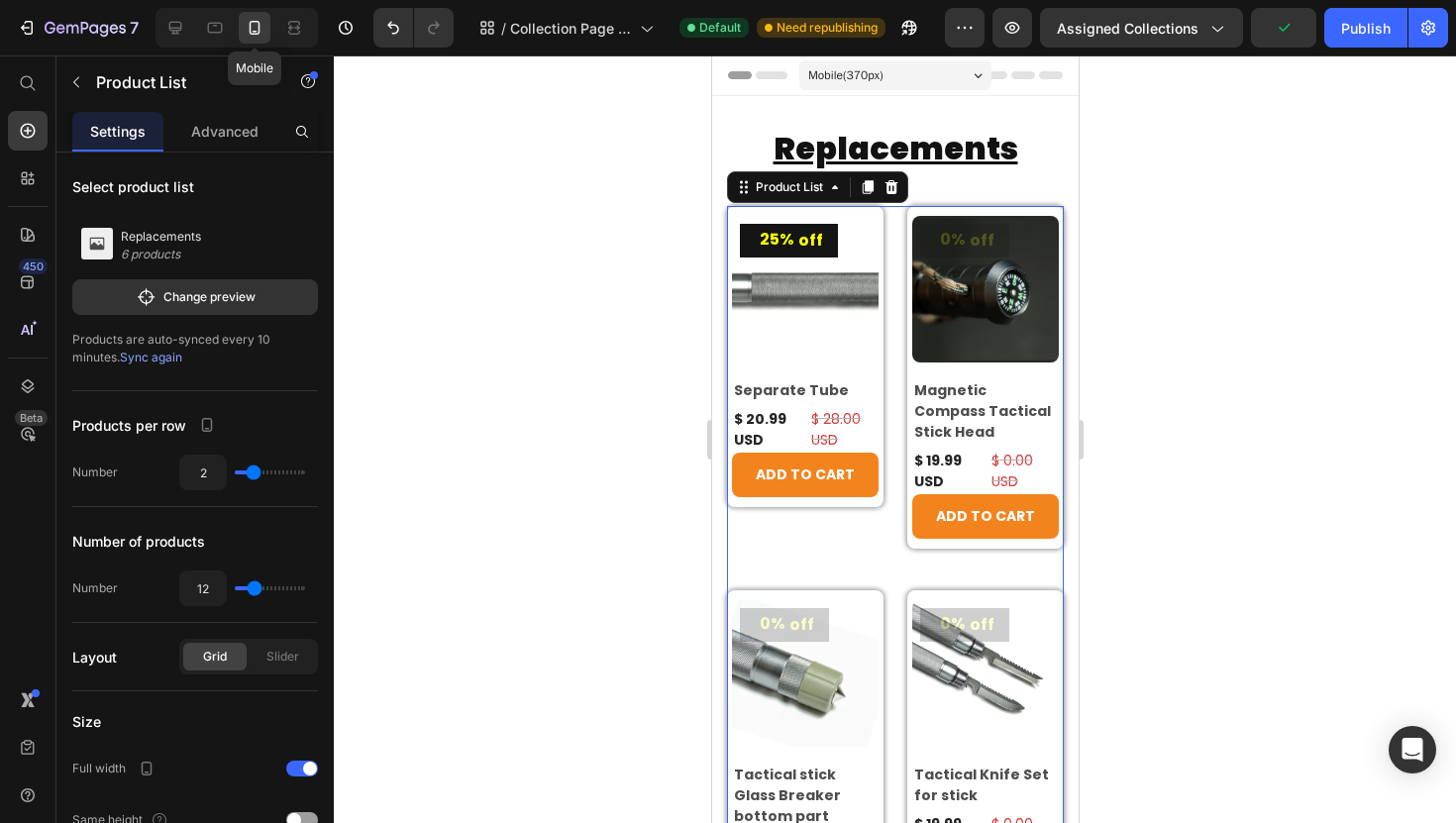 scroll, scrollTop: 80, scrollLeft: 0, axis: vertical 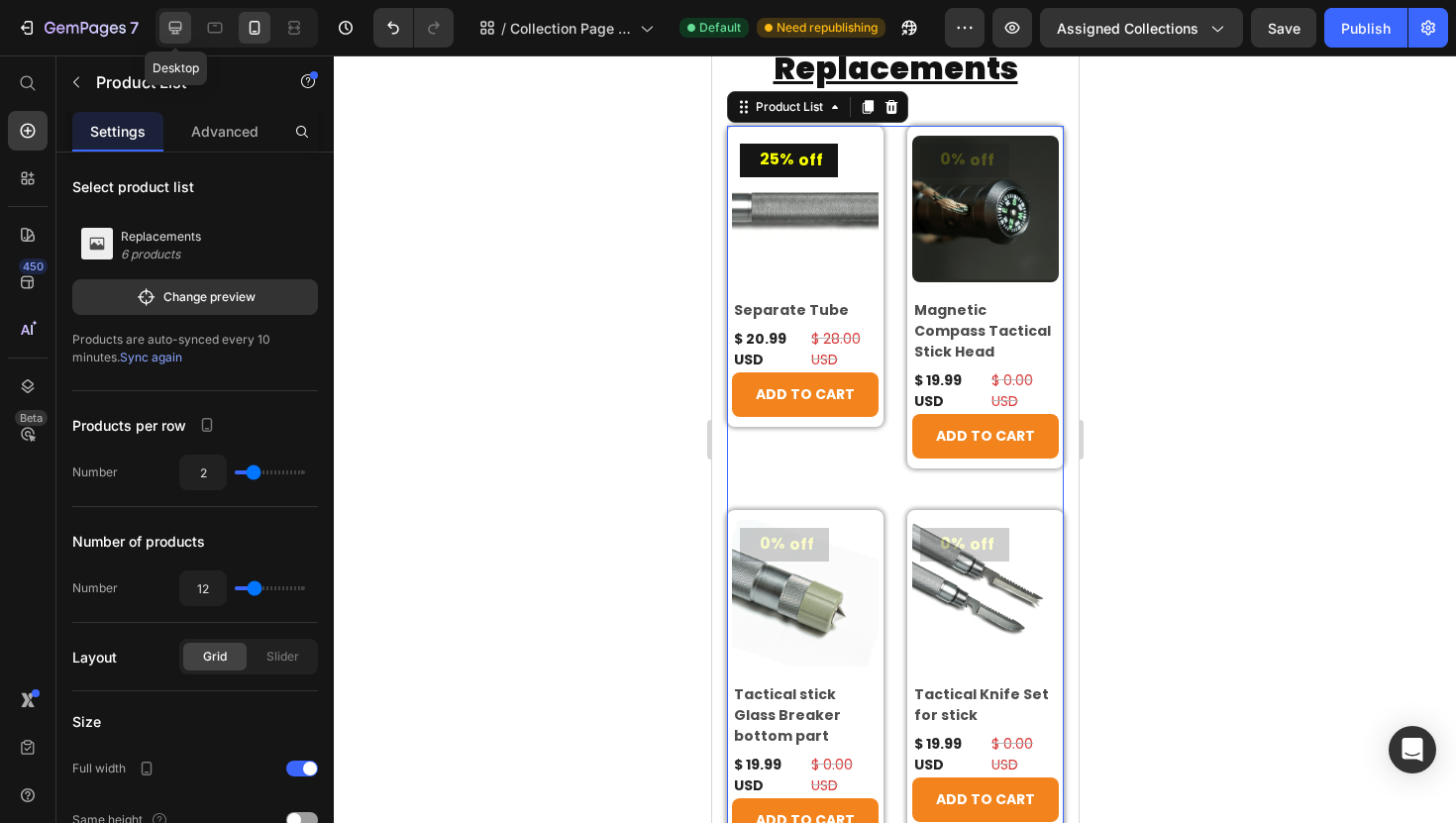 click 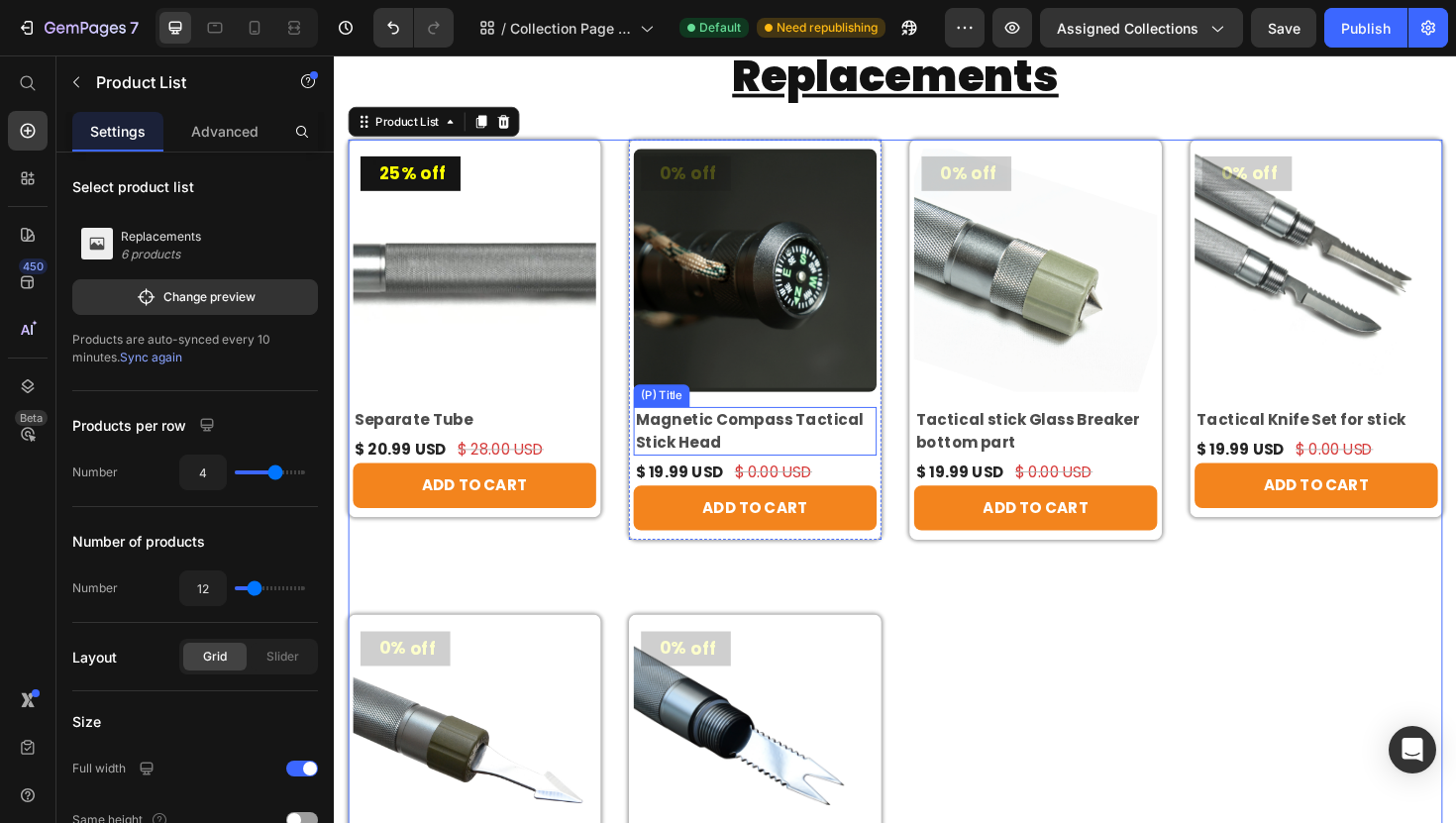 scroll, scrollTop: 99, scrollLeft: 0, axis: vertical 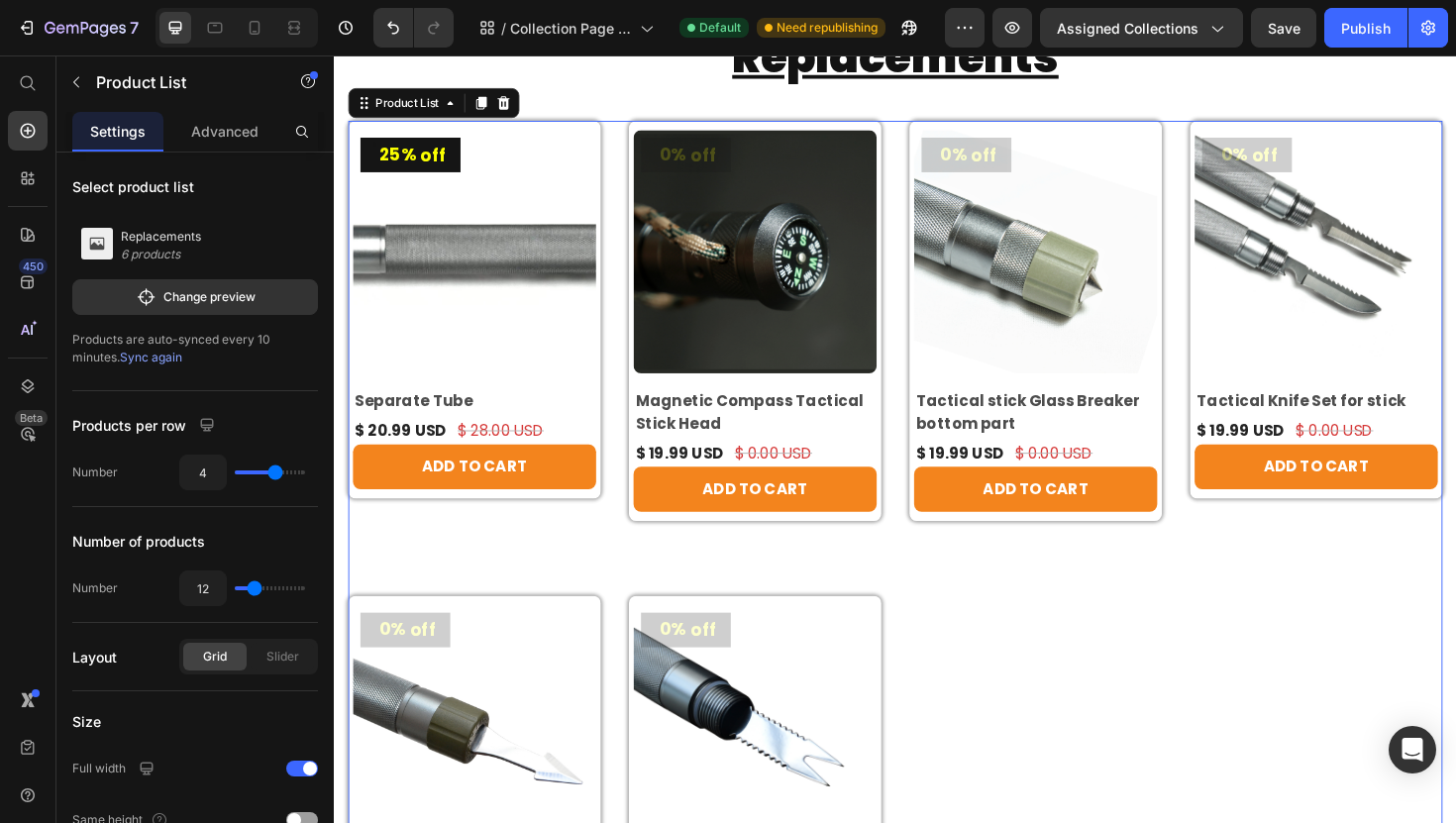 click on "25% off (P) Tag Product Images & Gallery Row Separate Tube (P) Title $ 20.99 USD (P) Price $ 28.00 USD (P) Price Row ADD TO CART (P) Cart Button Row 0% off (P) Tag Product Images & Gallery Row Magnetic Compass Tactical Stick Head (P) Title $ 19.99 USD (P) Price $ 0.00 USD (P) Price Row ADD TO CART (P) Cart Button Row 0% off (P) Tag Product Images & Gallery Row Tactical stick Glass Breaker bottom part (P) Title $ 19.99 USD (P) Price $ 0.00 USD (P) Price Row ADD TO CART (P) Cart Button Row 0% off (P) Tag Product Images & Gallery Row Tactical Knife Set for stick (P) Title $ 19.99 USD (P) Price $ 0.00 USD (P) Price Row ADD TO CART (P) Cart Button Row 0% off (P) Tag Product Images & Gallery Row Tactical Spearhead (P) Title $ 20.00 USD (P) Price $ 0.00 USD (P) Price Row ADD TO CART (P) Cart Button Row 0% off (P) Tag Product Images & Gallery Row Tactical Harpoon (P) Title $ 20.00 USD (P) Price $ 0.00 USD (P) Price Row ADD TO CART (P) Cart Button Row" at bounding box center [928, 576] 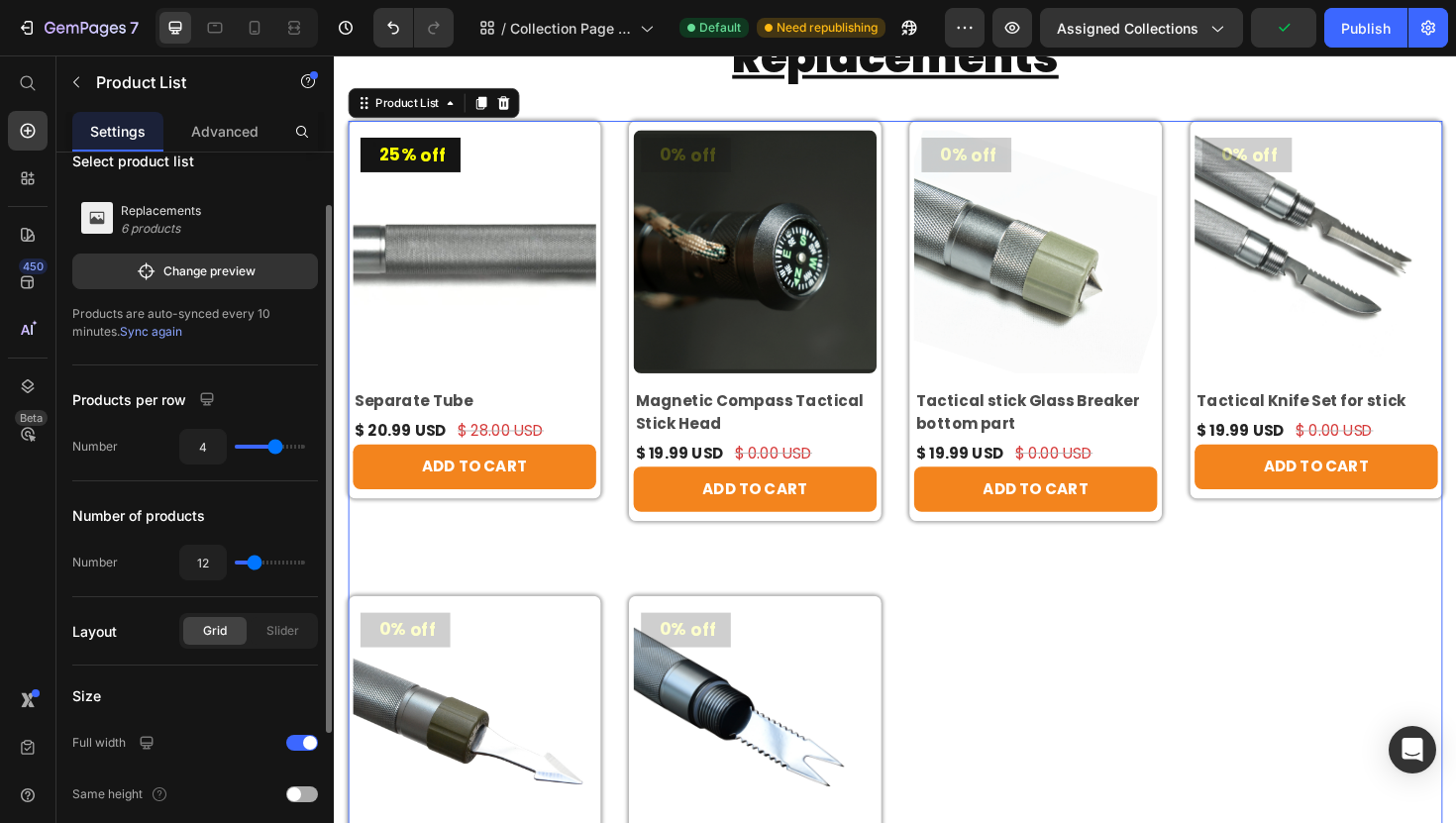 scroll, scrollTop: 0, scrollLeft: 0, axis: both 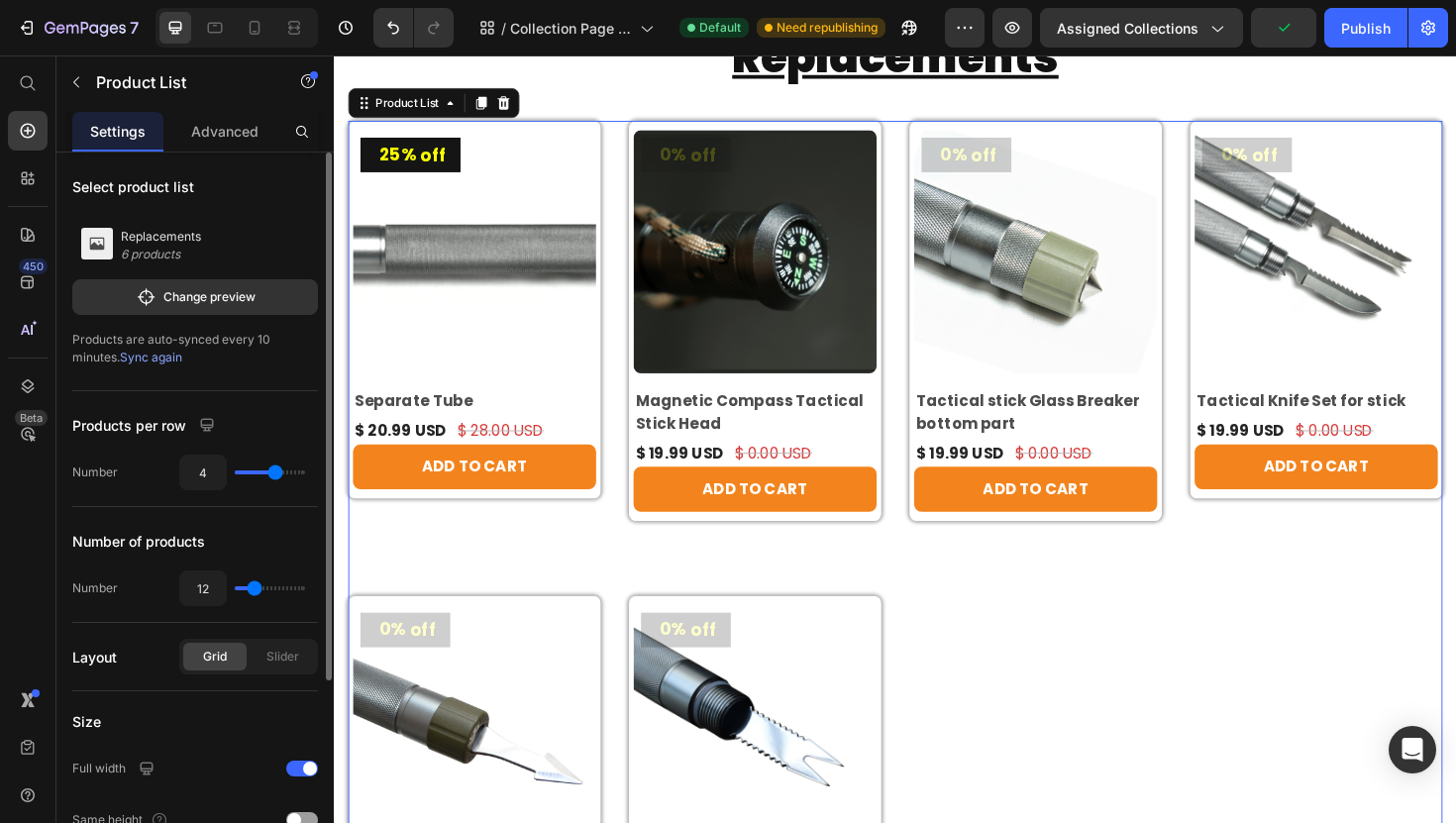 click on "25% off (P) Tag Product Images & Gallery Row Separate Tube (P) Title $ 20.99 USD (P) Price $ 28.00 USD (P) Price Row ADD TO CART (P) Cart Button Row 0% off (P) Tag Product Images & Gallery Row Magnetic Compass Tactical Stick Head (P) Title $ 19.99 USD (P) Price $ 0.00 USD (P) Price Row ADD TO CART (P) Cart Button Row 0% off (P) Tag Product Images & Gallery Row Tactical stick Glass Breaker bottom part (P) Title $ 19.99 USD (P) Price $ 0.00 USD (P) Price Row ADD TO CART (P) Cart Button Row 0% off (P) Tag Product Images & Gallery Row Tactical Knife Set for stick (P) Title $ 19.99 USD (P) Price $ 0.00 USD (P) Price Row ADD TO CART (P) Cart Button Row 0% off (P) Tag Product Images & Gallery Row Tactical Spearhead (P) Title $ 20.00 USD (P) Price $ 0.00 USD (P) Price Row ADD TO CART (P) Cart Button Row 0% off (P) Tag Product Images & Gallery Row Tactical Harpoon (P) Title $ 20.00 USD (P) Price $ 0.00 USD (P) Price Row ADD TO CART (P) Cart Button Row" at bounding box center [928, 576] 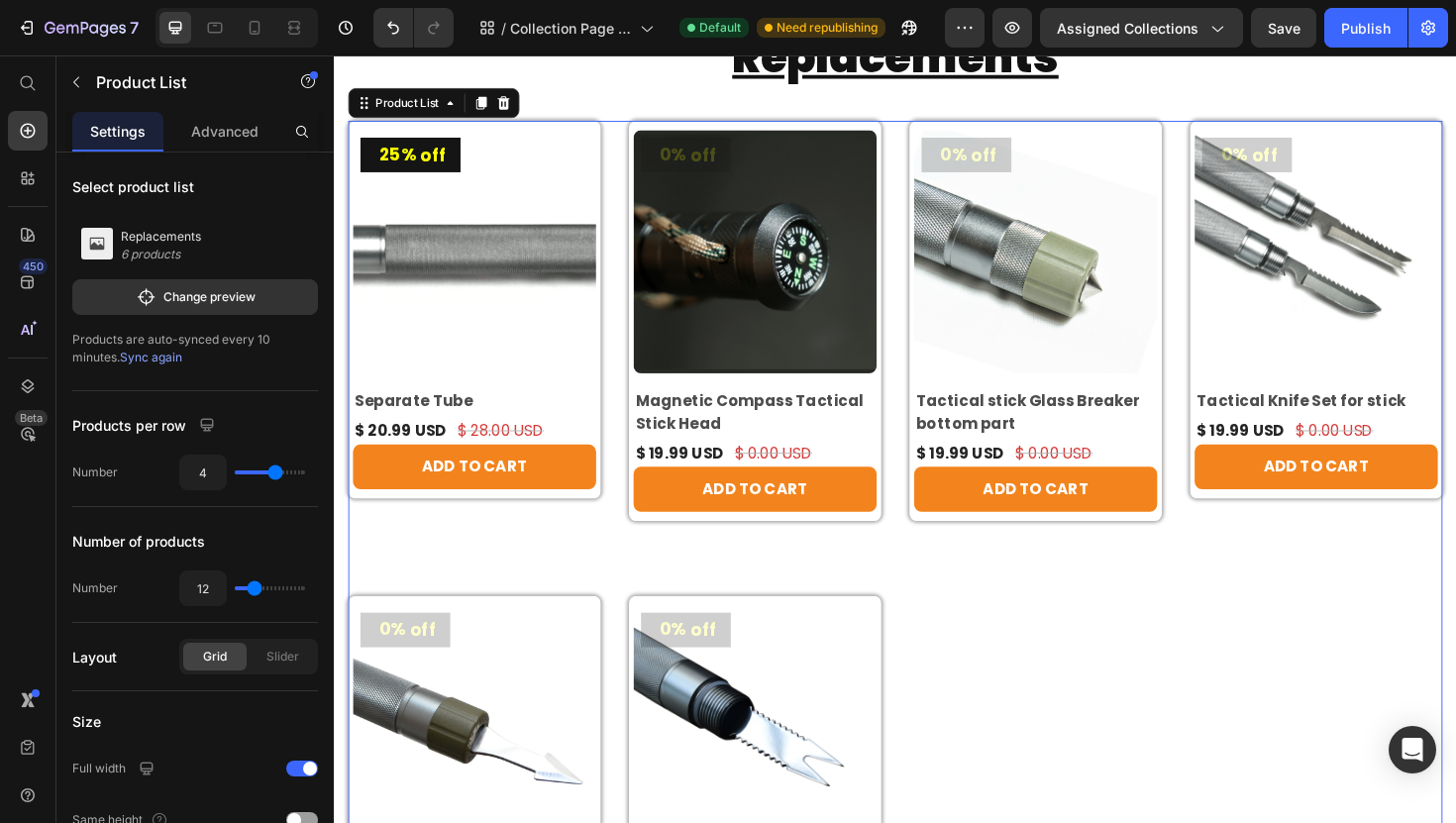 click on "25% off (P) Tag Product Images & Gallery Row Separate Tube (P) Title $ 20.99 USD (P) Price $ 28.00 USD (P) Price Row ADD TO CART (P) Cart Button Row 0% off (P) Tag Product Images & Gallery Row Magnetic Compass Tactical Stick Head (P) Title $ 19.99 USD (P) Price $ 0.00 USD (P) Price Row ADD TO CART (P) Cart Button Row 0% off (P) Tag Product Images & Gallery Row Tactical stick Glass Breaker bottom part (P) Title $ 19.99 USD (P) Price $ 0.00 USD (P) Price Row ADD TO CART (P) Cart Button Row 0% off (P) Tag Product Images & Gallery Row Tactical Knife Set for stick (P) Title $ 19.99 USD (P) Price $ 0.00 USD (P) Price Row ADD TO CART (P) Cart Button Row 0% off (P) Tag Product Images & Gallery Row Tactical Spearhead (P) Title $ 20.00 USD (P) Price $ 0.00 USD (P) Price Row ADD TO CART (P) Cart Button Row 0% off (P) Tag Product Images & Gallery Row Tactical Harpoon (P) Title $ 20.00 USD (P) Price $ 0.00 USD (P) Price Row ADD TO CART (P) Cart Button Row" at bounding box center (928, 576) 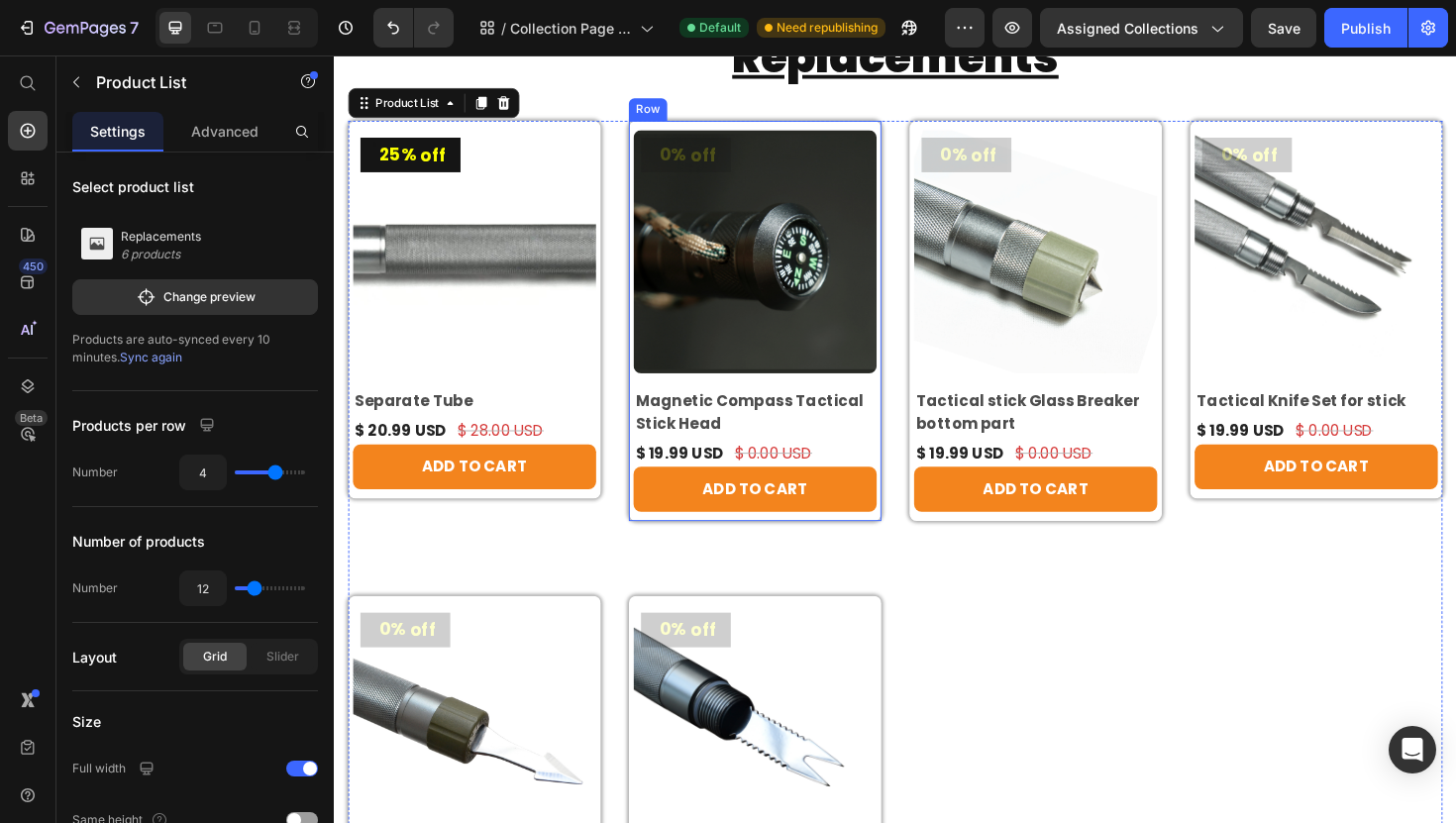 click on "0% off (P) Tag Product Images & Gallery Row Magnetic Compass Tactical Stick Head (P) Title $ 19.99 USD (P) Price $ 0.00 USD (P) Price Row ADD TO CART (P) Cart Button" at bounding box center [482, 325] 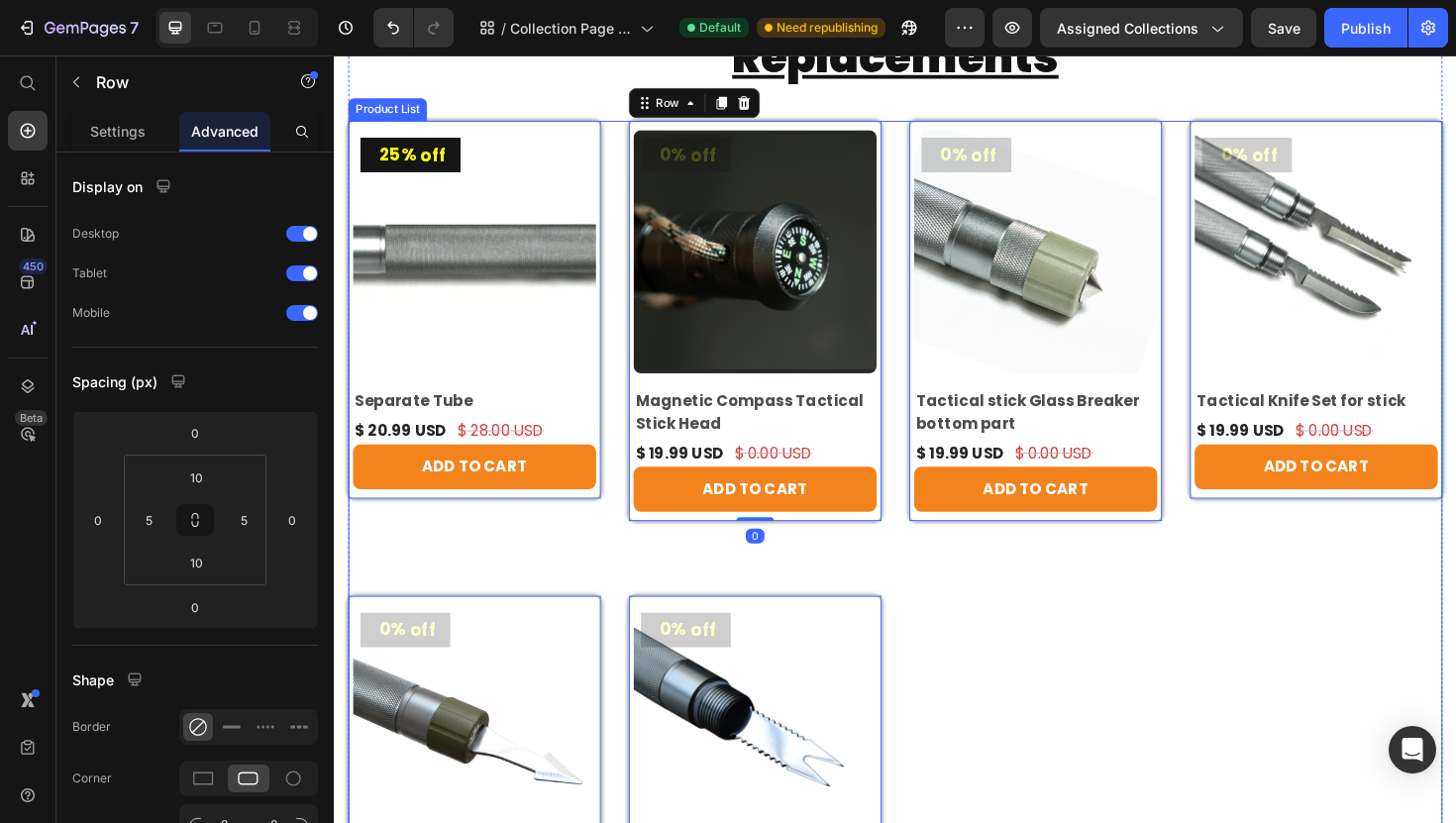 click on "25% off (P) Tag Product Images & Gallery Row Separate Tube (P) Title $ 20.99 USD (P) Price $ 28.00 USD (P) Price Row ADD TO CART (P) Cart Button Row   0 0% off (P) Tag Product Images & Gallery Row Magnetic Compass Tactical Stick Head (P) Title $ 19.99 USD (P) Price $ 0.00 USD (P) Price Row ADD TO CART (P) Cart Button Row   0 0% off (P) Tag Product Images & Gallery Row Tactical stick Glass Breaker bottom part (P) Title $ 19.99 USD (P) Price $ 0.00 USD (P) Price Row ADD TO CART (P) Cart Button Row   0 0% off (P) Tag Product Images & Gallery Row Tactical Knife Set for stick (P) Title $ 19.99 USD (P) Price $ 0.00 USD (P) Price Row ADD TO CART (P) Cart Button Row   0 0% off (P) Tag Product Images & Gallery Row Tactical Spearhead (P) Title $ 20.00 USD (P) Price $ 0.00 USD (P) Price Row ADD TO CART (P) Cart Button Row   0 0% off (P) Tag Product Images & Gallery Row Tactical Harpoon (P) Title $ 20.00 USD (P) Price $ 0.00 USD (P) Price Row ADD TO CART (P) Cart Button Row   0" at bounding box center [928, 576] 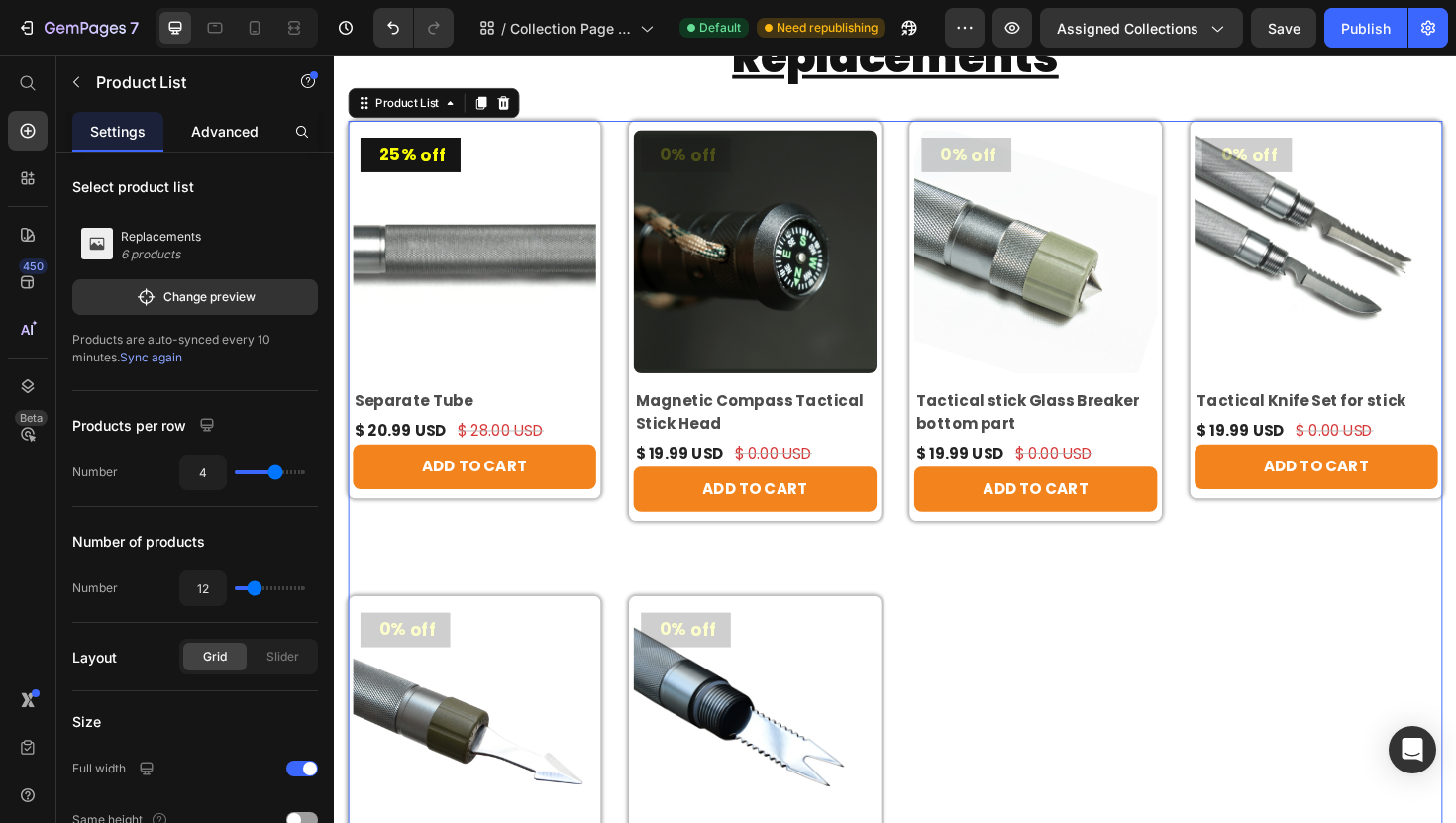 click on "Advanced" at bounding box center (225, 131) 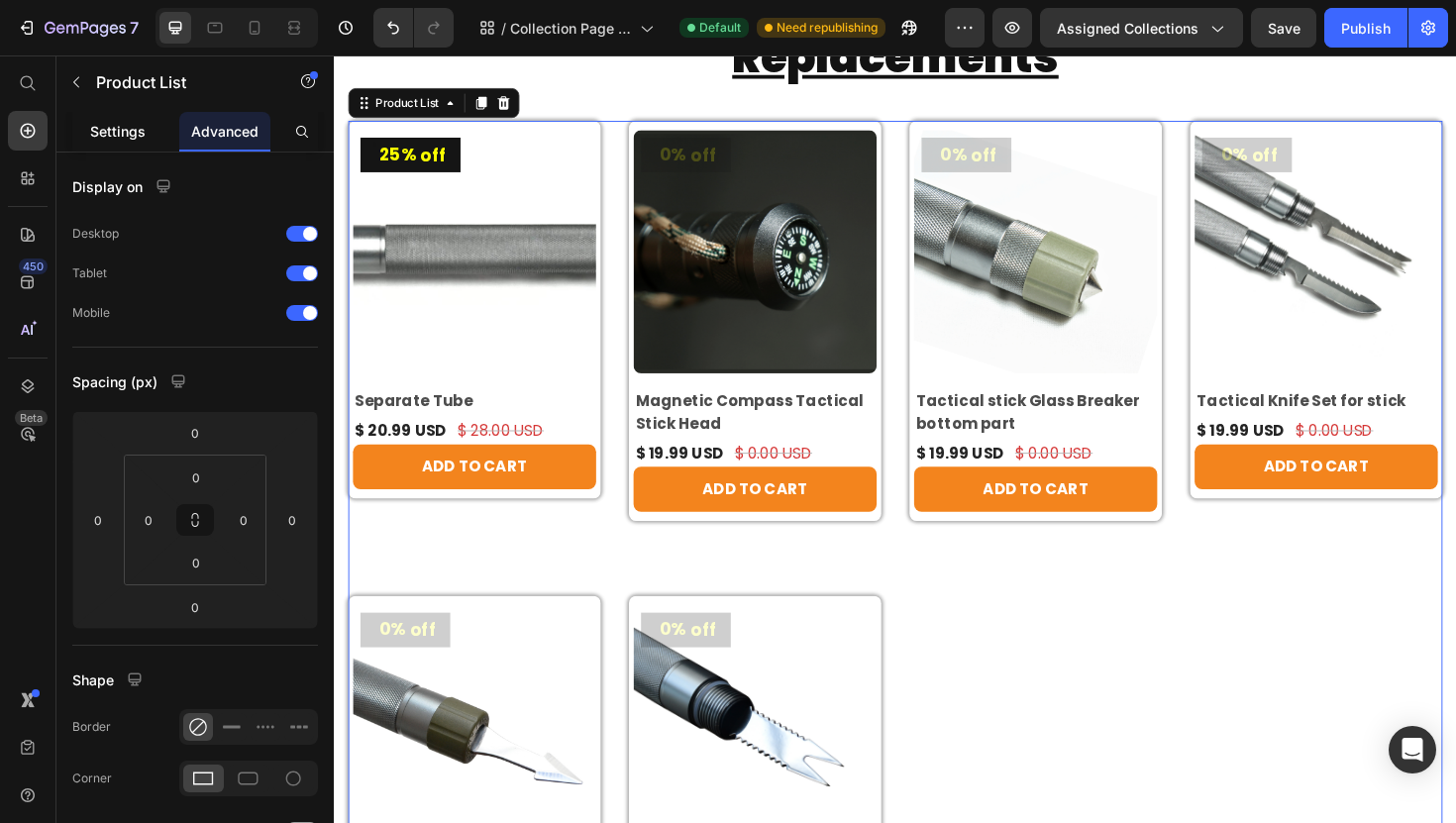 click on "Settings" at bounding box center (118, 131) 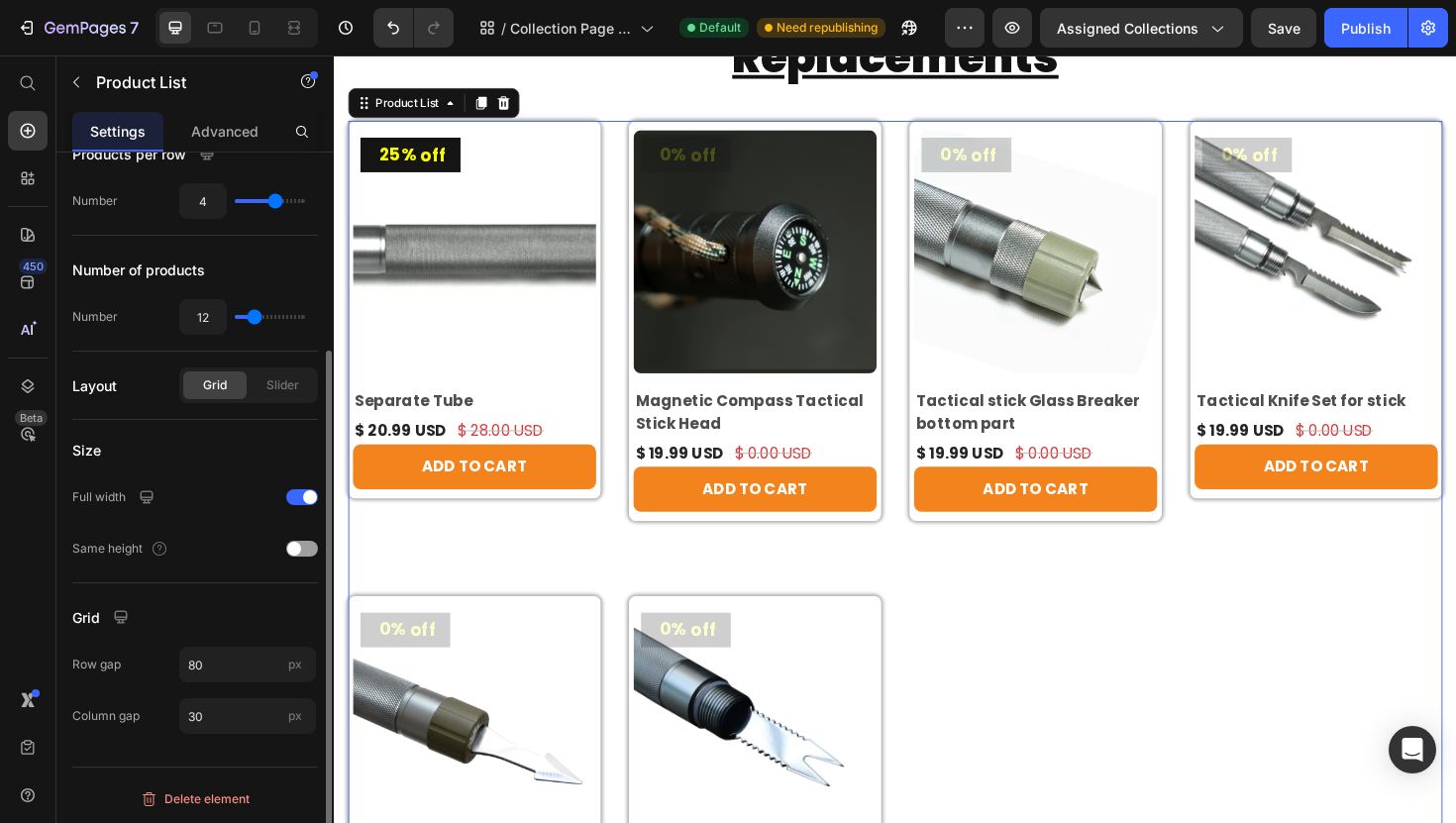 scroll, scrollTop: 272, scrollLeft: 0, axis: vertical 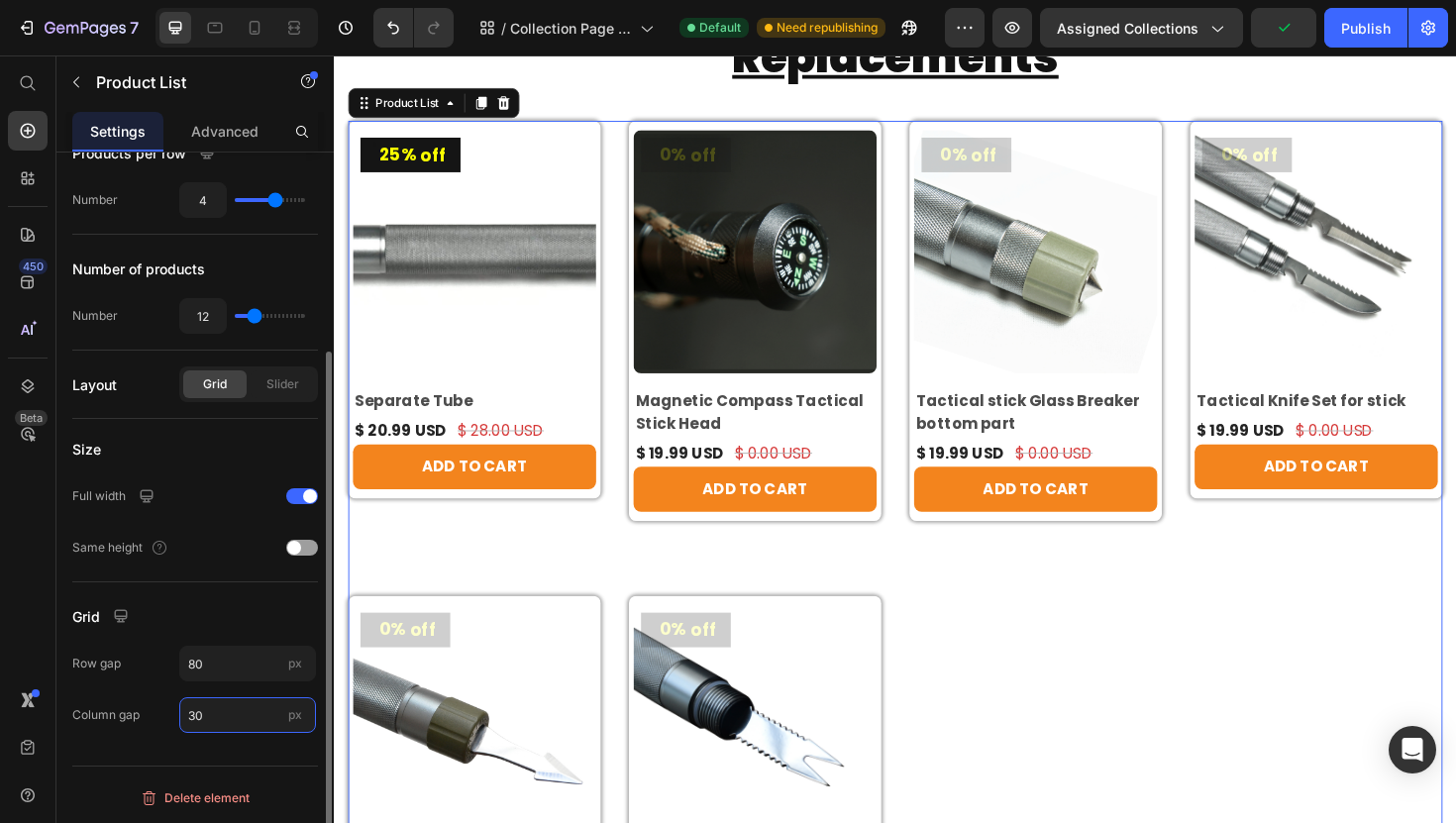 click on "30" at bounding box center [248, 715] 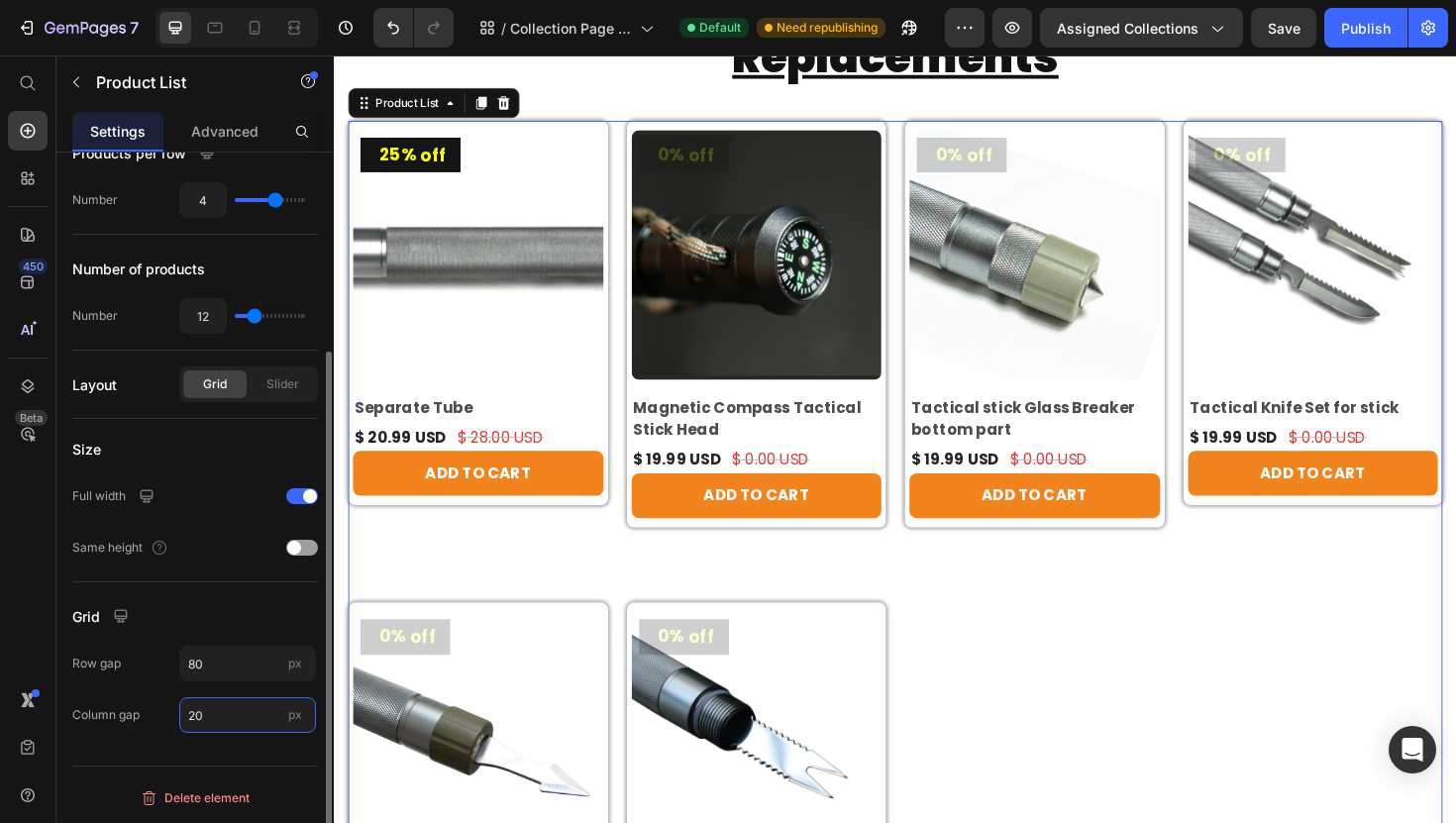 type on "2" 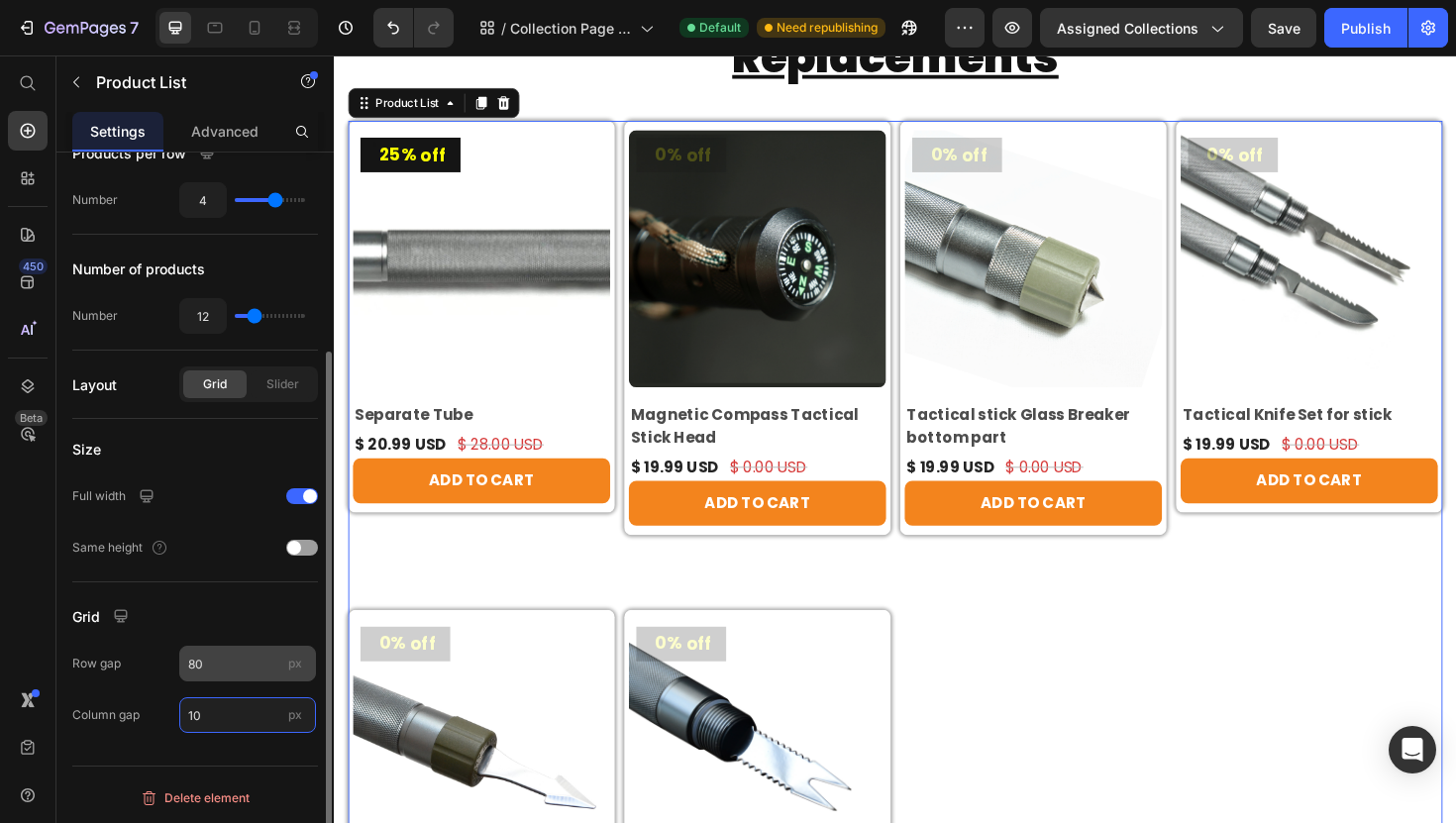 type on "1" 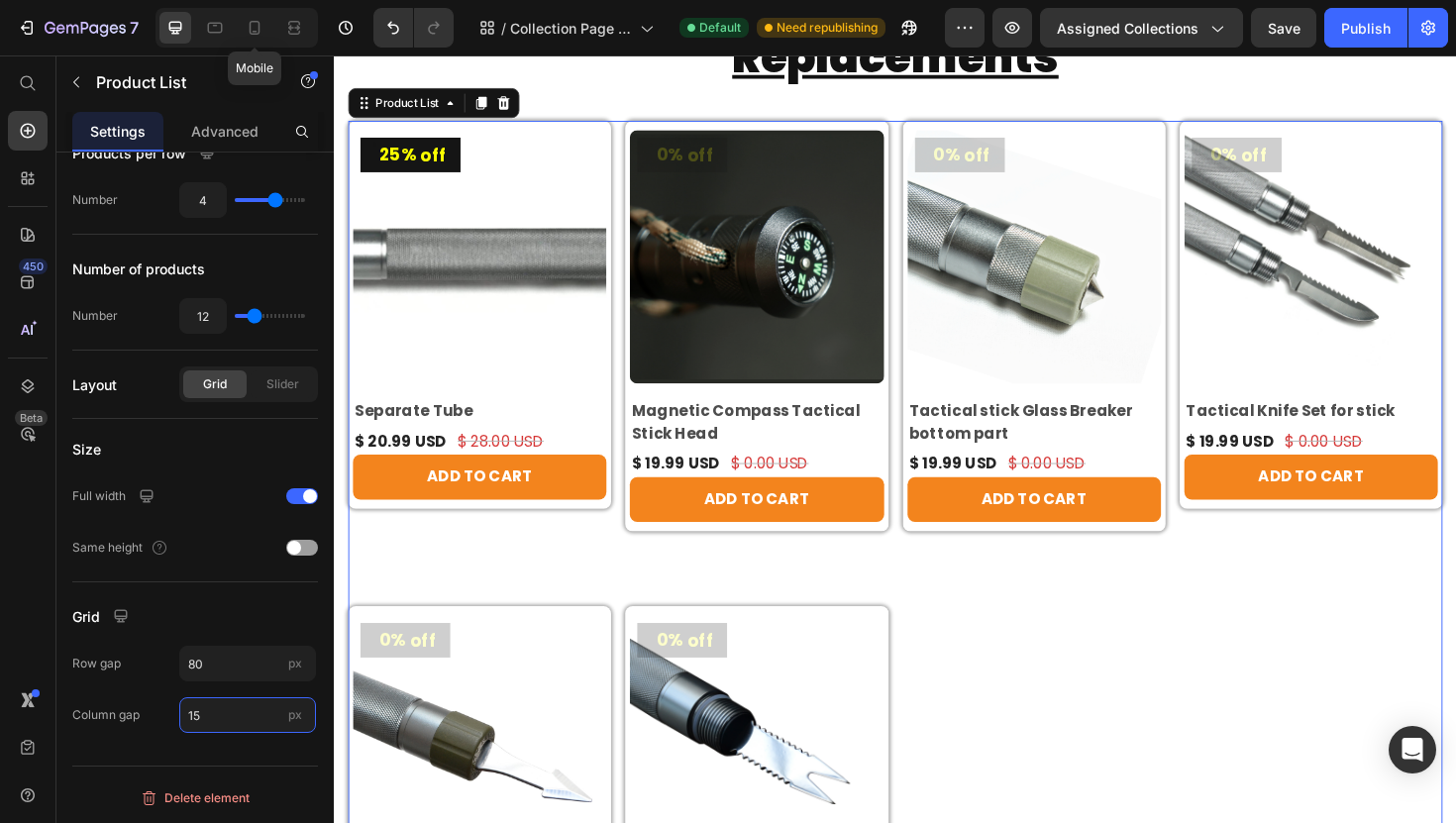 type on "15" 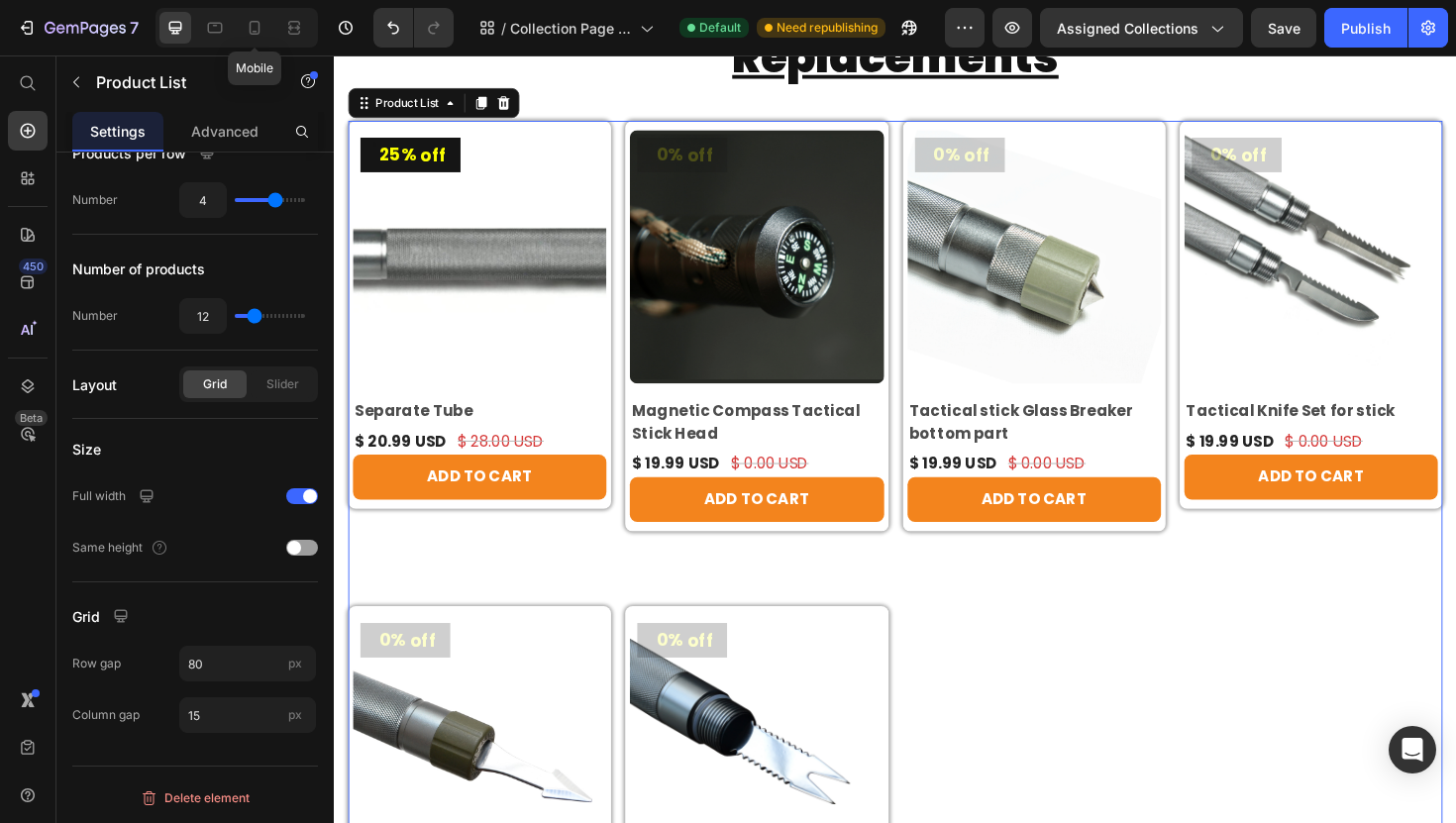 click on "Mobile" at bounding box center [237, 28] 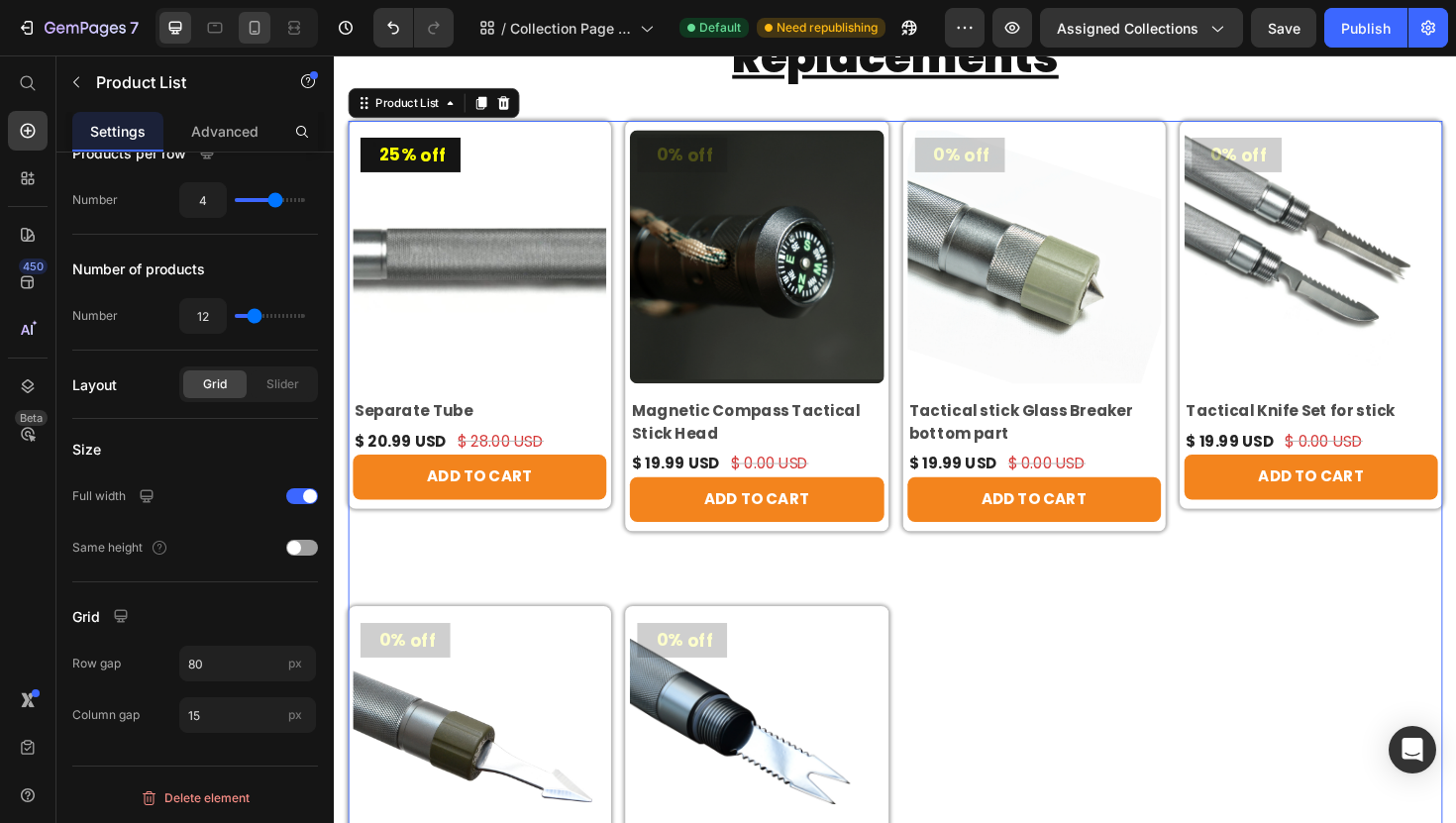 click 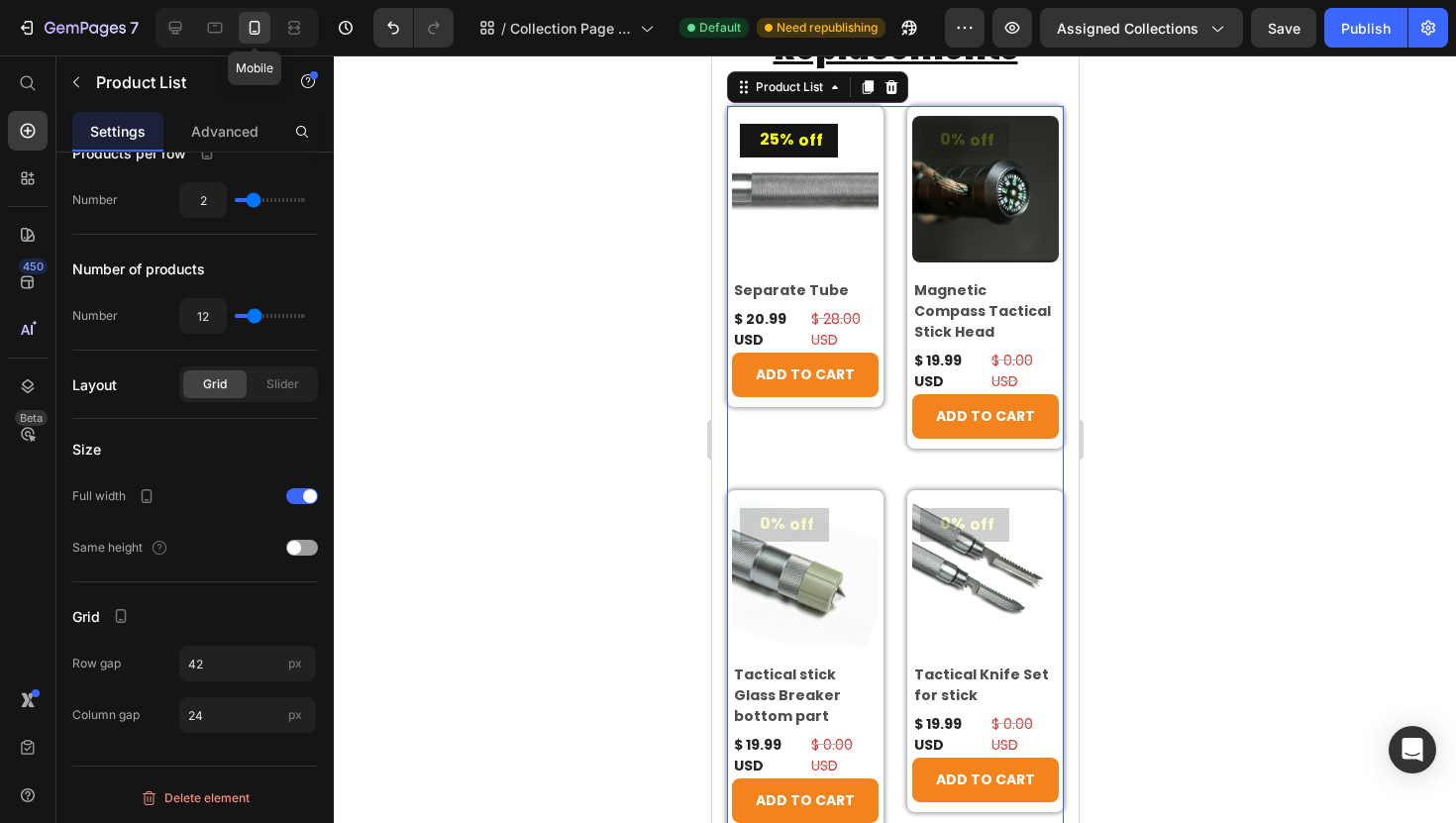 scroll, scrollTop: 80, scrollLeft: 0, axis: vertical 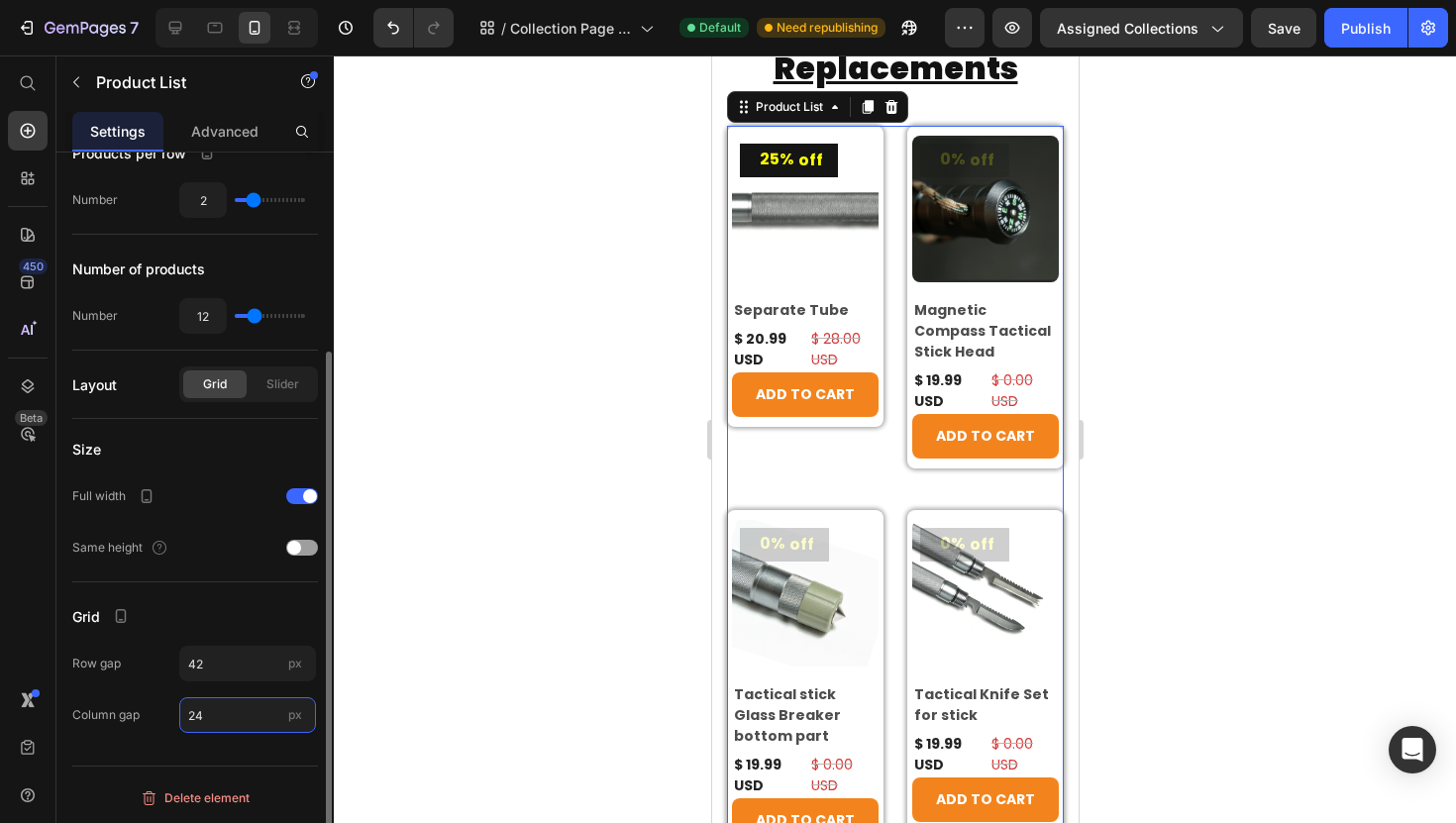 click on "24" at bounding box center [248, 715] 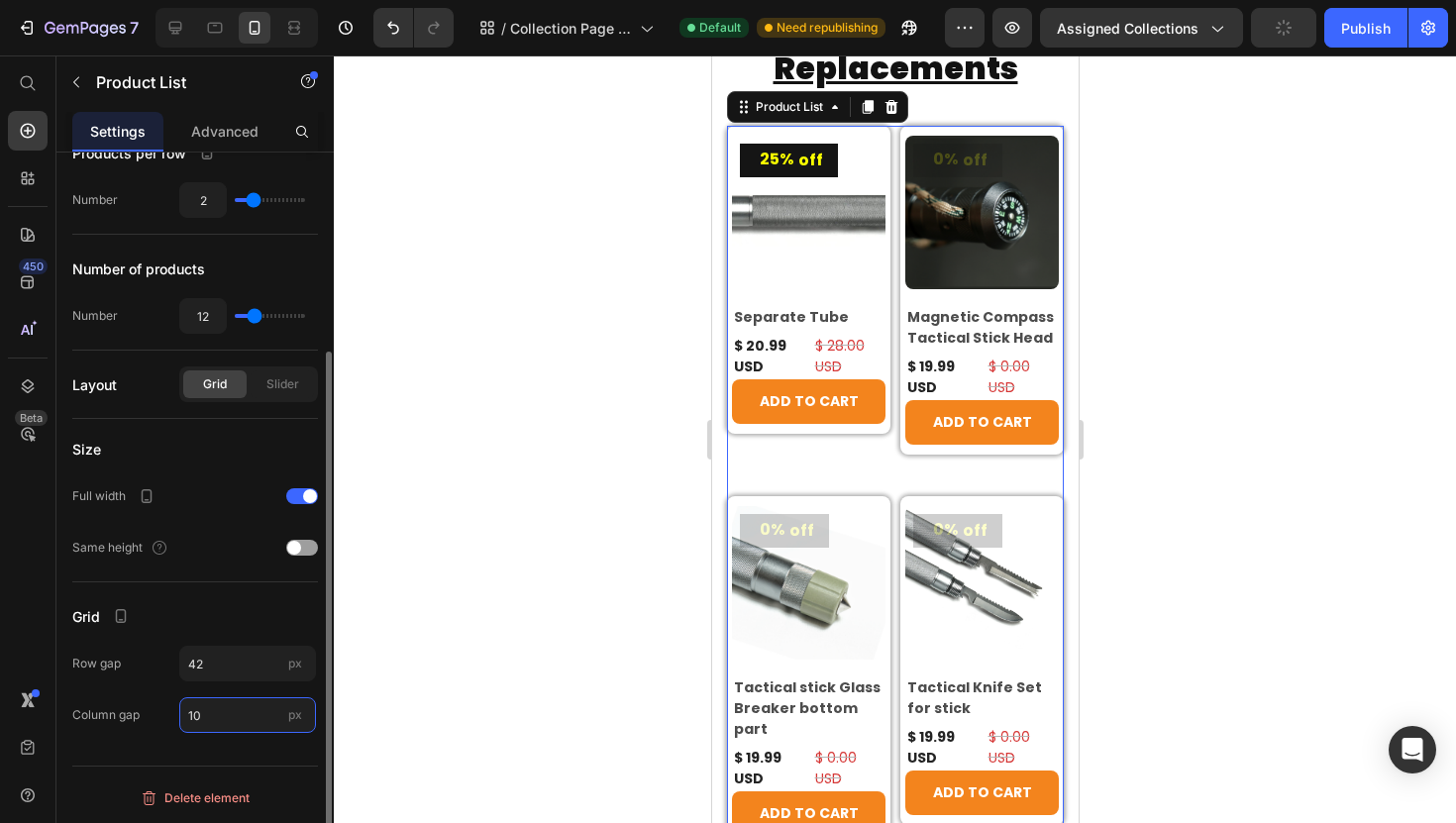 type on "24" 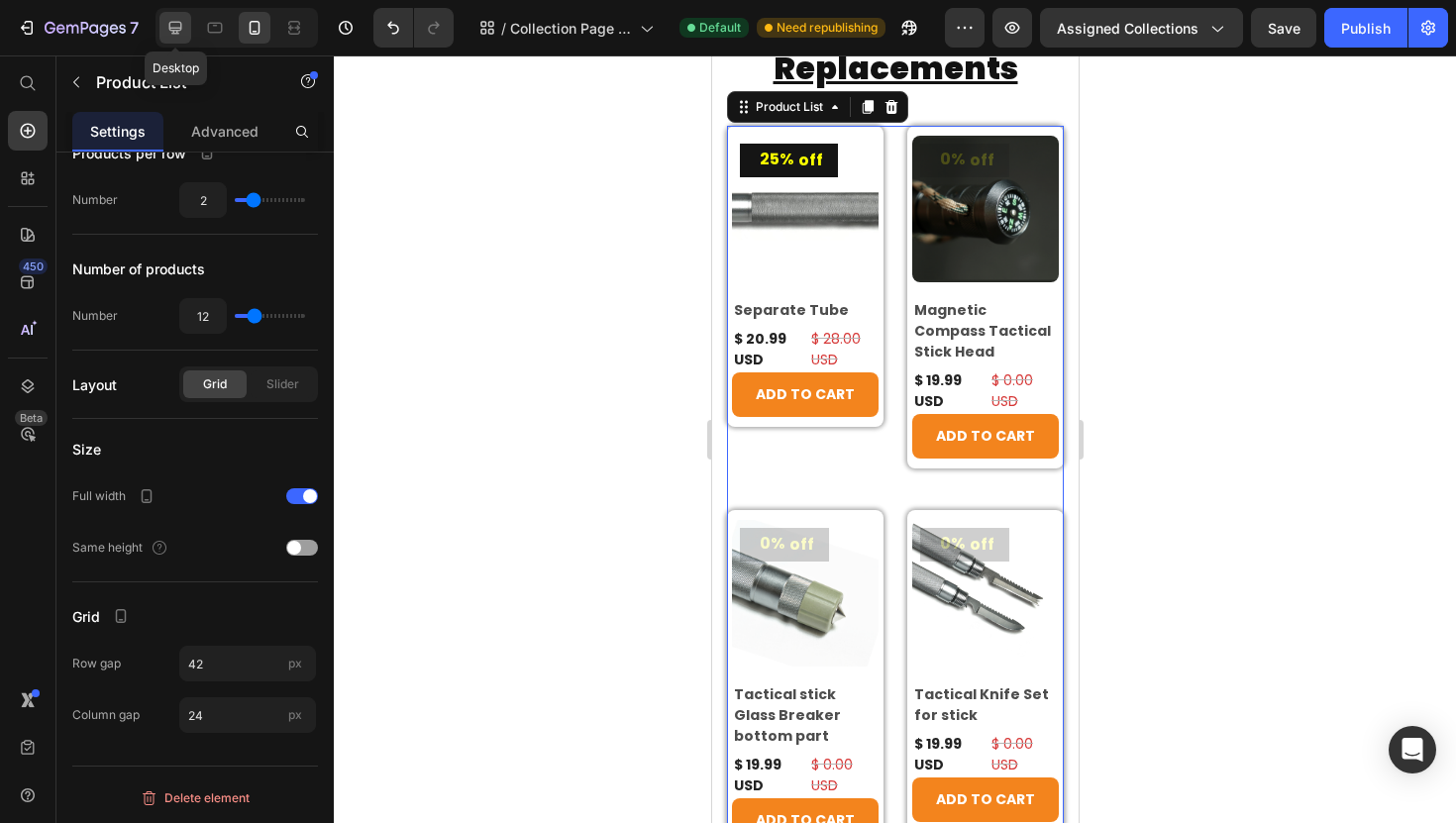 drag, startPoint x: 177, startPoint y: 17, endPoint x: 149, endPoint y: 16, distance: 28.017851 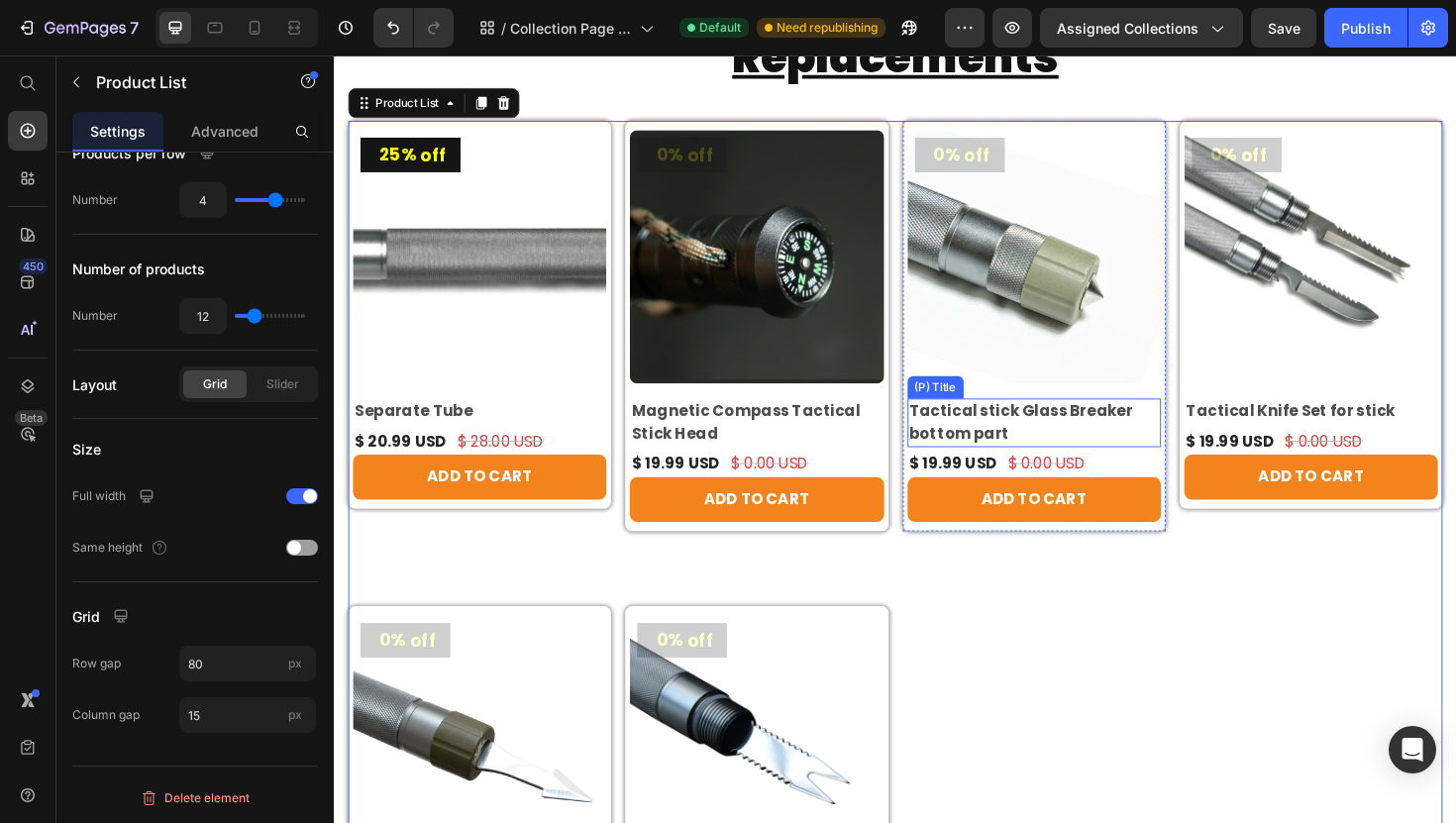 scroll, scrollTop: 0, scrollLeft: 0, axis: both 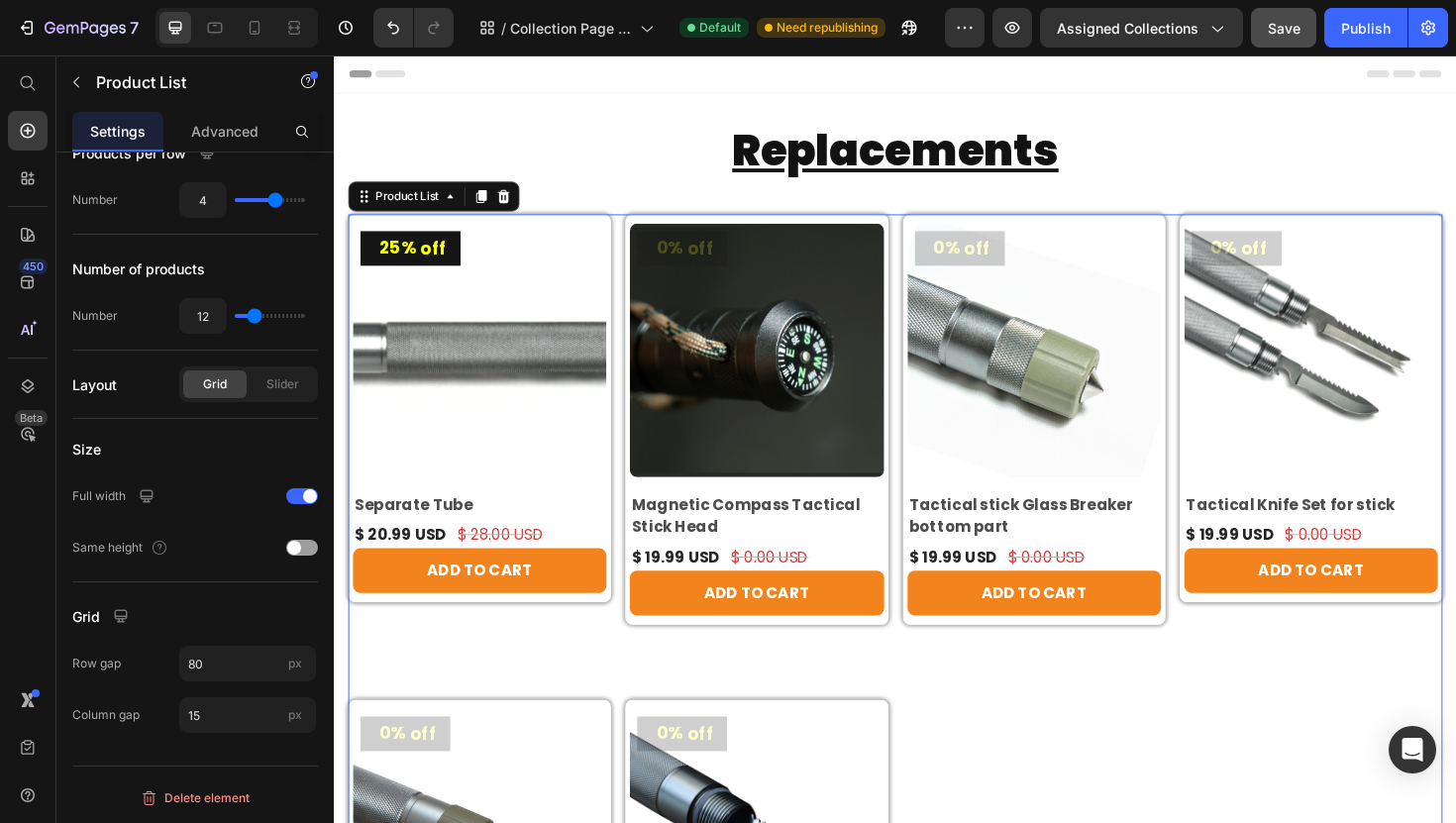 click on "Save" at bounding box center (1284, 28) 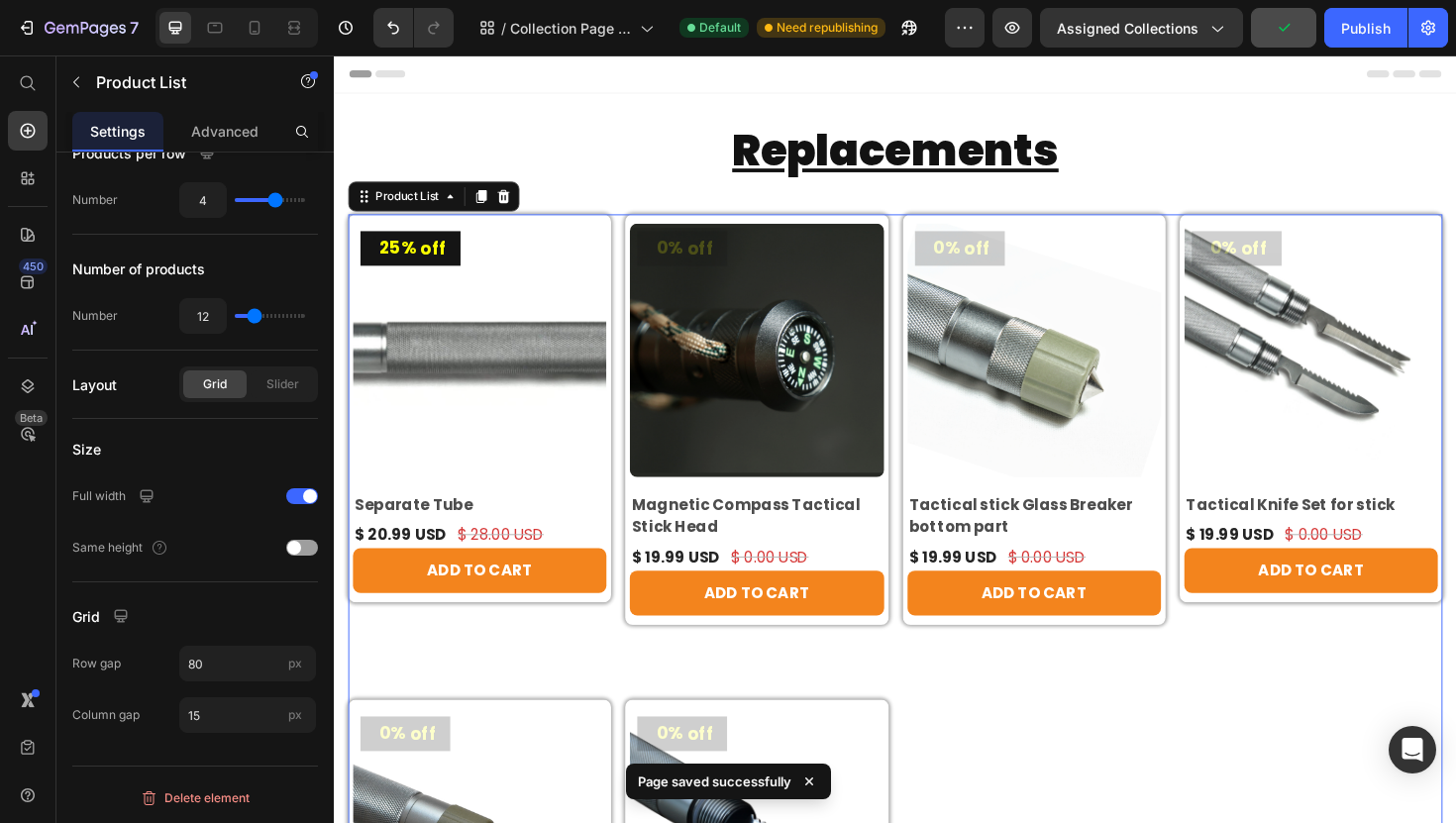 click on "25% off (P) Tag Product Images & Gallery Row Separate Tube (P) Title $ 20.99 USD (P) Price $ 28.00 USD (P) Price Row ADD TO CART (P) Cart Button Row 0% off (P) Tag Product Images & Gallery Row Magnetic Compass Tactical Stick Head (P) Title $ 19.99 USD (P) Price $ 0.00 USD (P) Price Row ADD TO CART (P) Cart Button Row 0% off (P) Tag Product Images & Gallery Row Tactical stick Glass Breaker bottom part (P) Title $ 19.99 USD (P) Price $ 0.00 USD (P) Price Row ADD TO CART (P) Cart Button Row 0% off (P) Tag Product Images & Gallery Row Tactical Knife Set for stick (P) Title $ 19.99 USD (P) Price $ 0.00 USD (P) Price Row ADD TO CART (P) Cart Button Row 0% off (P) Tag Product Images & Gallery Row Tactical Spearhead (P) Title $ 20.00 USD (P) Price $ 0.00 USD (P) Price Row ADD TO CART (P) Cart Button Row 0% off (P) Tag Product Images & Gallery Row Tactical Harpoon (P) Title $ 20.00 USD (P) Price $ 0.00 USD (P) Price Row ADD TO CART (P) Cart Button Row" at bounding box center [928, 686] 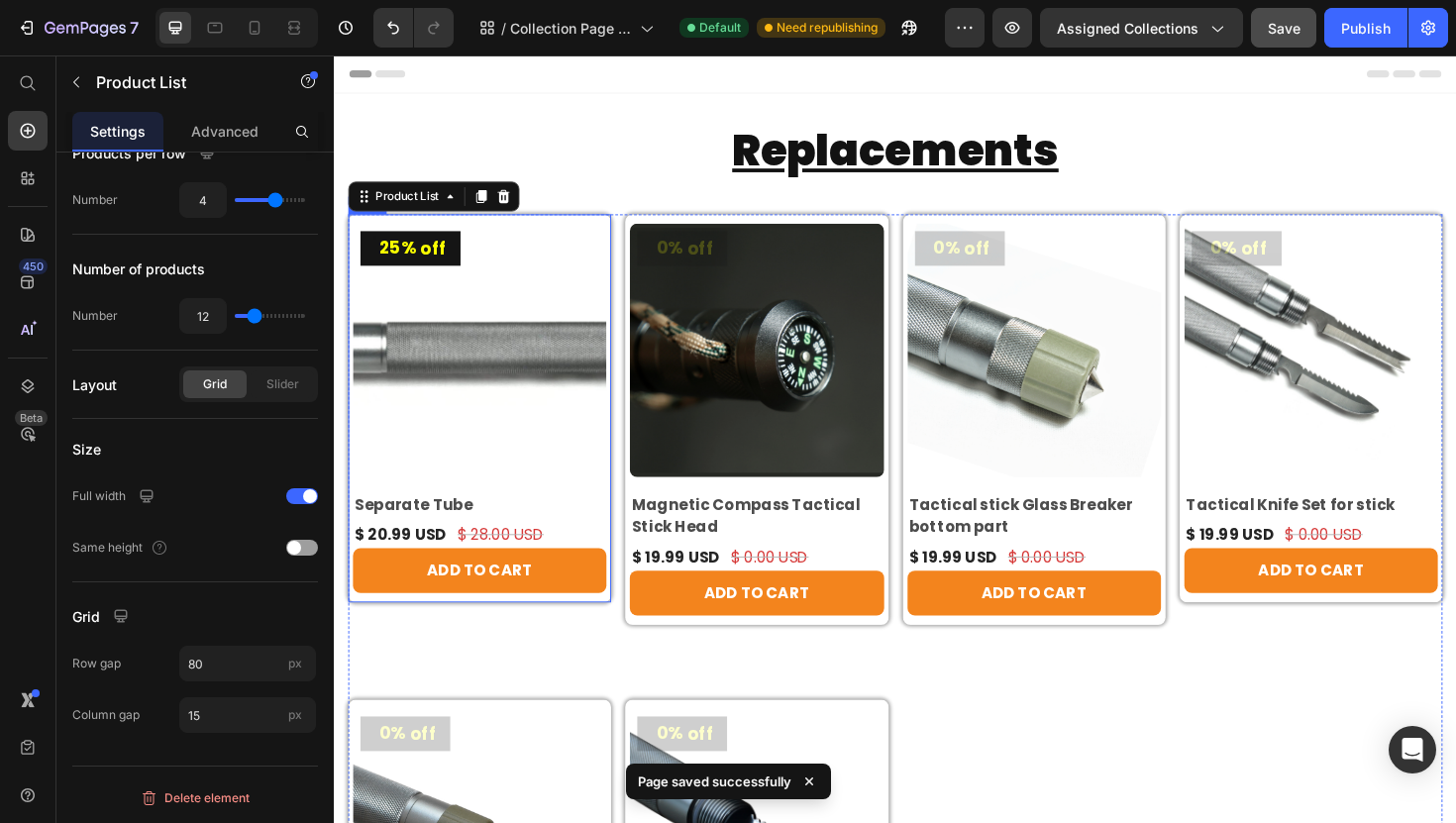 click on "25% off (P) Tag Product Images & Gallery Row Separate Tube (P) Title $ 20.99 USD (P) Price $ 28.00 USD (P) Price Row ADD TO CART (P) Cart Button Row" at bounding box center (487, 429) 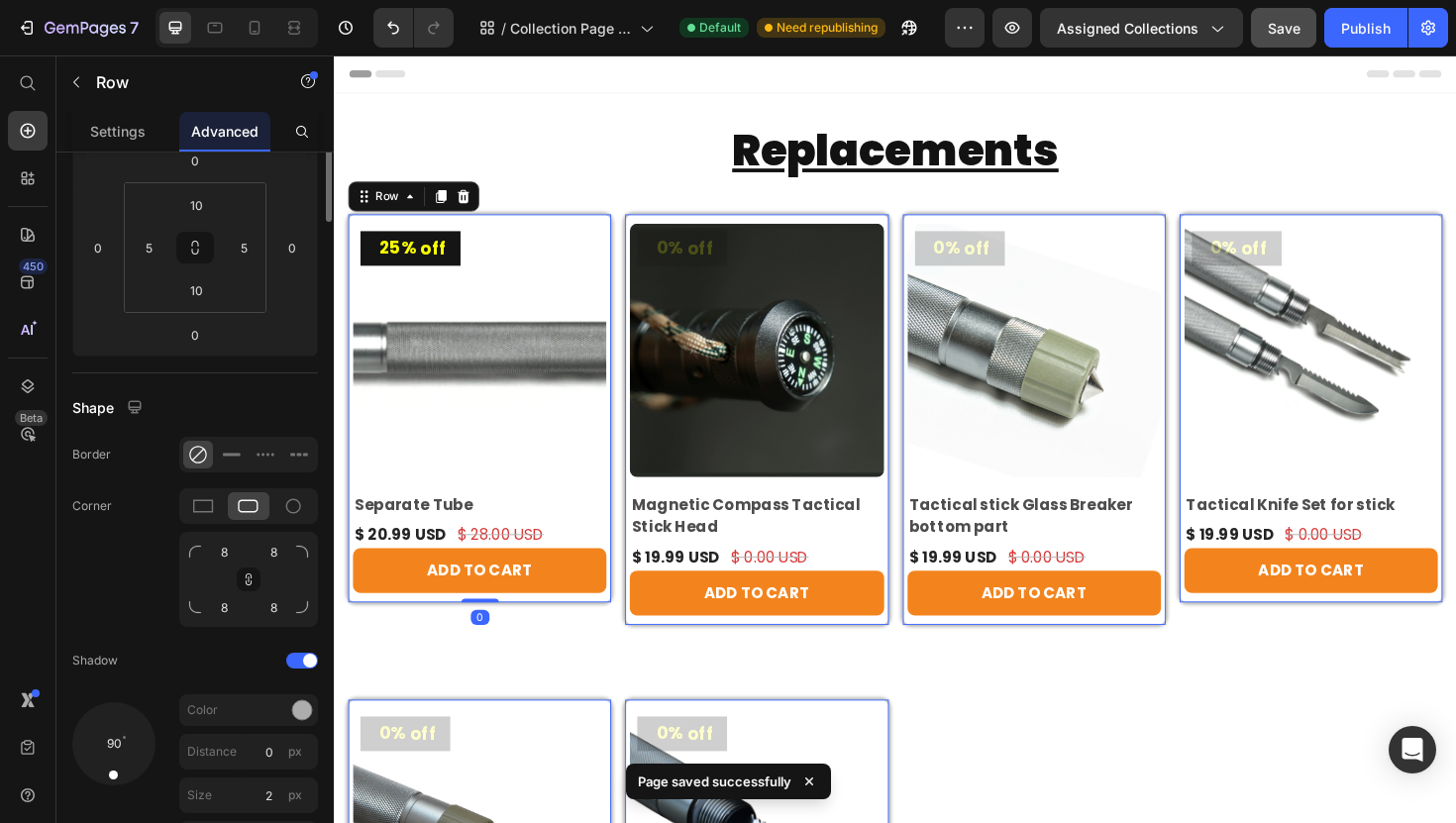 scroll, scrollTop: 0, scrollLeft: 0, axis: both 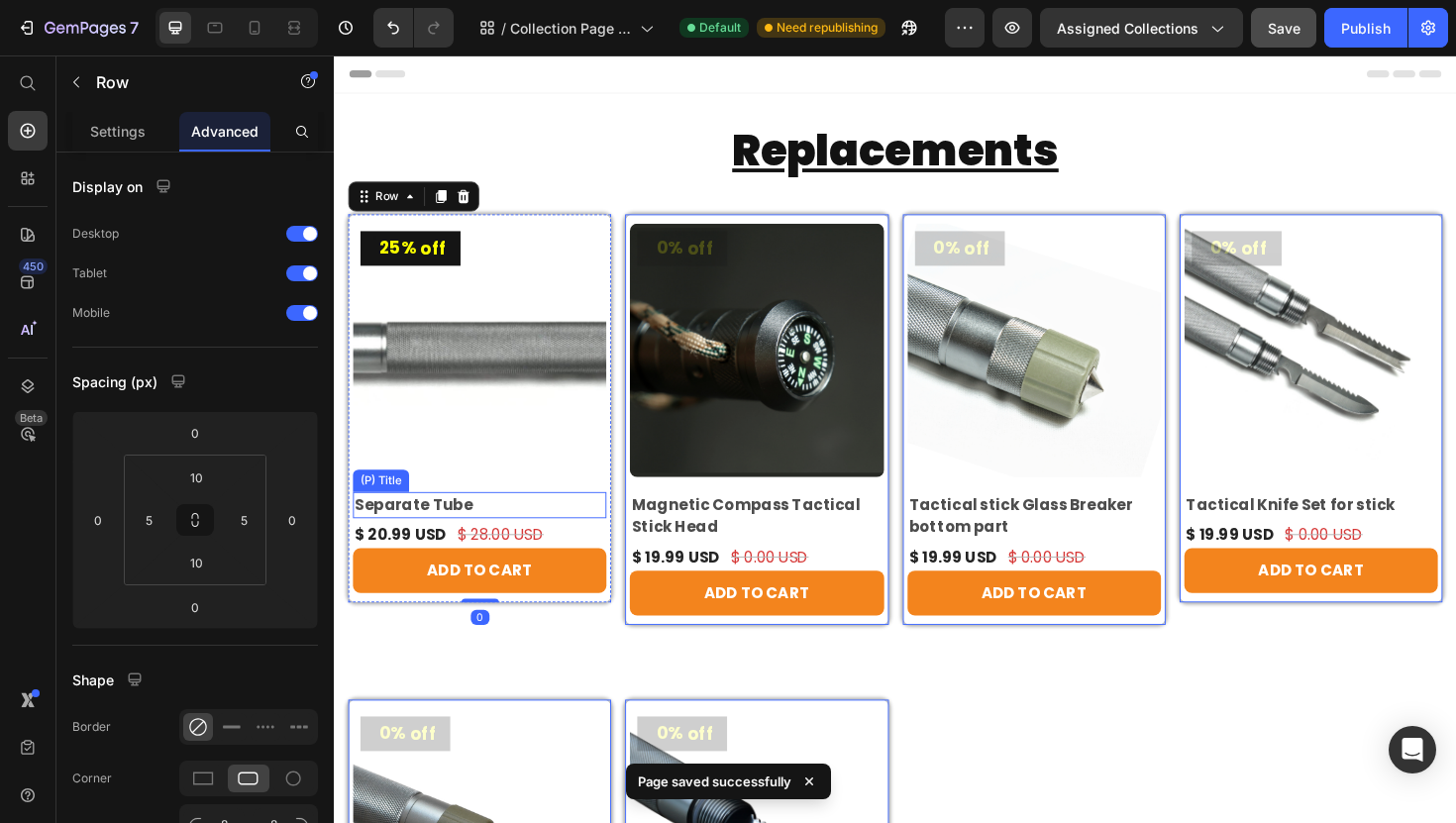 click on "Separate Tube" at bounding box center [487, 532] 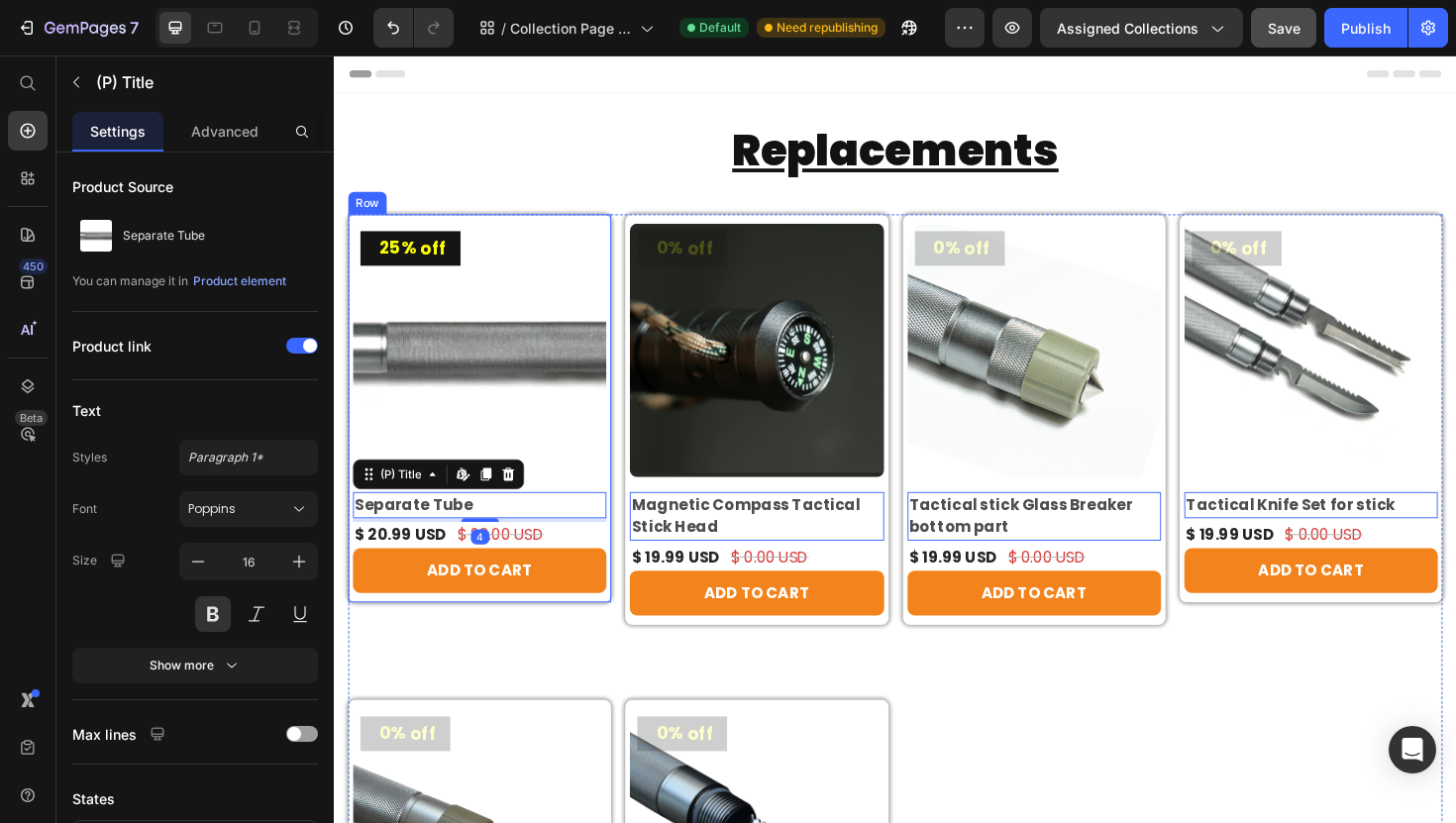 click on "25% off (P) Tag Product Images & Gallery Row Separate Tube (P) Title   Edit content in Shopify 4 $ 20.99 USD (P) Price $ 28.00 USD (P) Price Row ADD TO CART (P) Cart Button Row" at bounding box center (487, 429) 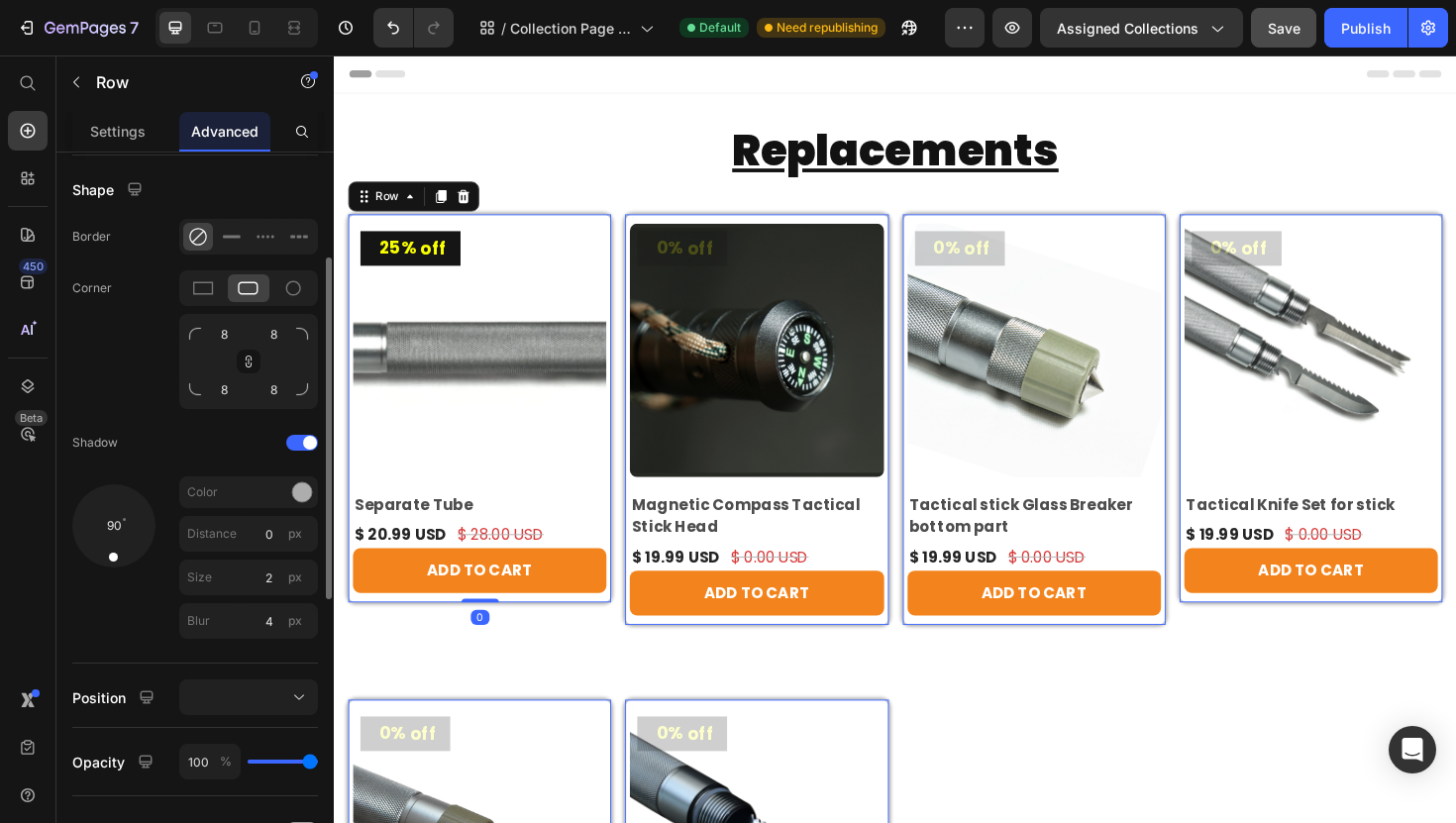 scroll, scrollTop: 529, scrollLeft: 0, axis: vertical 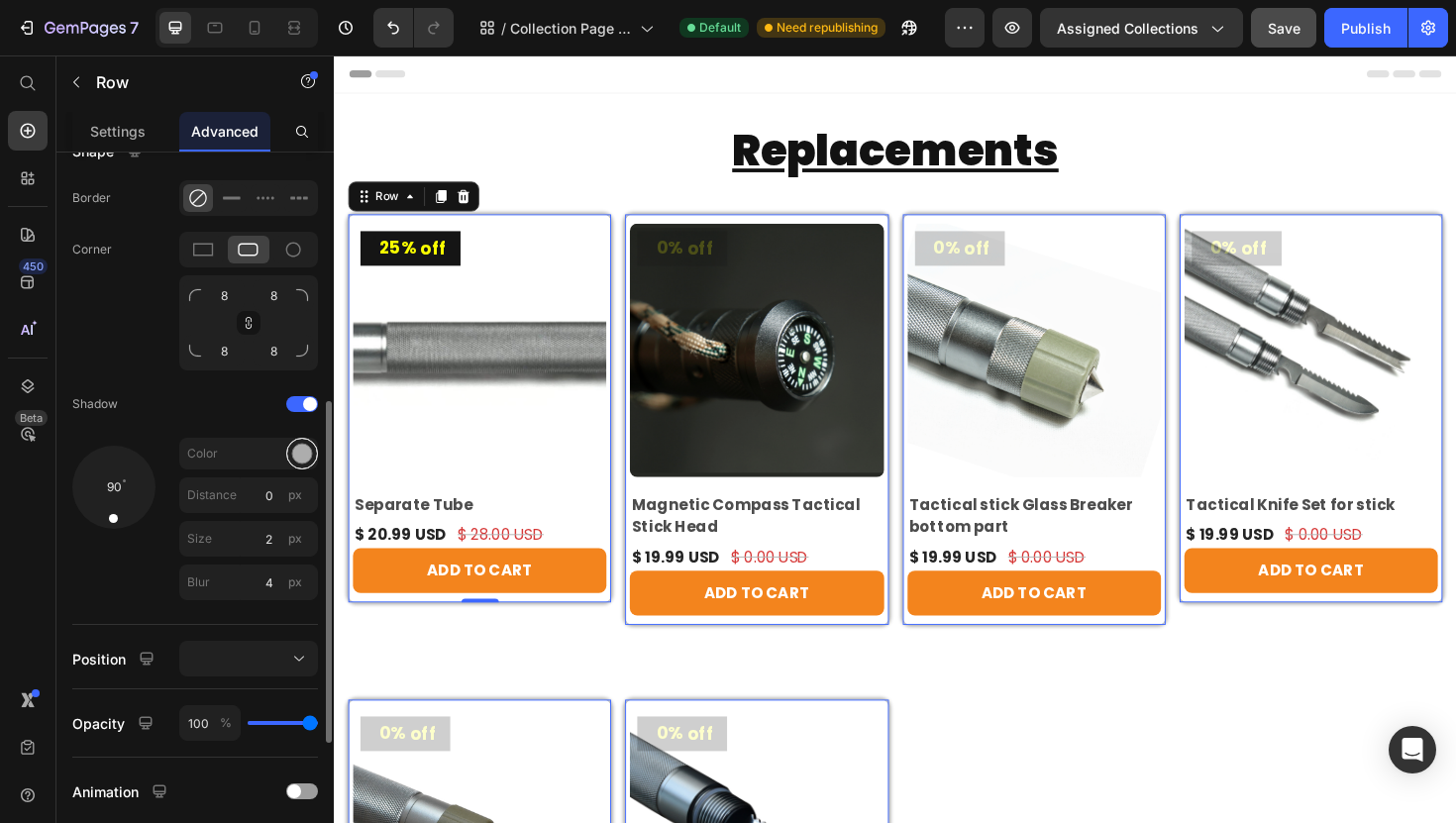 click at bounding box center (302, 454) 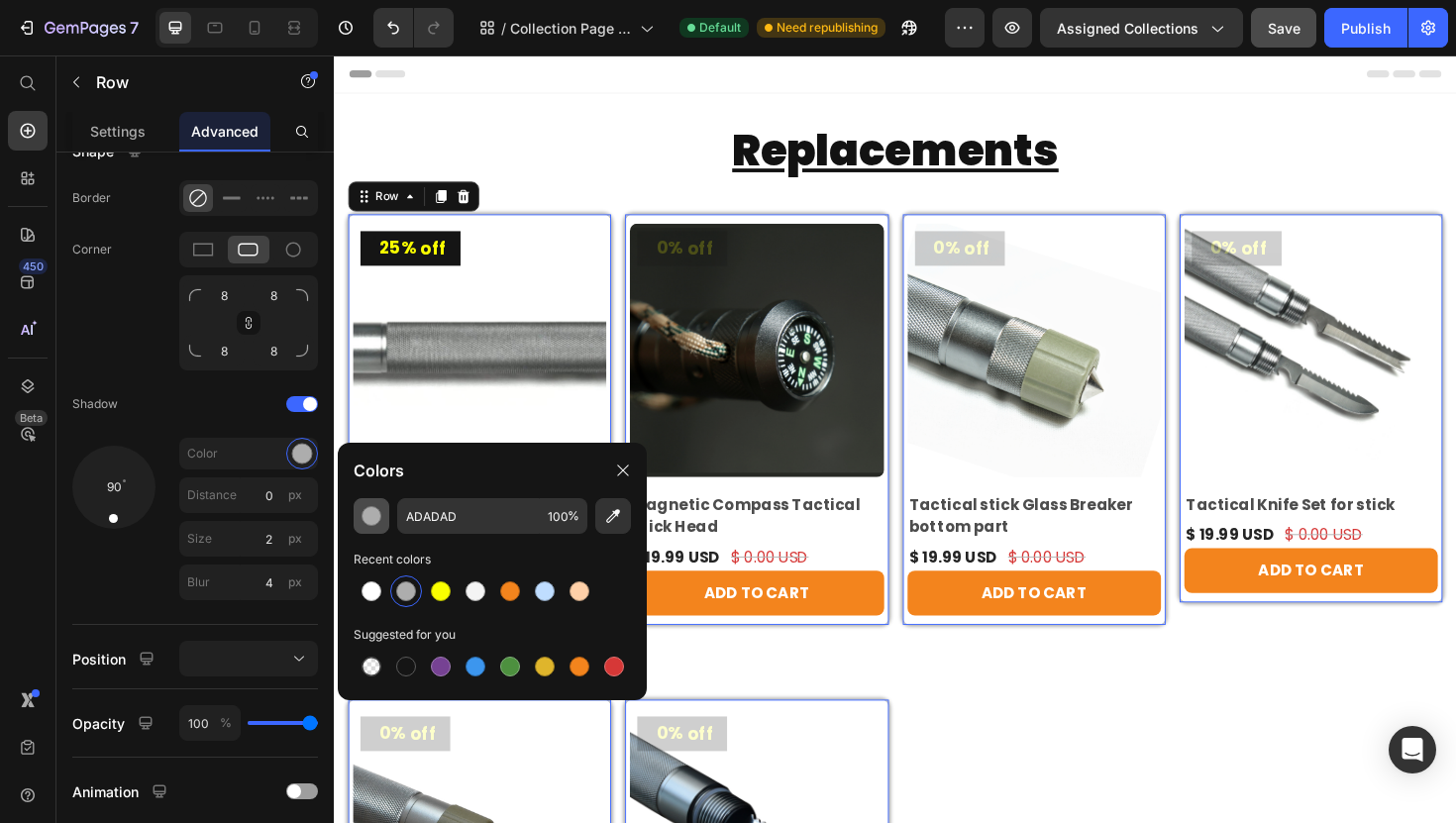click at bounding box center (371, 516) 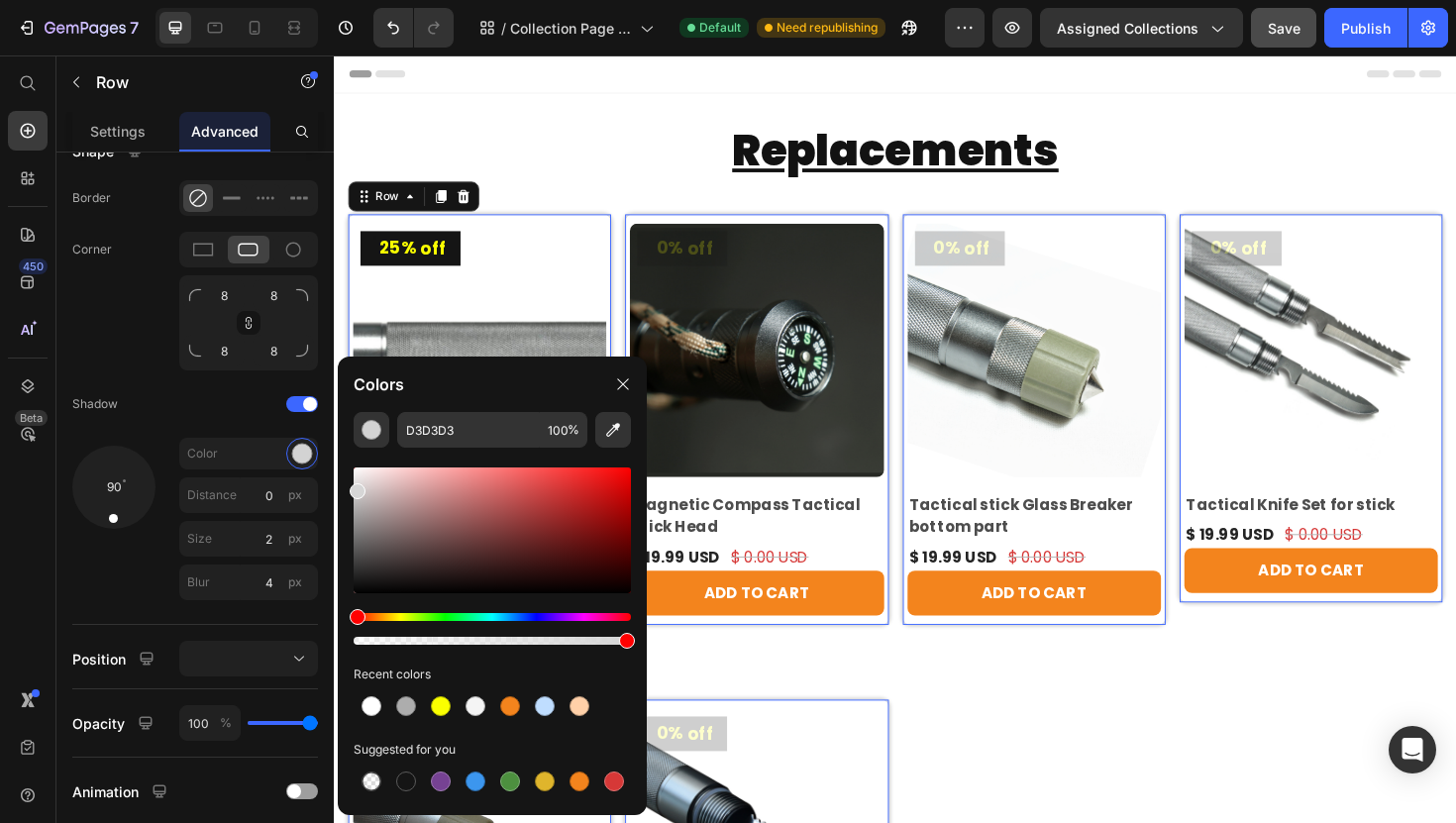 drag, startPoint x: 356, startPoint y: 510, endPoint x: 344, endPoint y: 485, distance: 27.730849 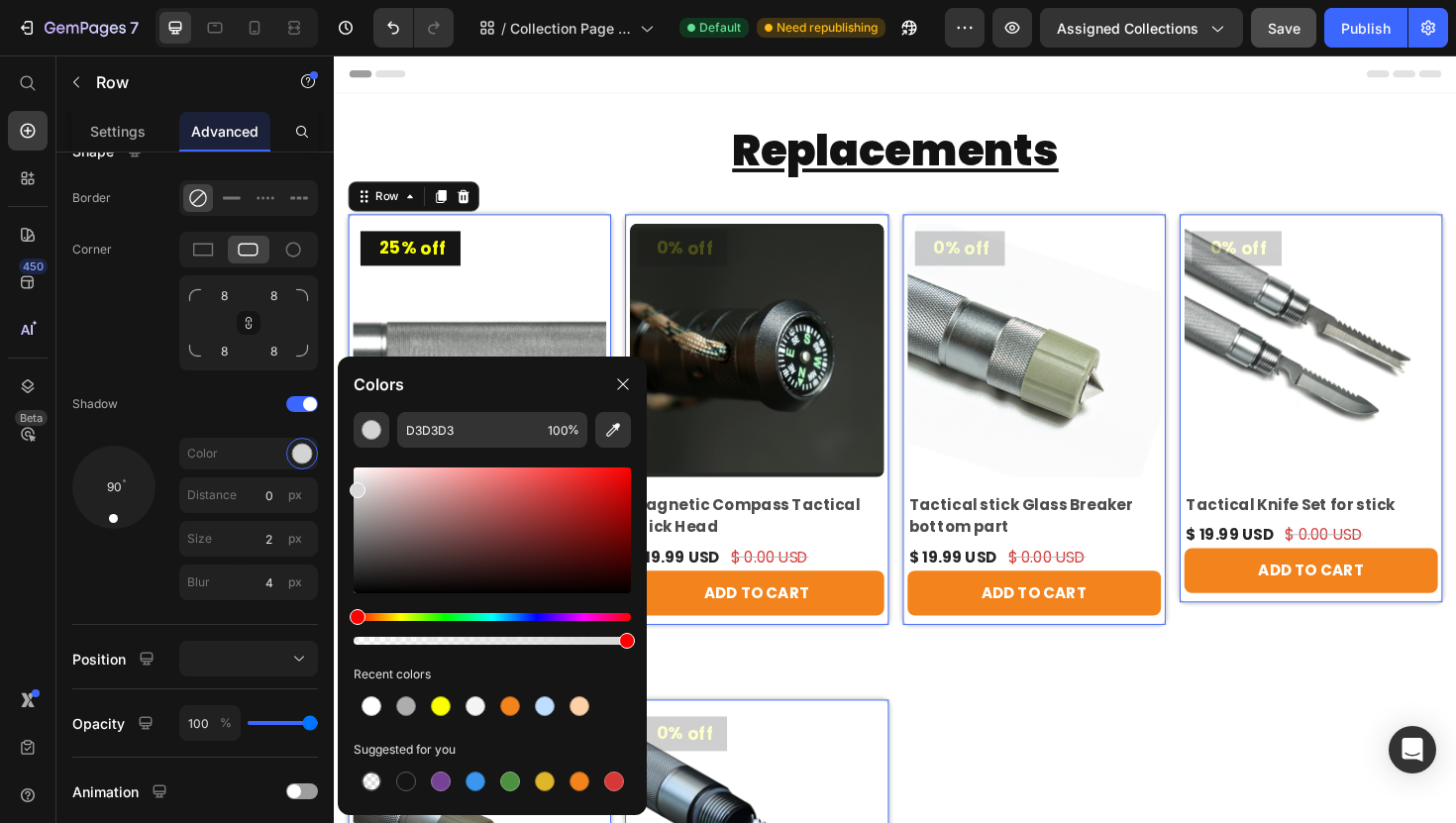type on "D8D8D8" 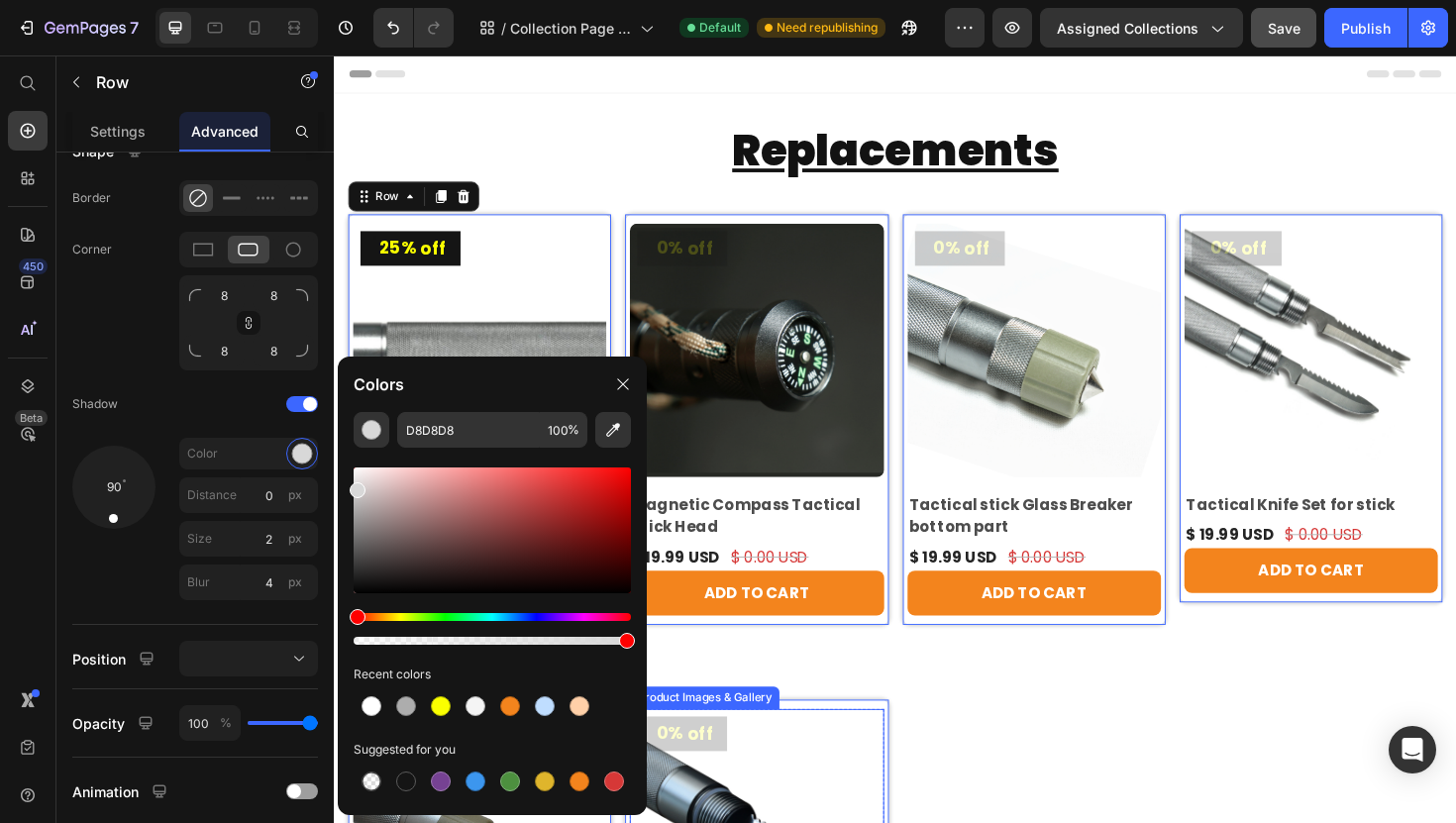 click on "25% off (P) Tag Product Images & Gallery Row Separate Tube (P) Title $ 20.99 USD (P) Price $ 28.00 USD (P) Price Row ADD TO CART (P) Cart Button Row   0 0% off (P) Tag Product Images & Gallery Row Magnetic Compass Tactical Stick Head (P) Title $ 19.99 USD (P) Price $ 0.00 USD (P) Price Row ADD TO CART (P) Cart Button Row   0 0% off (P) Tag Product Images & Gallery Row Tactical stick Glass Breaker bottom part (P) Title $ 19.99 USD (P) Price $ 0.00 USD (P) Price Row ADD TO CART (P) Cart Button Row   0 0% off (P) Tag Product Images & Gallery Row Tactical Knife Set for stick (P) Title $ 19.99 USD (P) Price $ 0.00 USD (P) Price Row ADD TO CART (P) Cart Button Row   0 0% off (P) Tag Product Images & Gallery Row Tactical Spearhead (P) Title $ 20.00 USD (P) Price $ 0.00 USD (P) Price Row ADD TO CART (P) Cart Button Row   0 0% off (P) Tag Product Images & Gallery Row Tactical Harpoon (P) Title $ 20.00 USD (P) Price $ 0.00 USD (P) Price Row ADD TO CART (P) Cart Button Row   0" at bounding box center (928, 686) 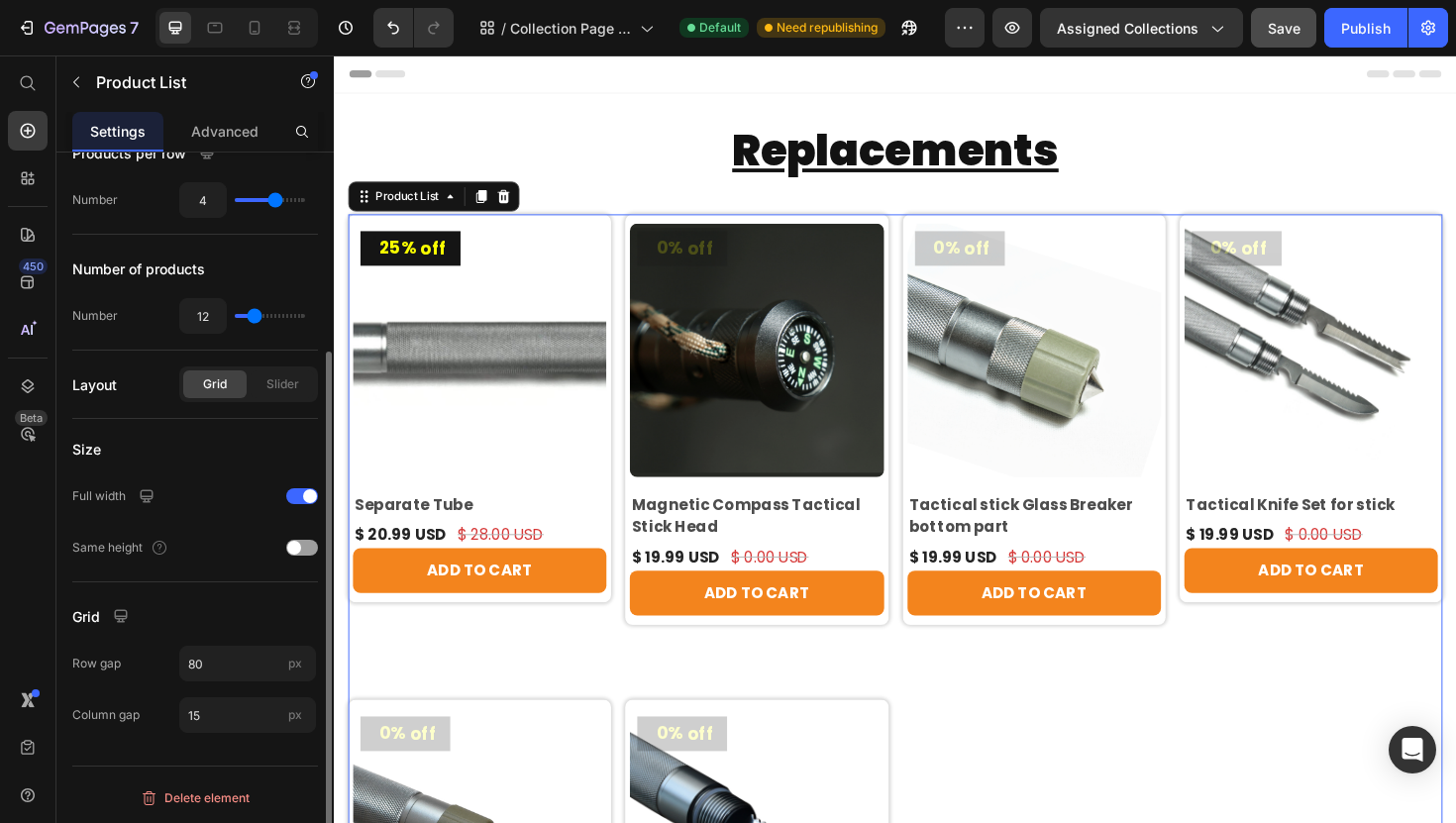 scroll, scrollTop: 0, scrollLeft: 0, axis: both 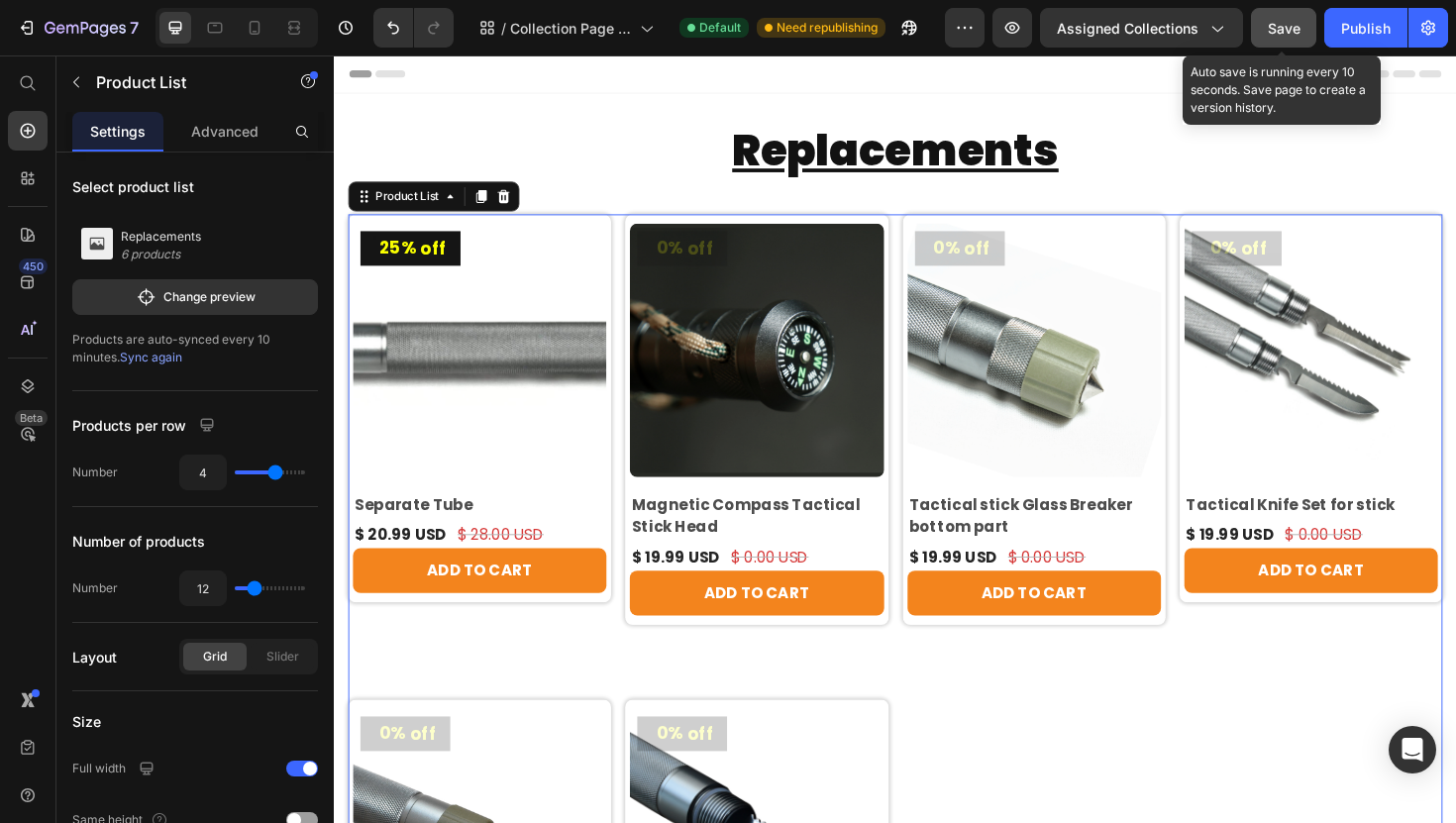 click on "Save" at bounding box center (1284, 28) 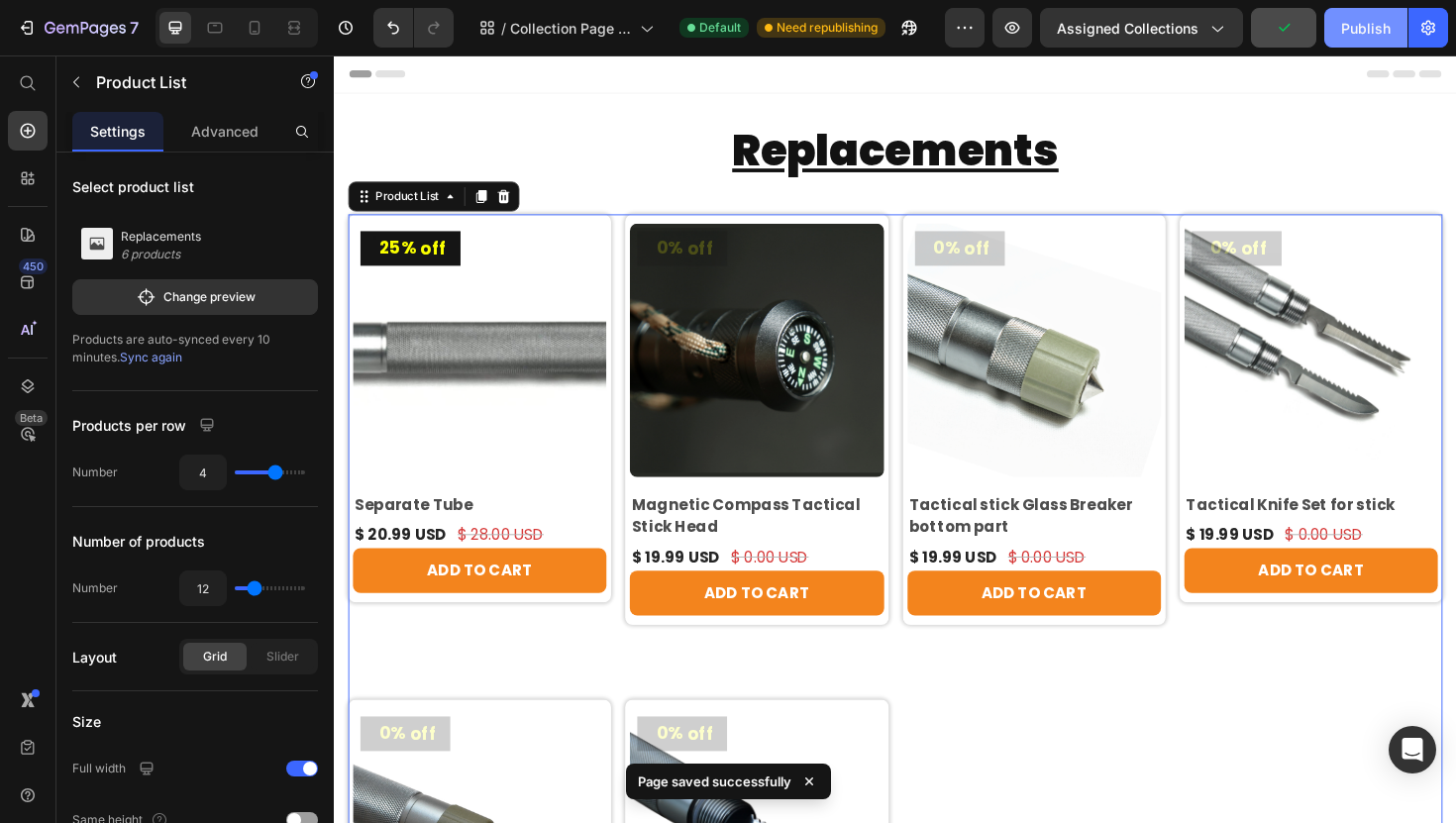 click on "Publish" at bounding box center (1366, 28) 